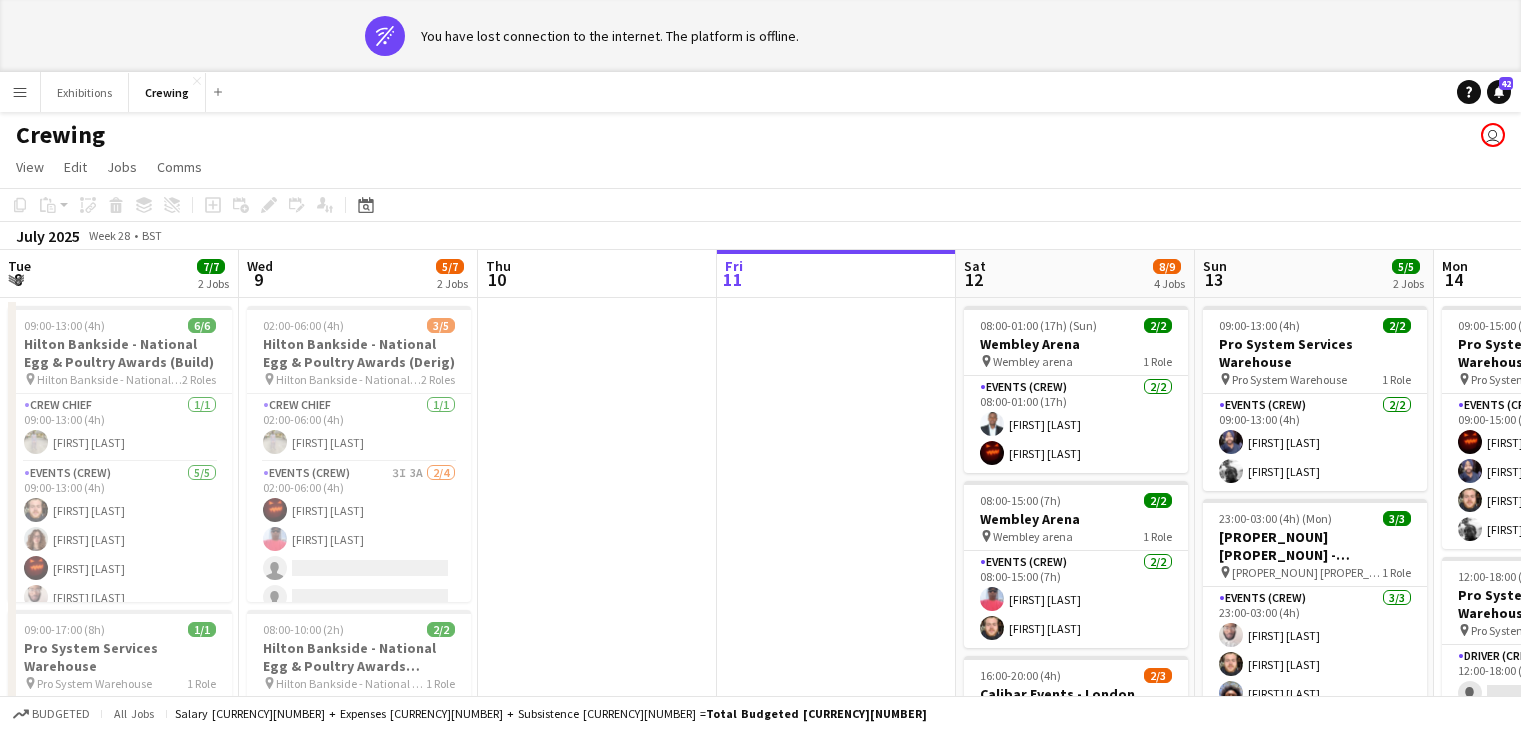 scroll, scrollTop: 0, scrollLeft: 0, axis: both 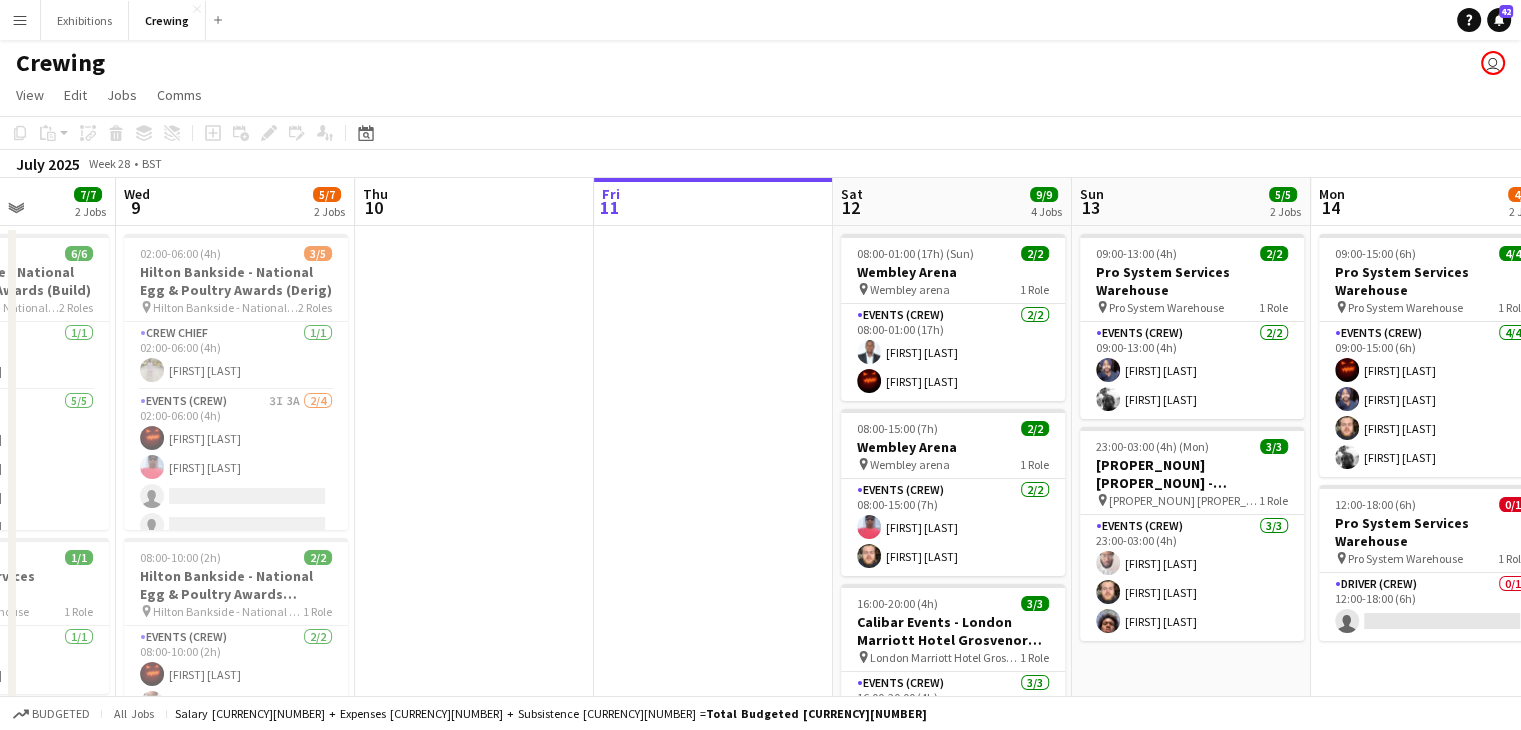 click at bounding box center (713, 622) 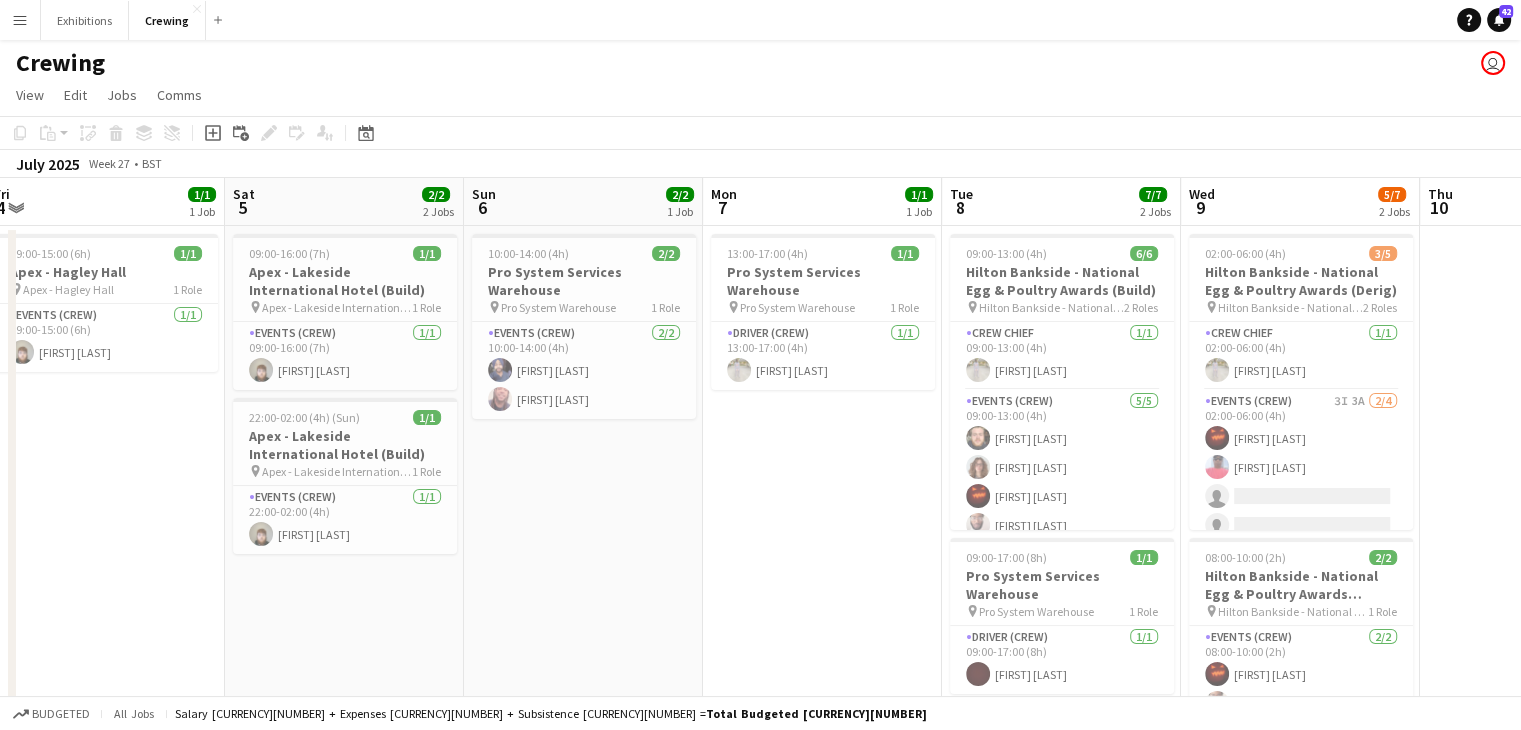 scroll, scrollTop: 0, scrollLeft: 492, axis: horizontal 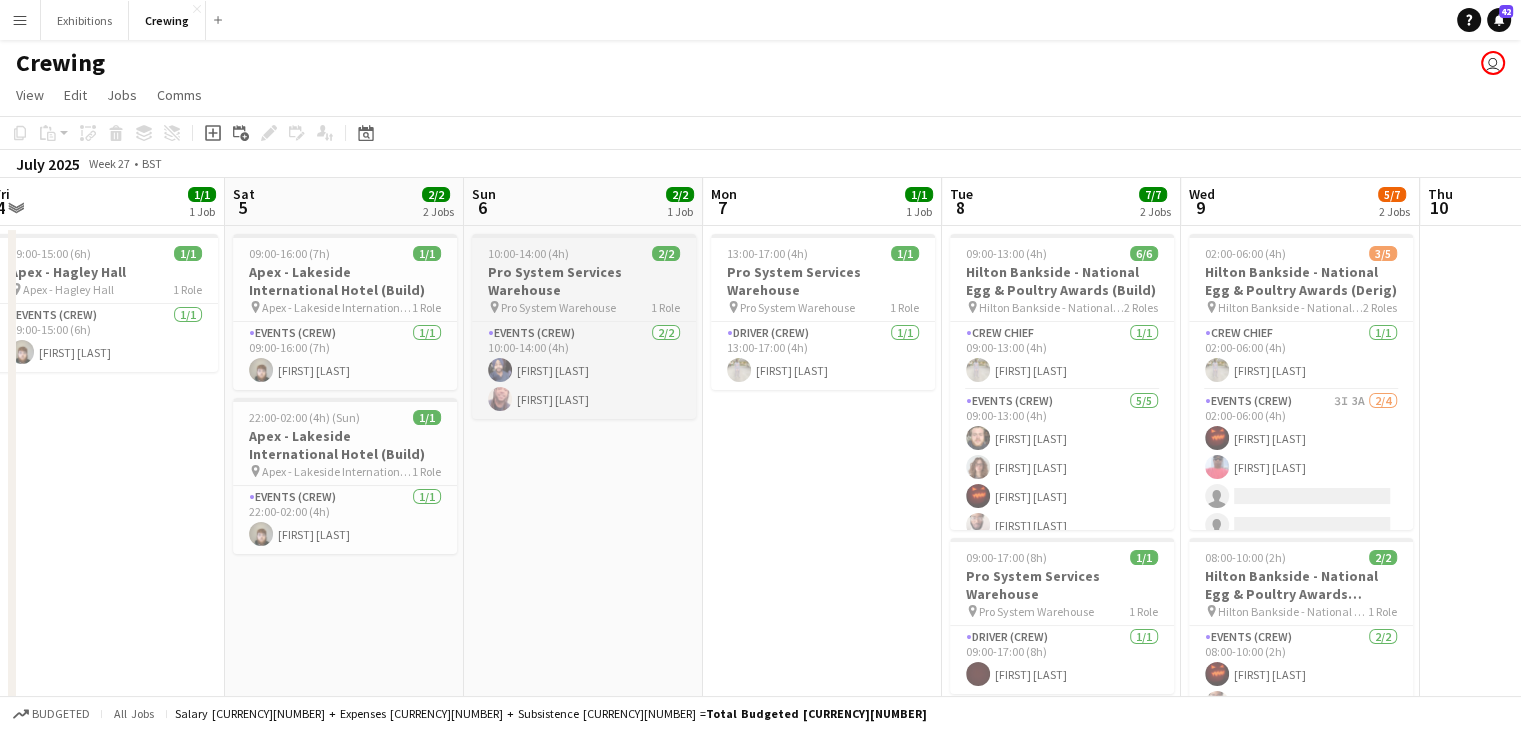 click on "Pro System Services Warehouse" at bounding box center [584, 281] 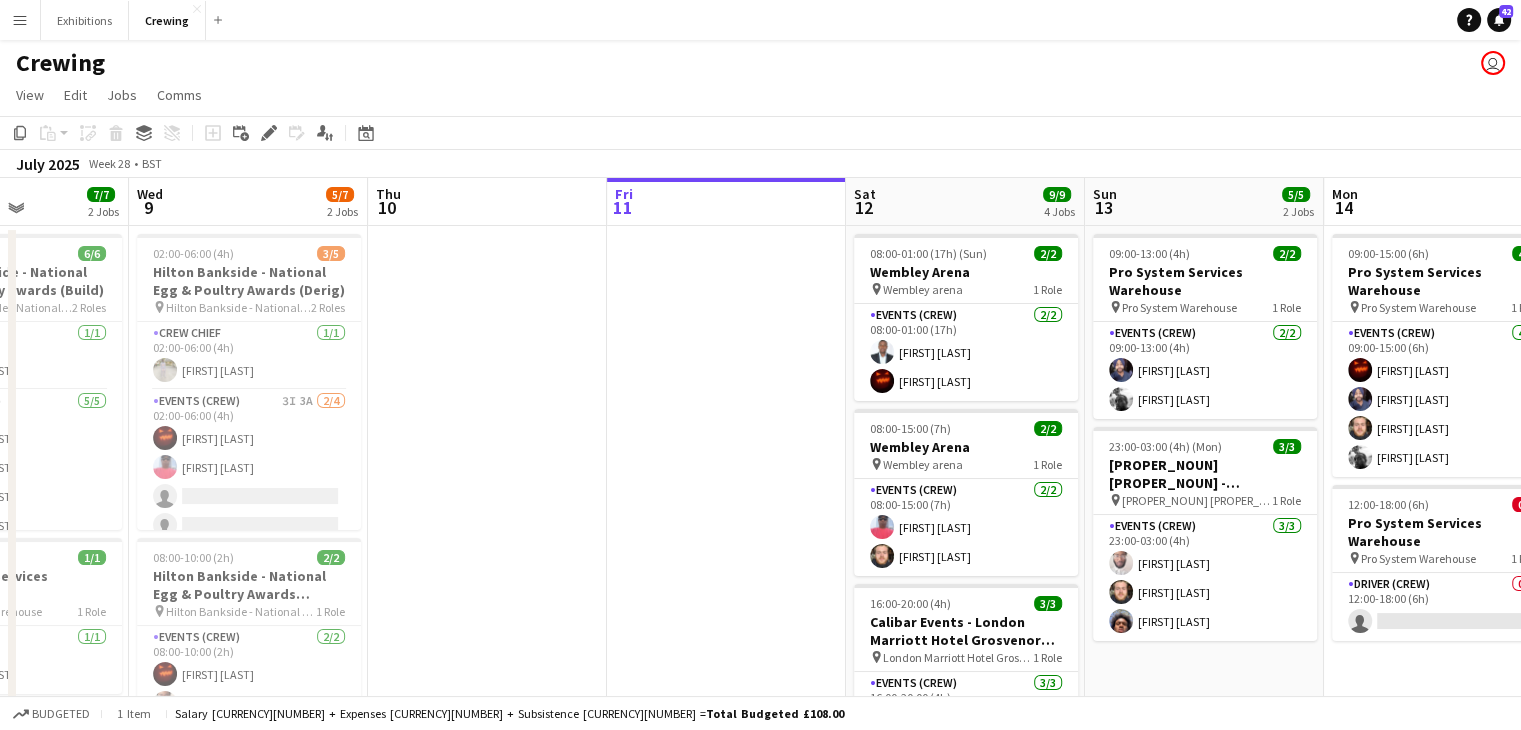 scroll, scrollTop: 0, scrollLeft: 621, axis: horizontal 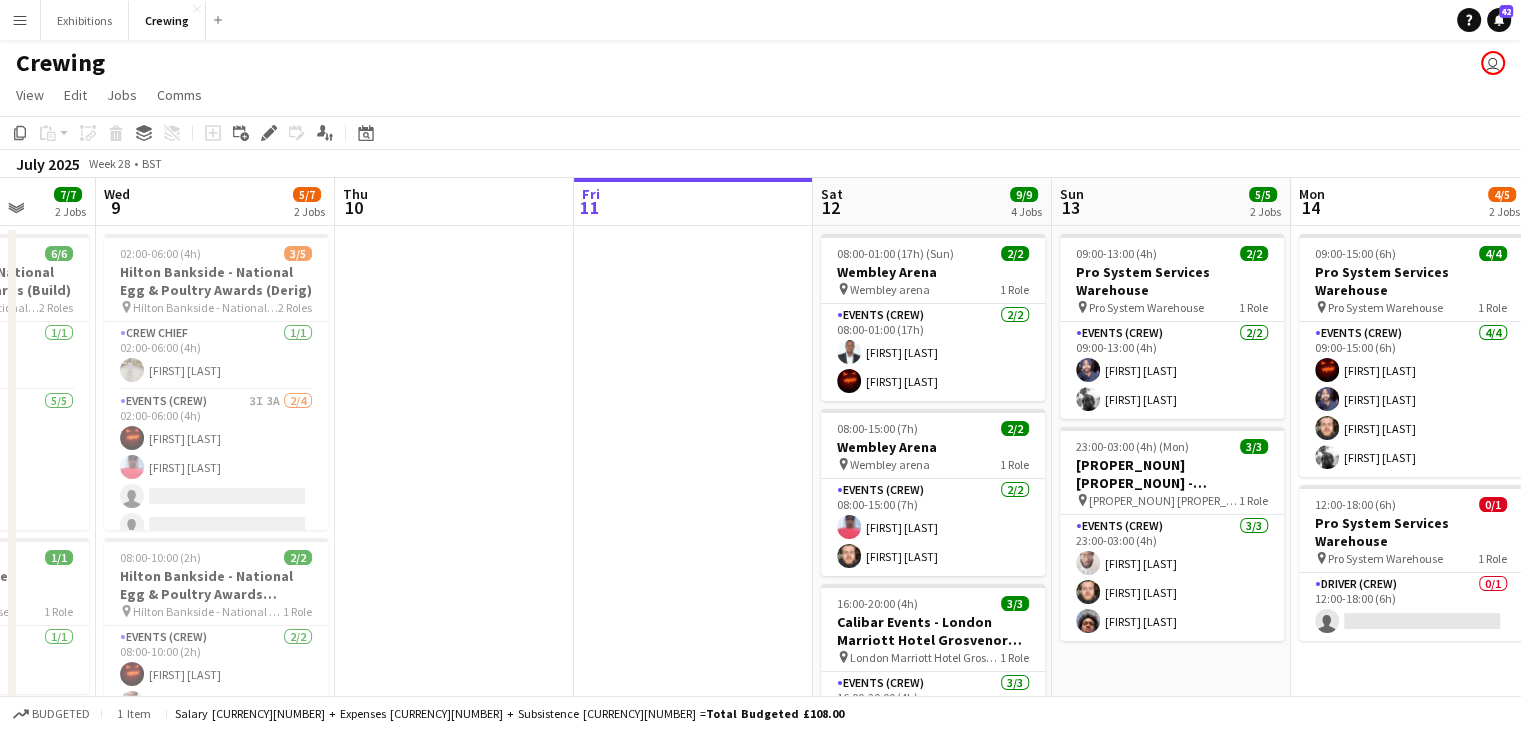 click at bounding box center (693, 622) 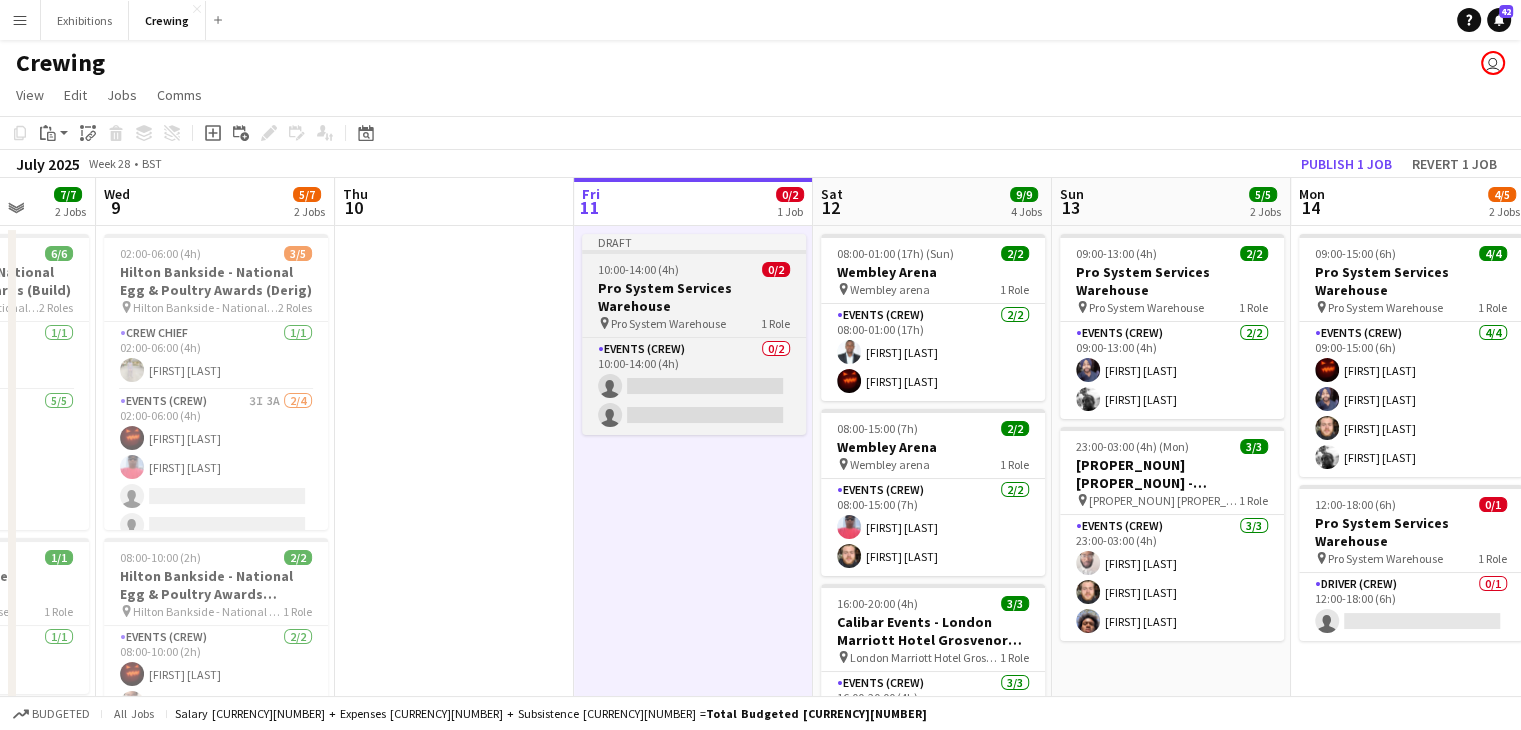click on "Pro System Warehouse" at bounding box center (668, 323) 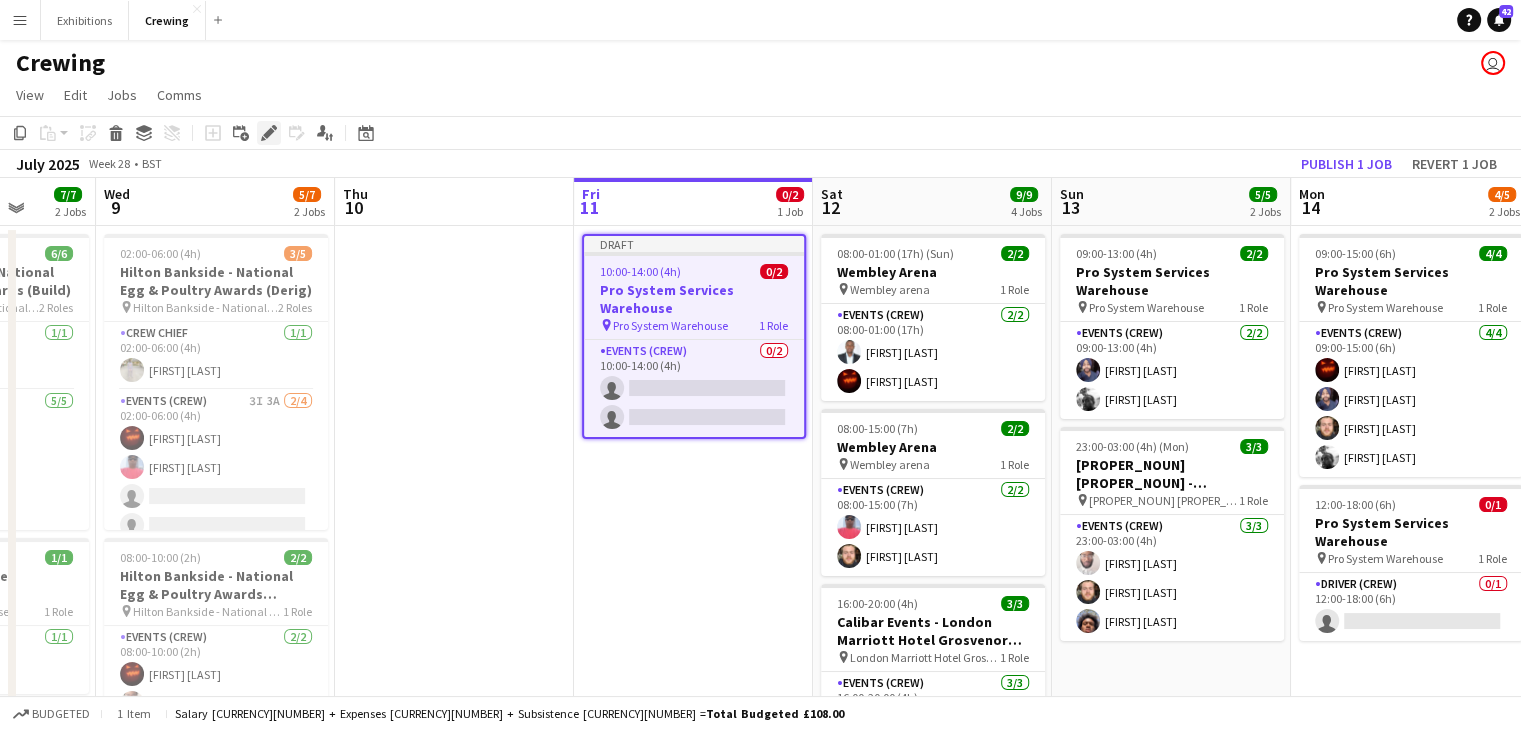 click on "Edit" 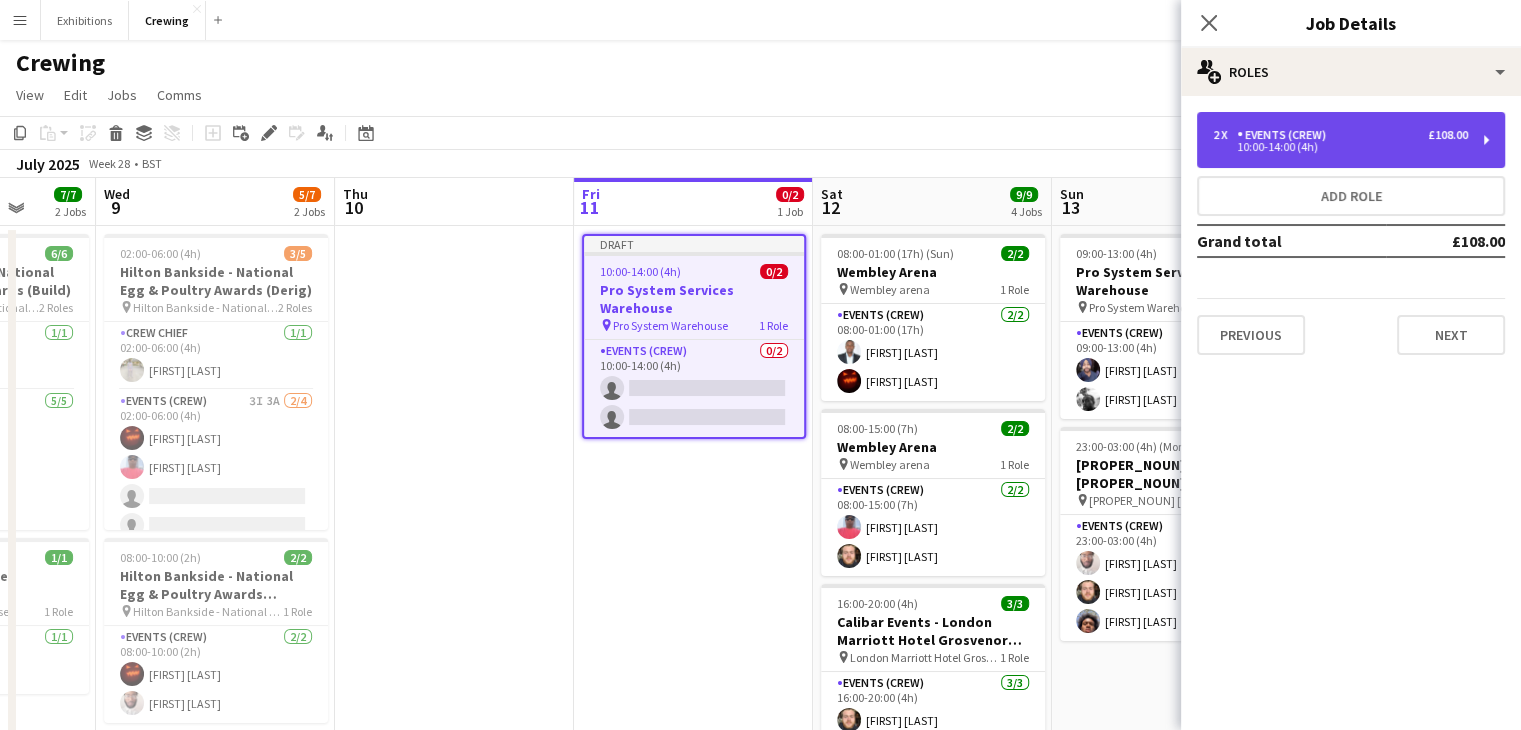 click on "2 x   Events (Crew)   £108.00" at bounding box center [1340, 135] 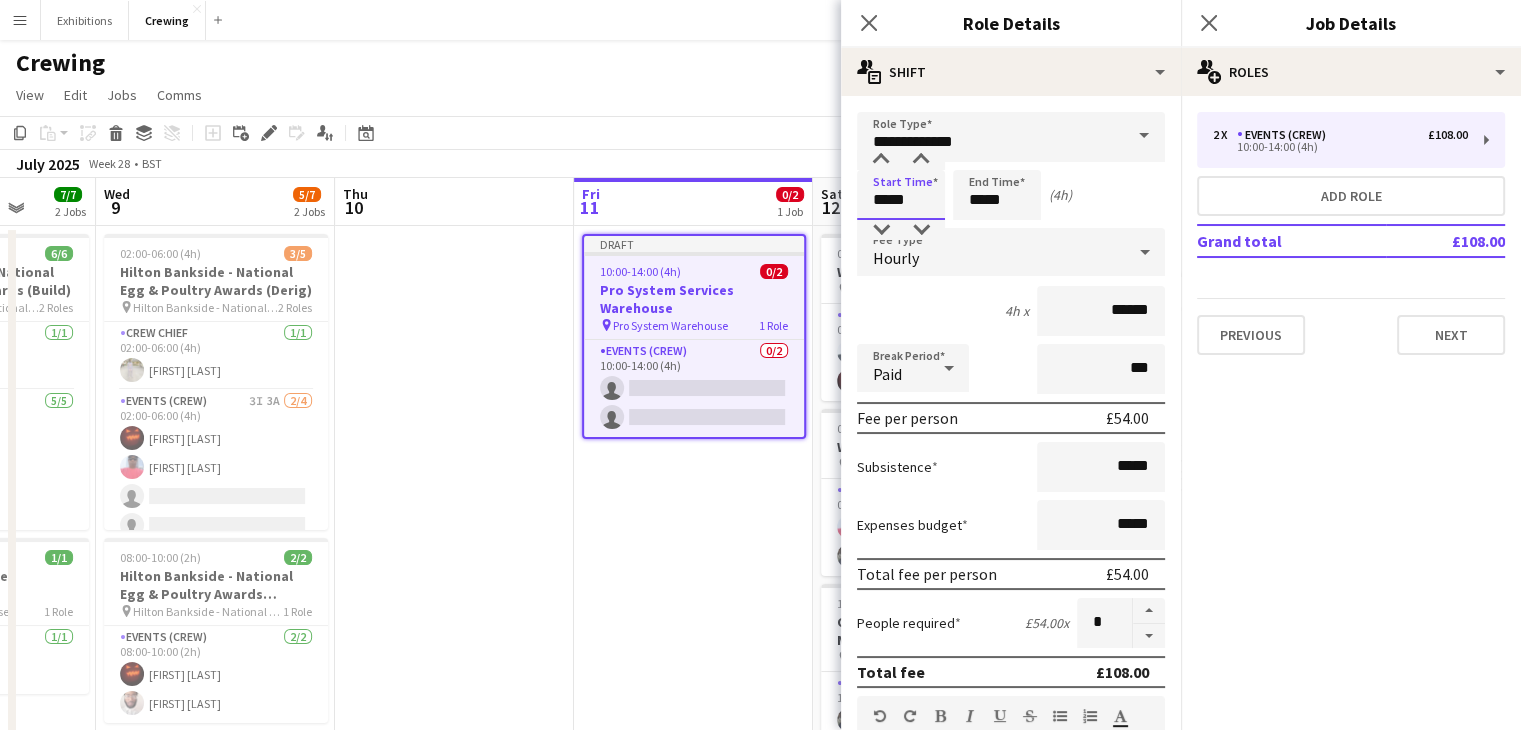 click on "*****" at bounding box center [901, 195] 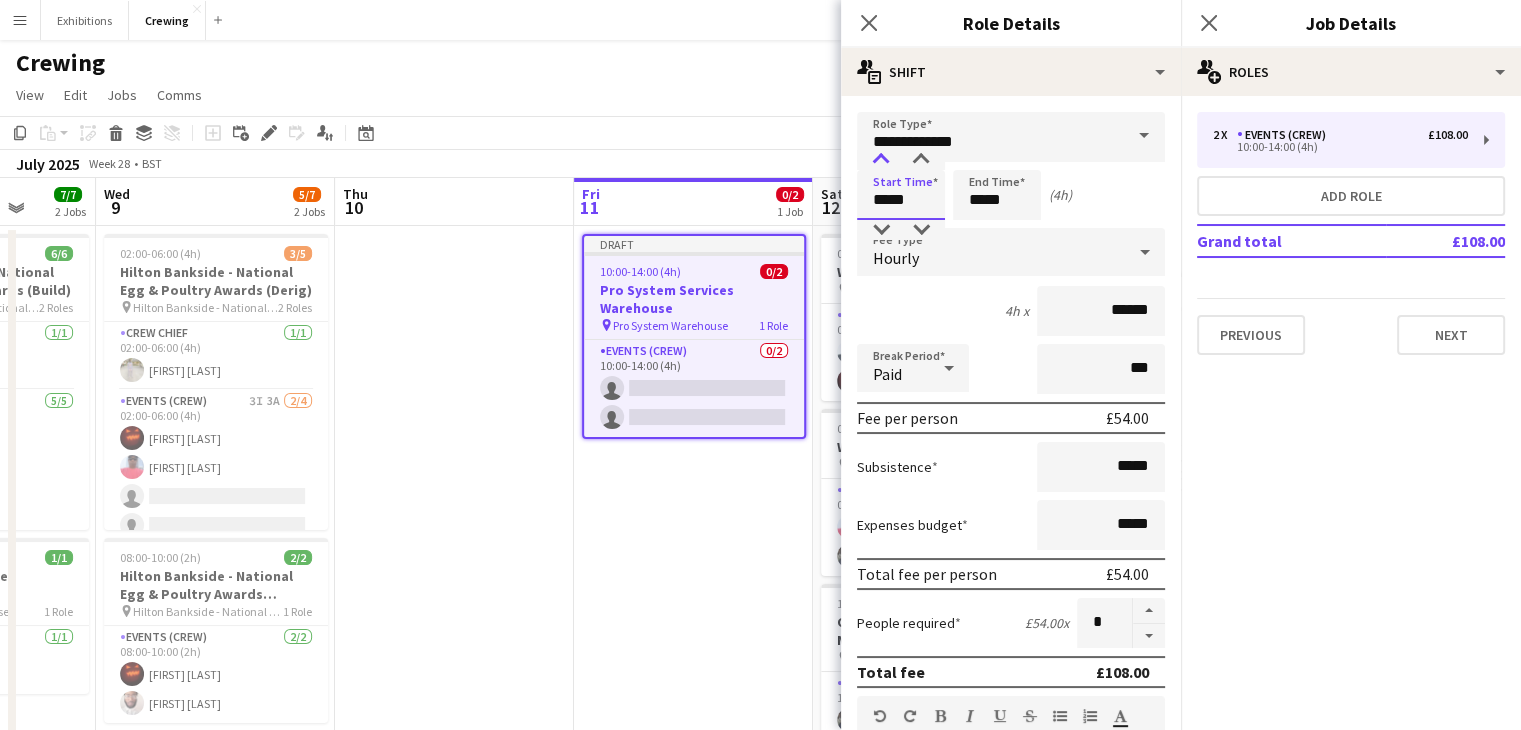 click at bounding box center [881, 160] 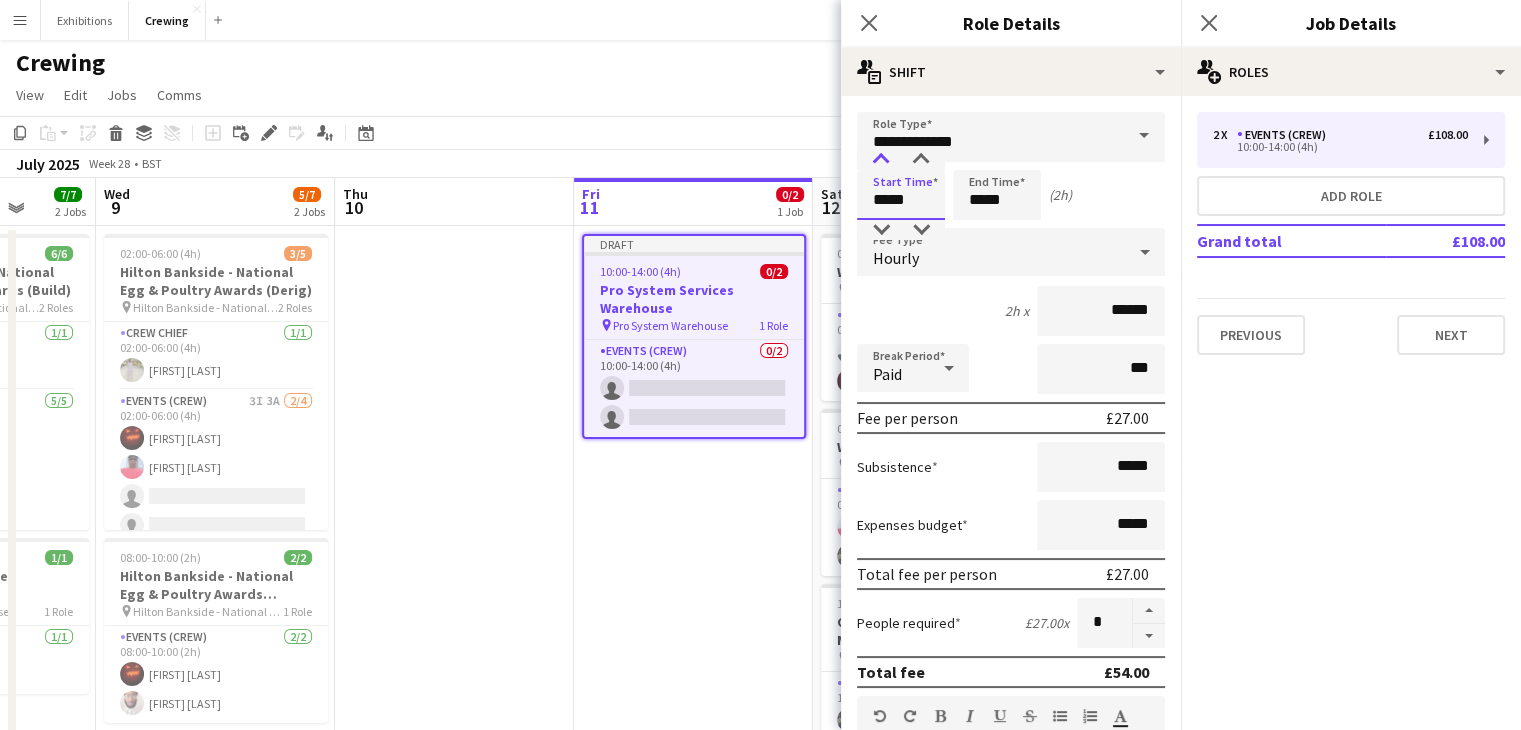 click at bounding box center (881, 160) 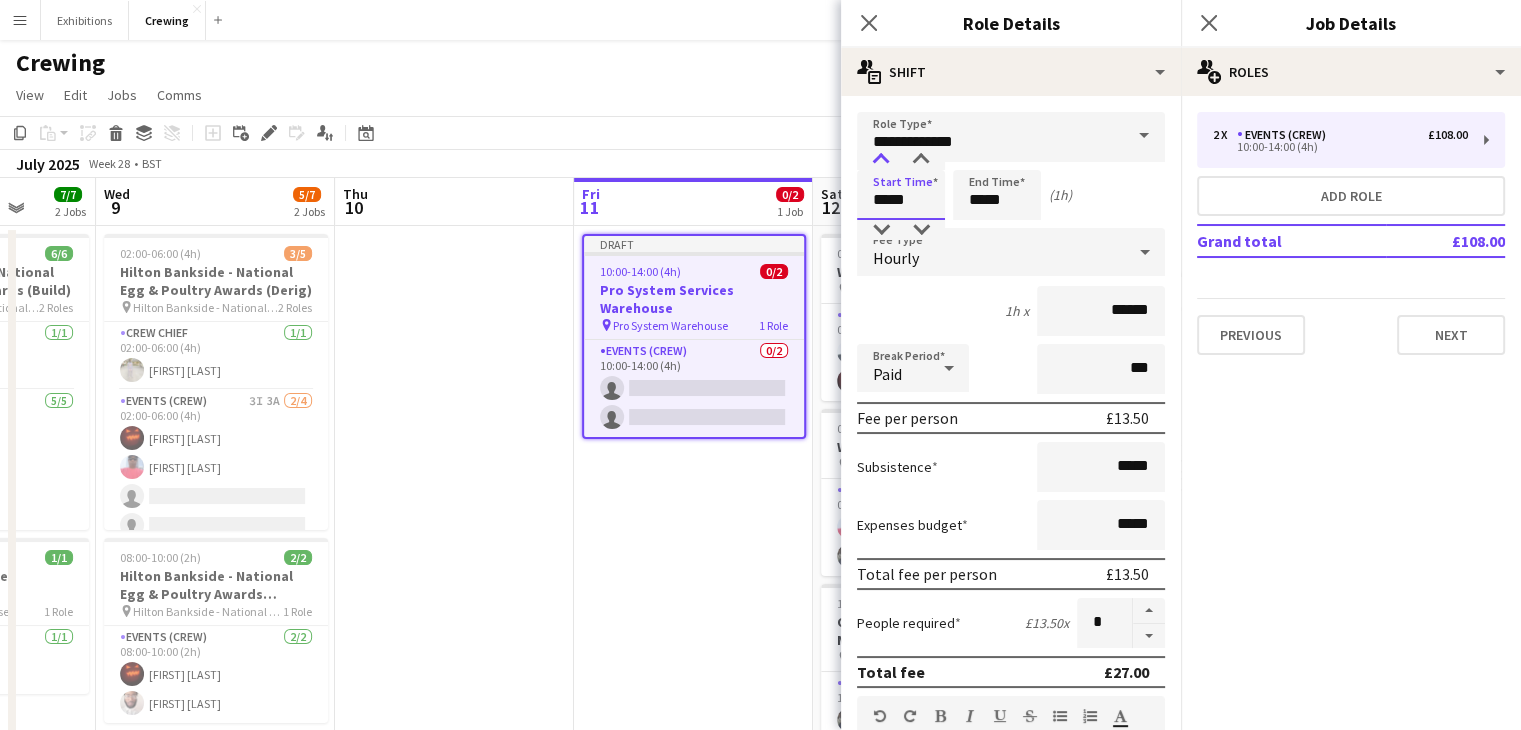 click at bounding box center (881, 160) 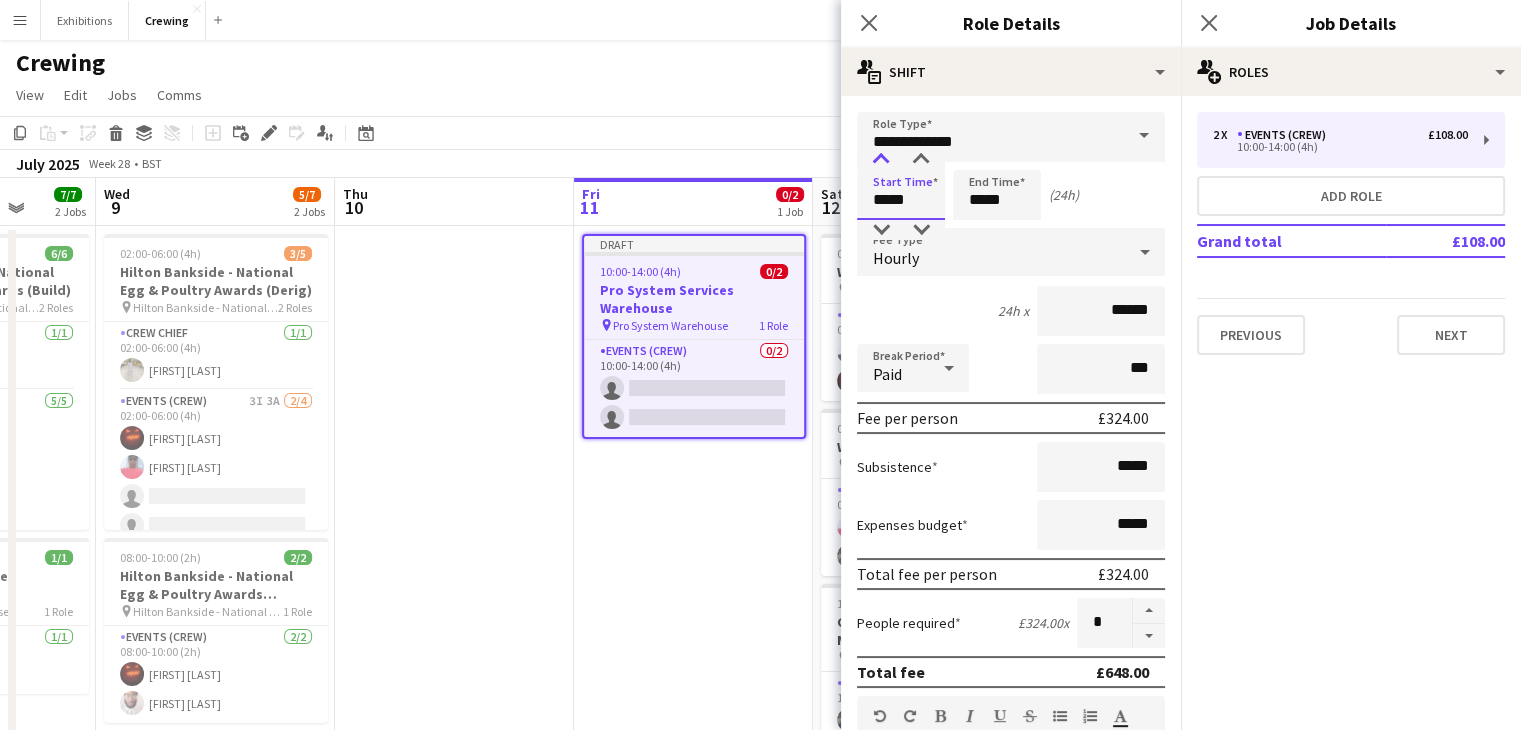click at bounding box center [881, 160] 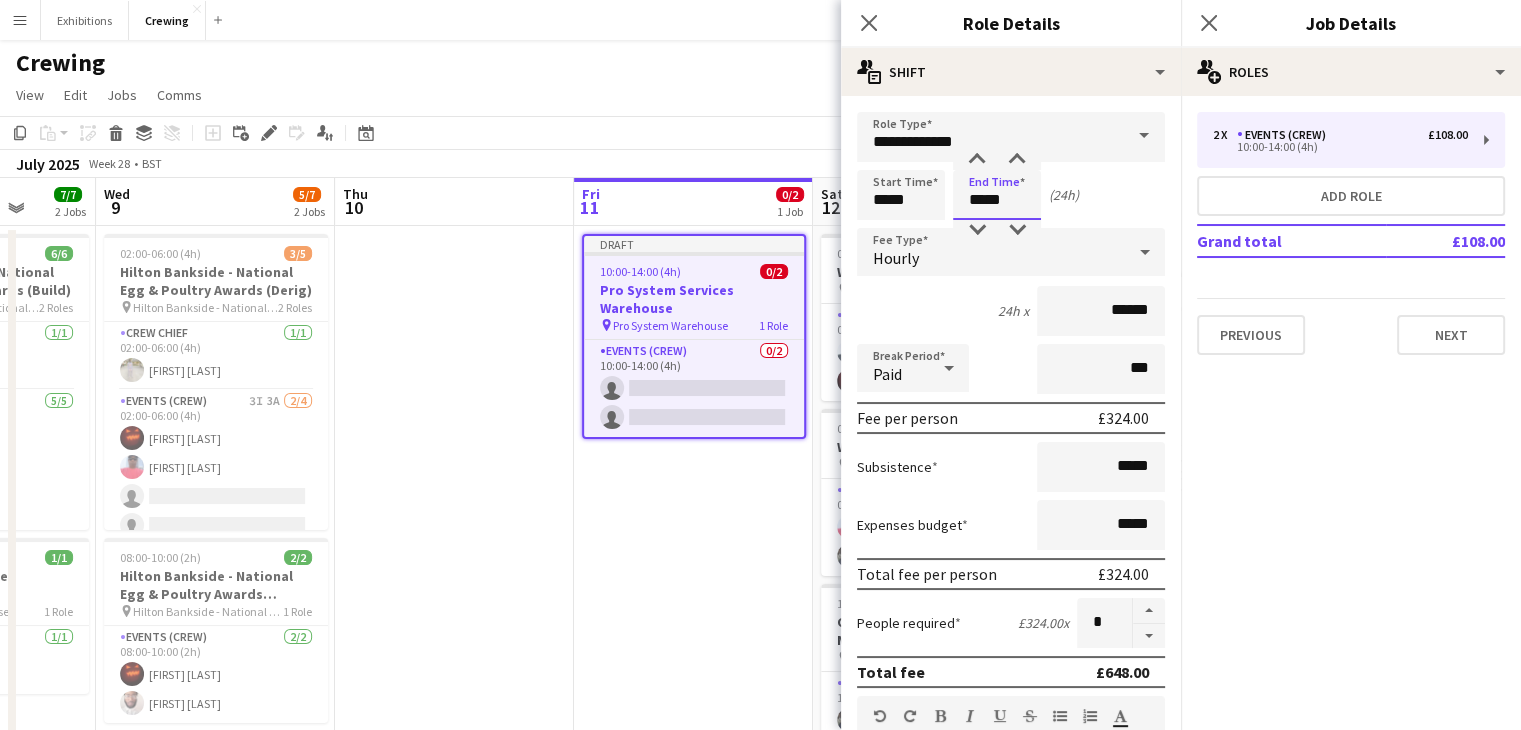 click on "*****" at bounding box center (997, 195) 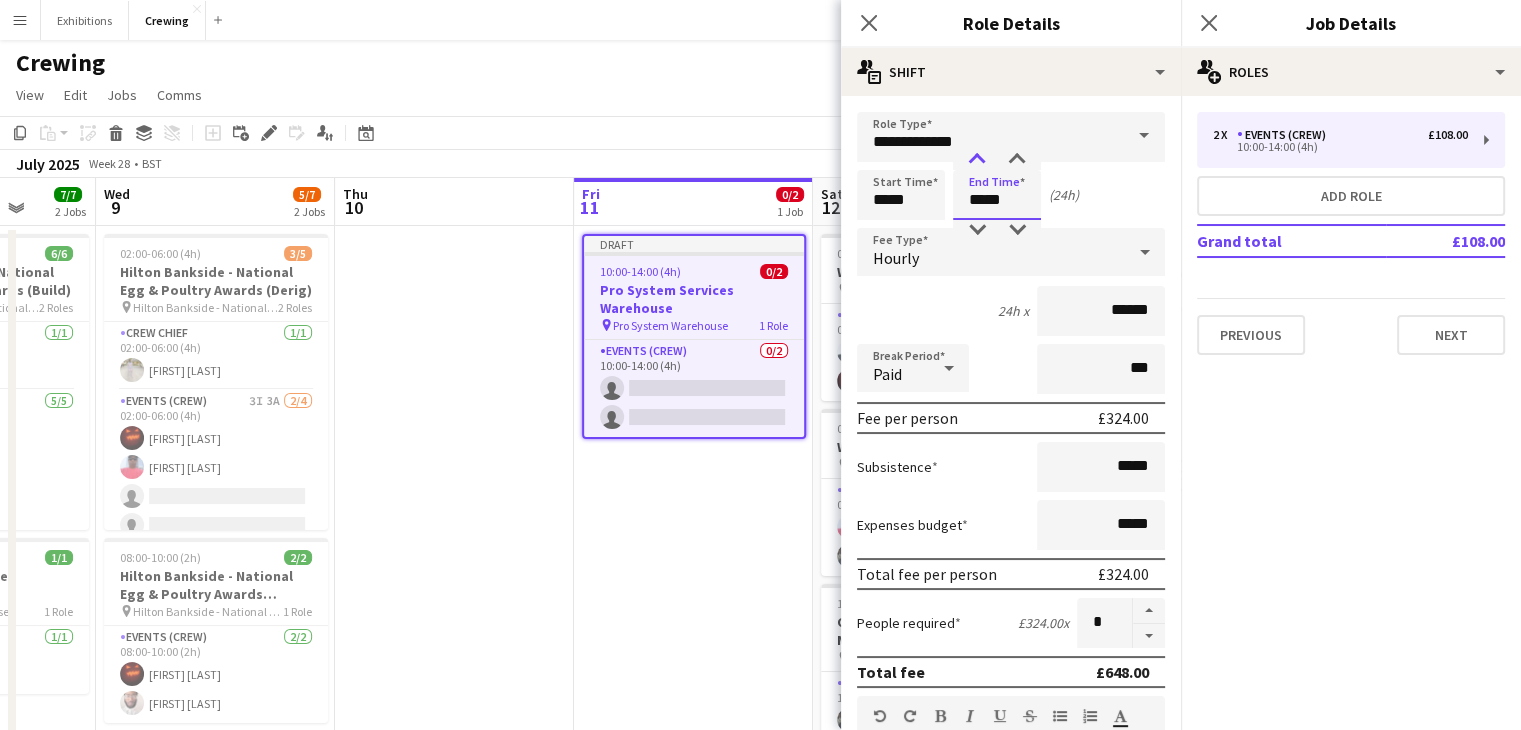 click at bounding box center [977, 160] 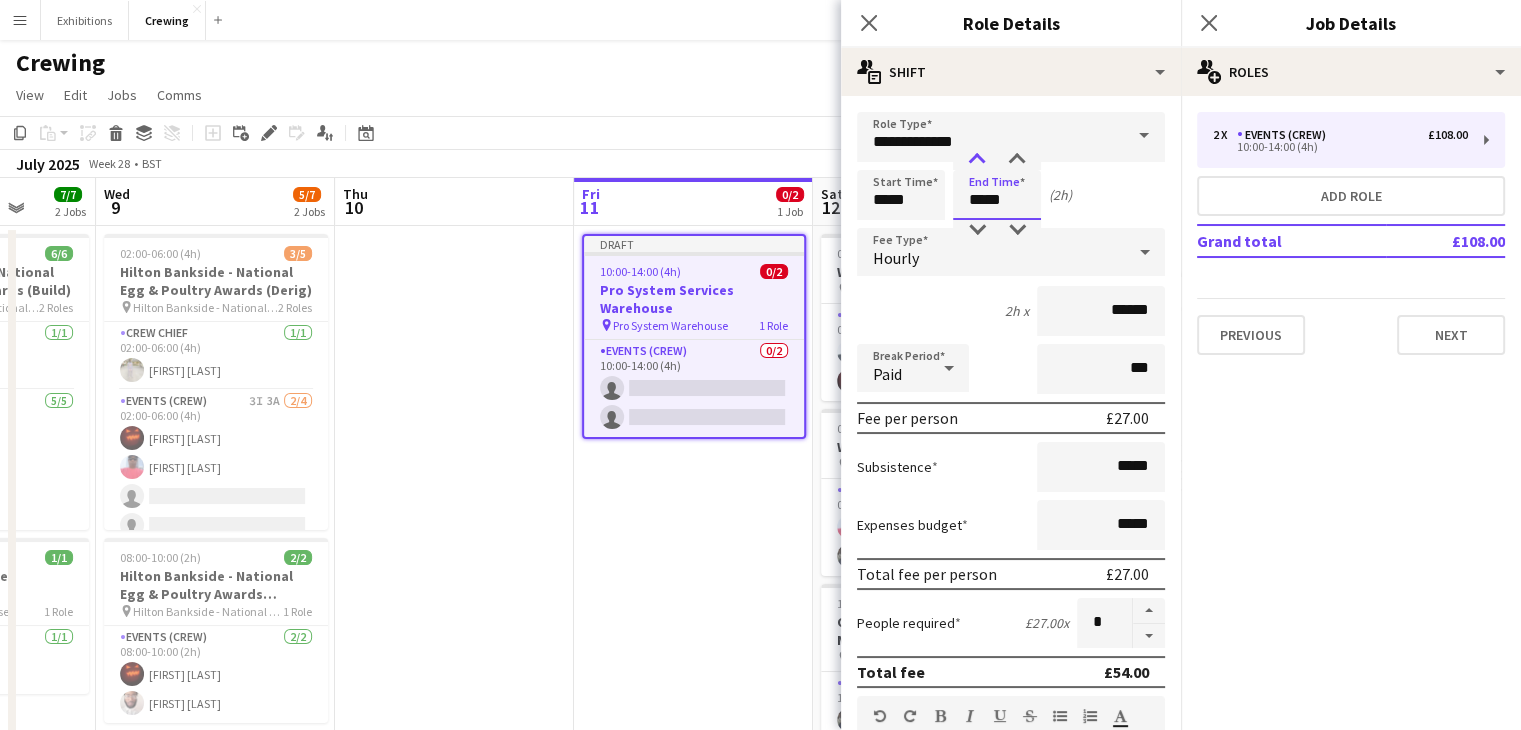 click at bounding box center (977, 160) 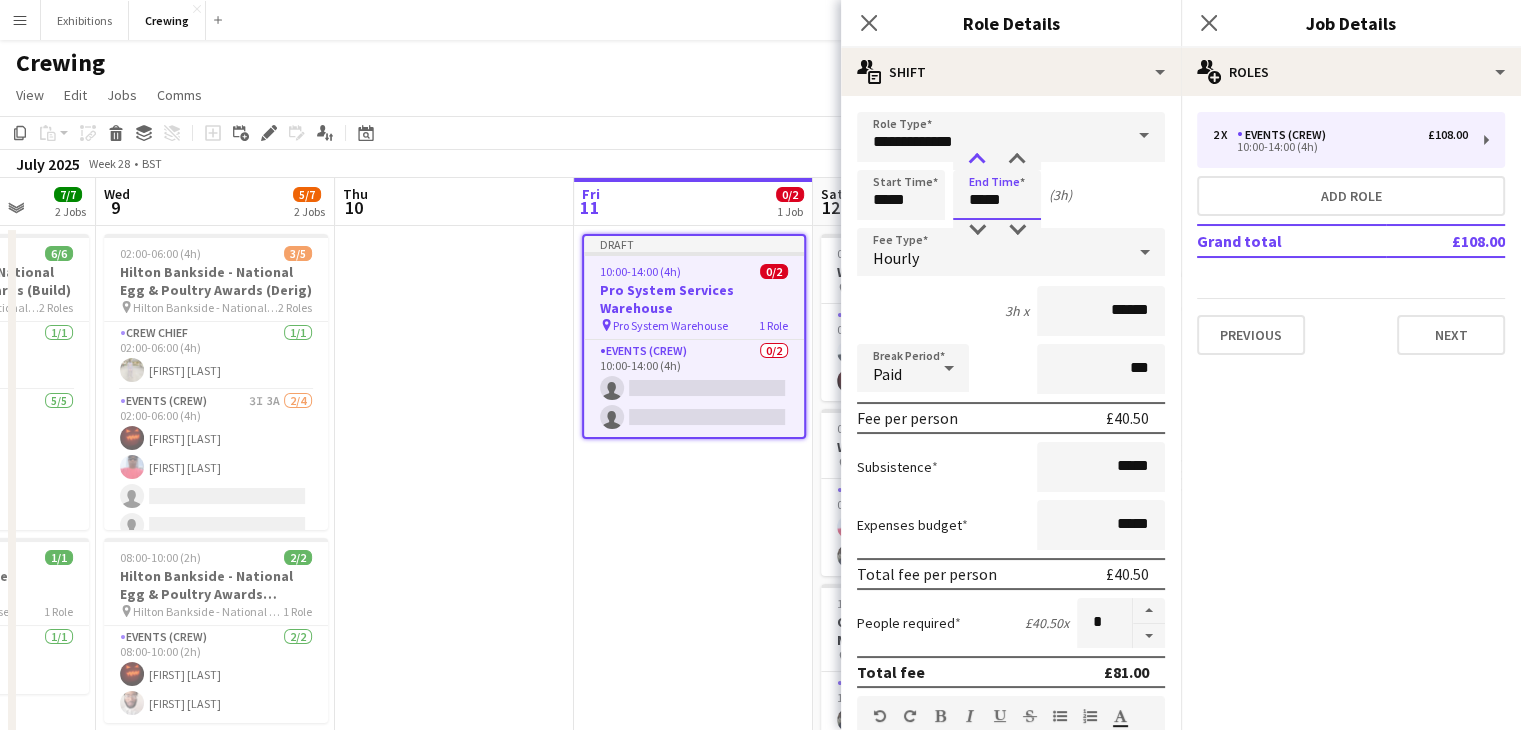 click at bounding box center (977, 160) 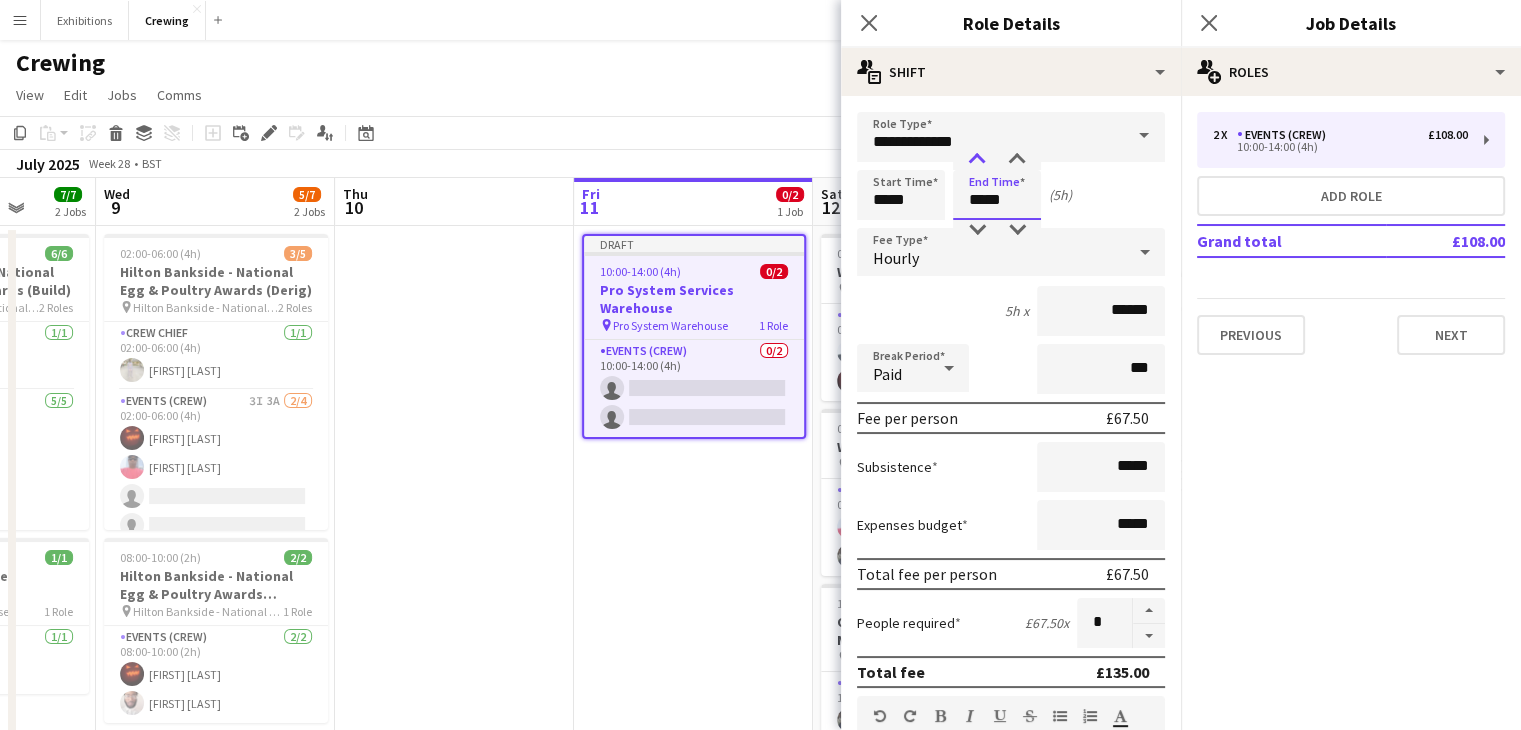click at bounding box center (977, 160) 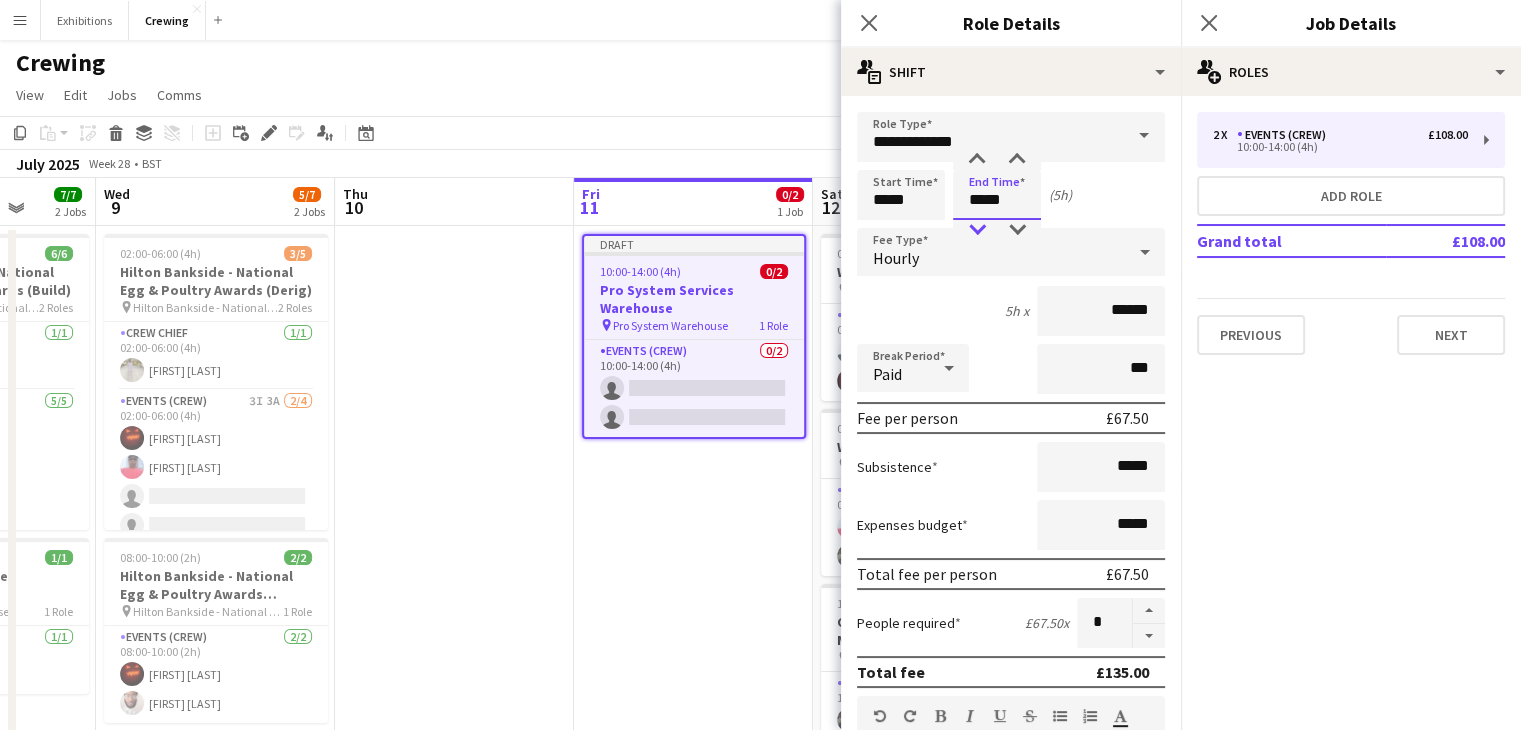 type on "*****" 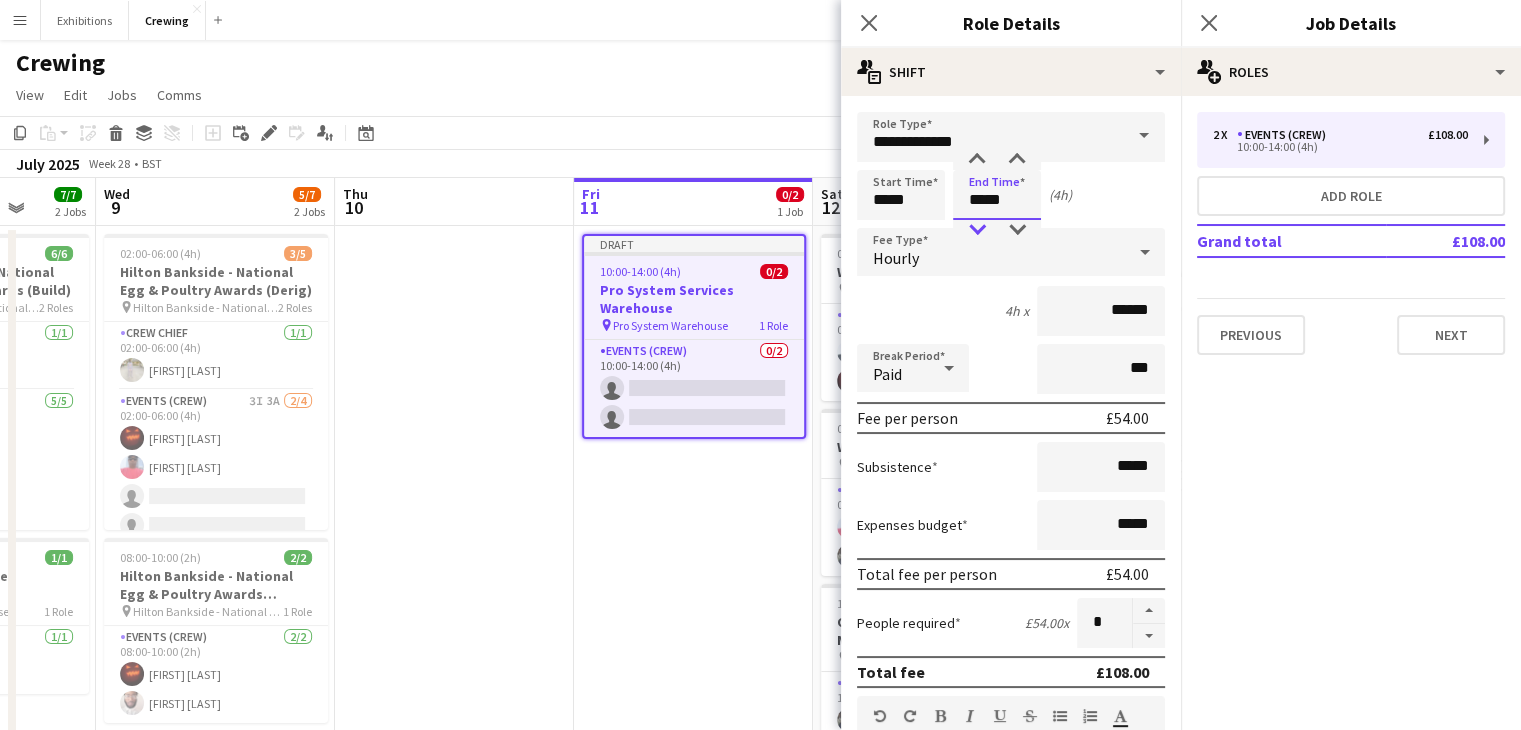 click at bounding box center (977, 230) 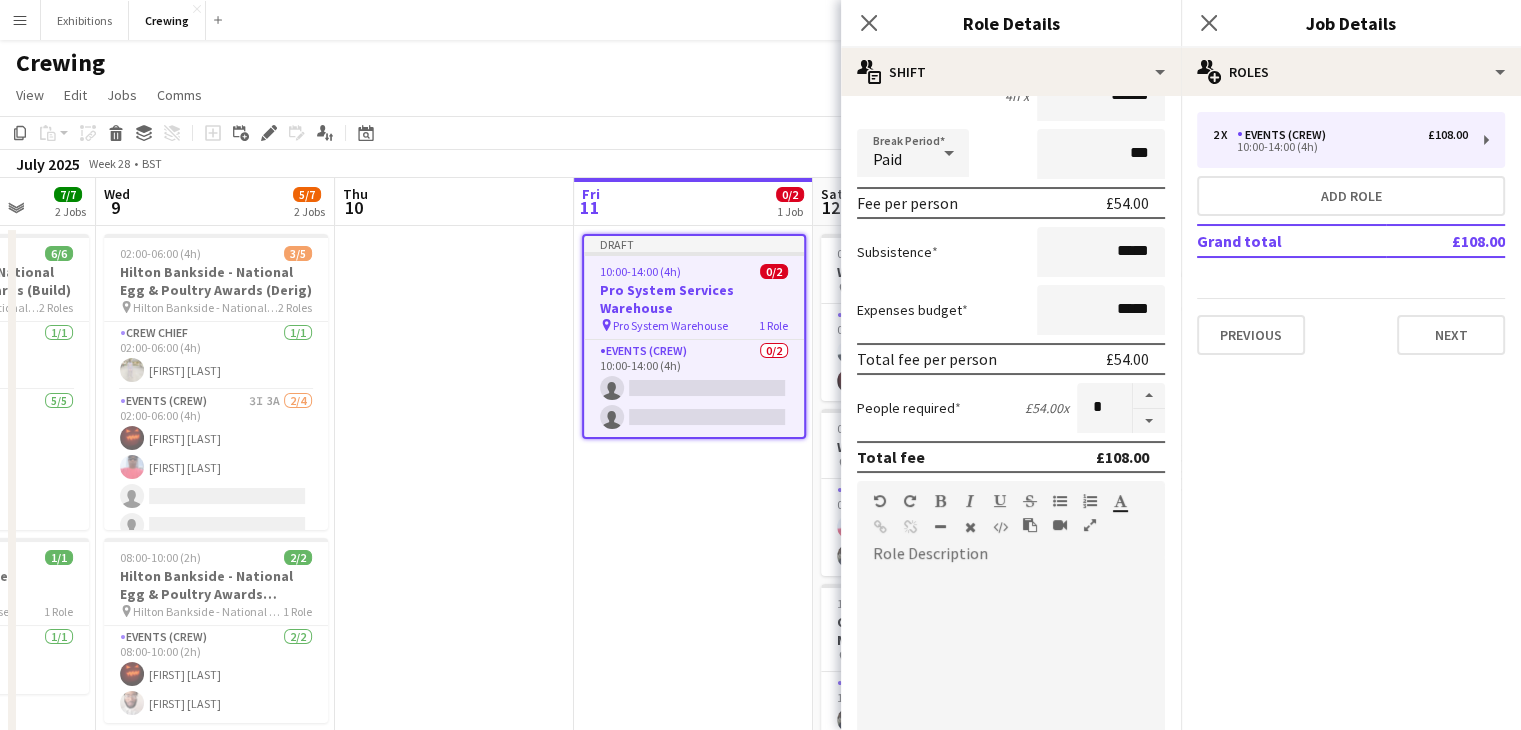 scroll, scrollTop: 216, scrollLeft: 0, axis: vertical 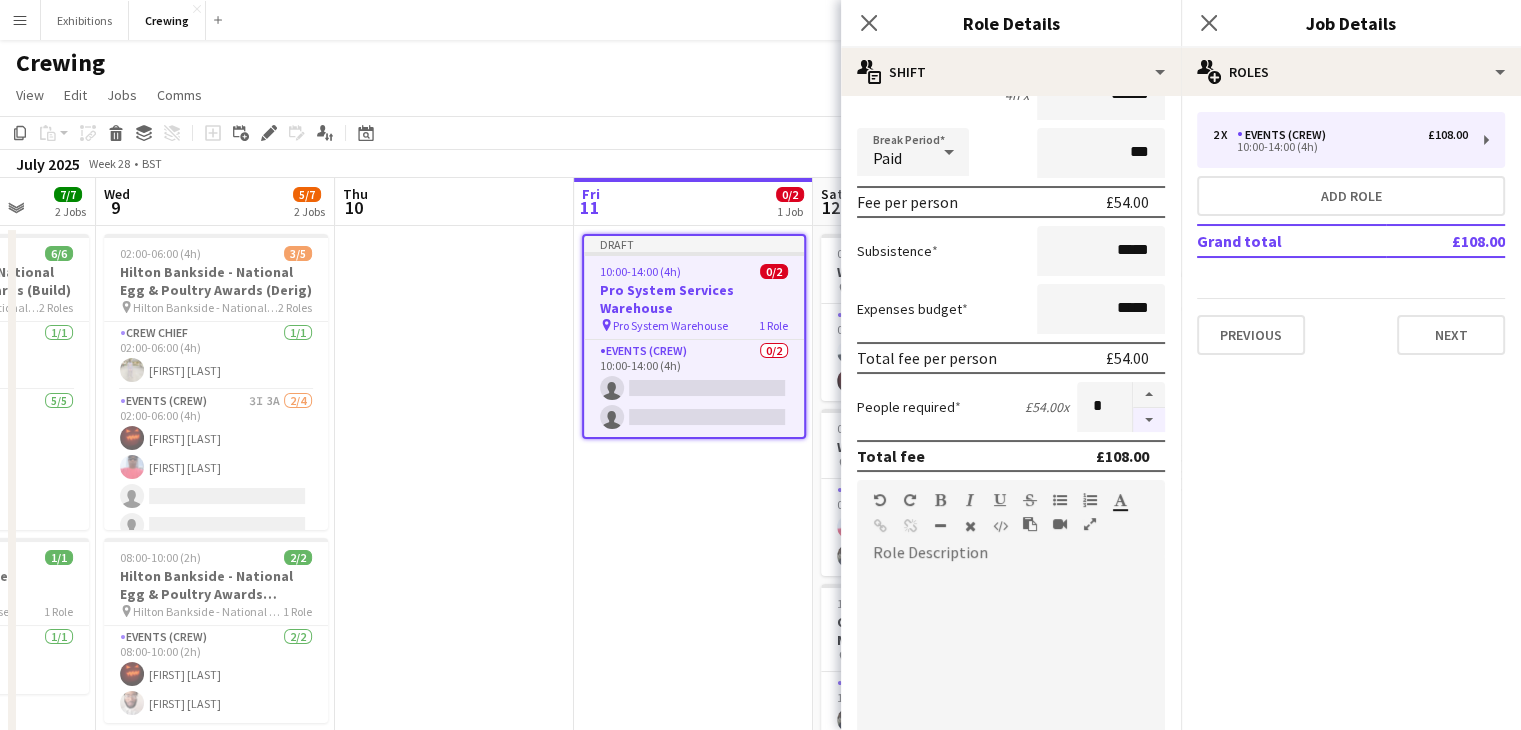 click at bounding box center [1149, 420] 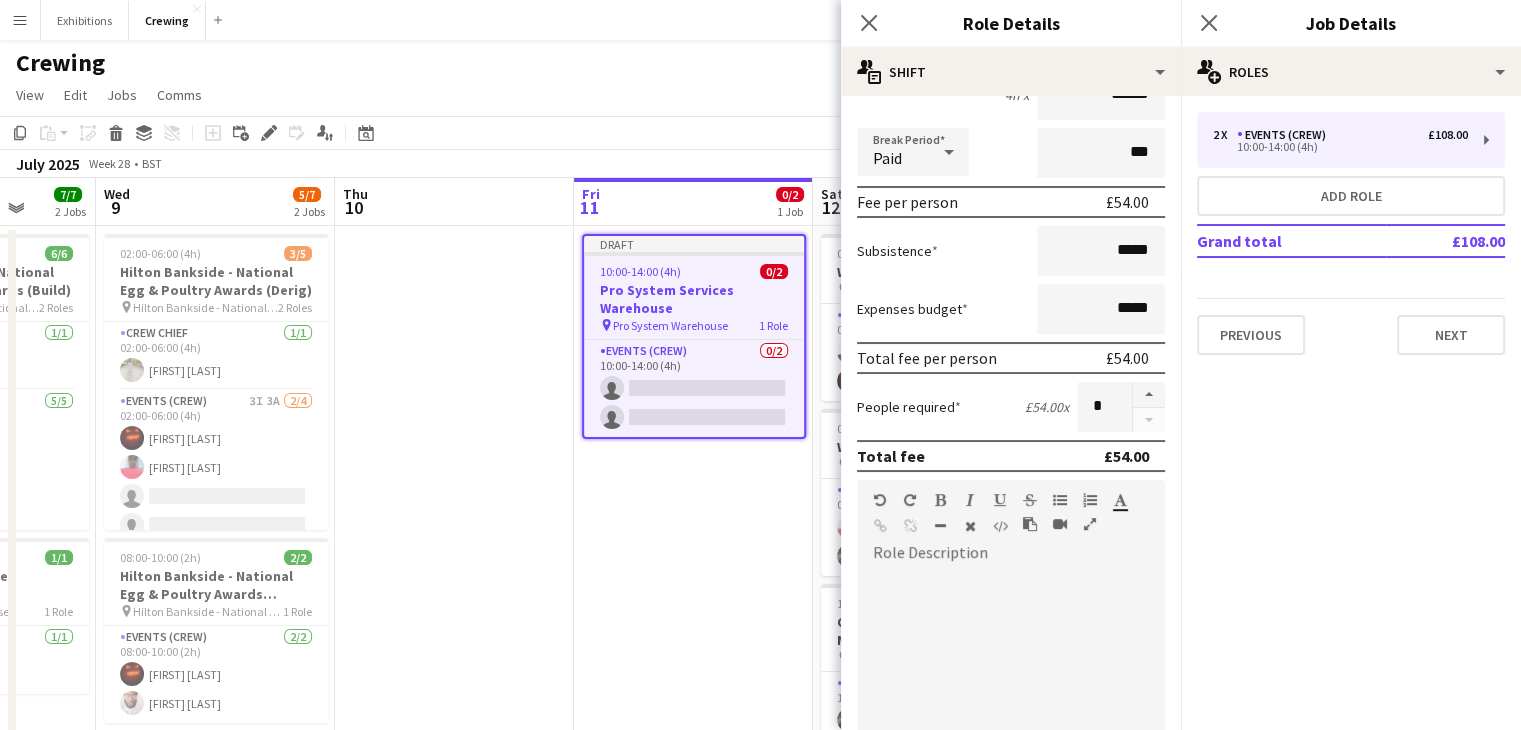 scroll, scrollTop: 620, scrollLeft: 0, axis: vertical 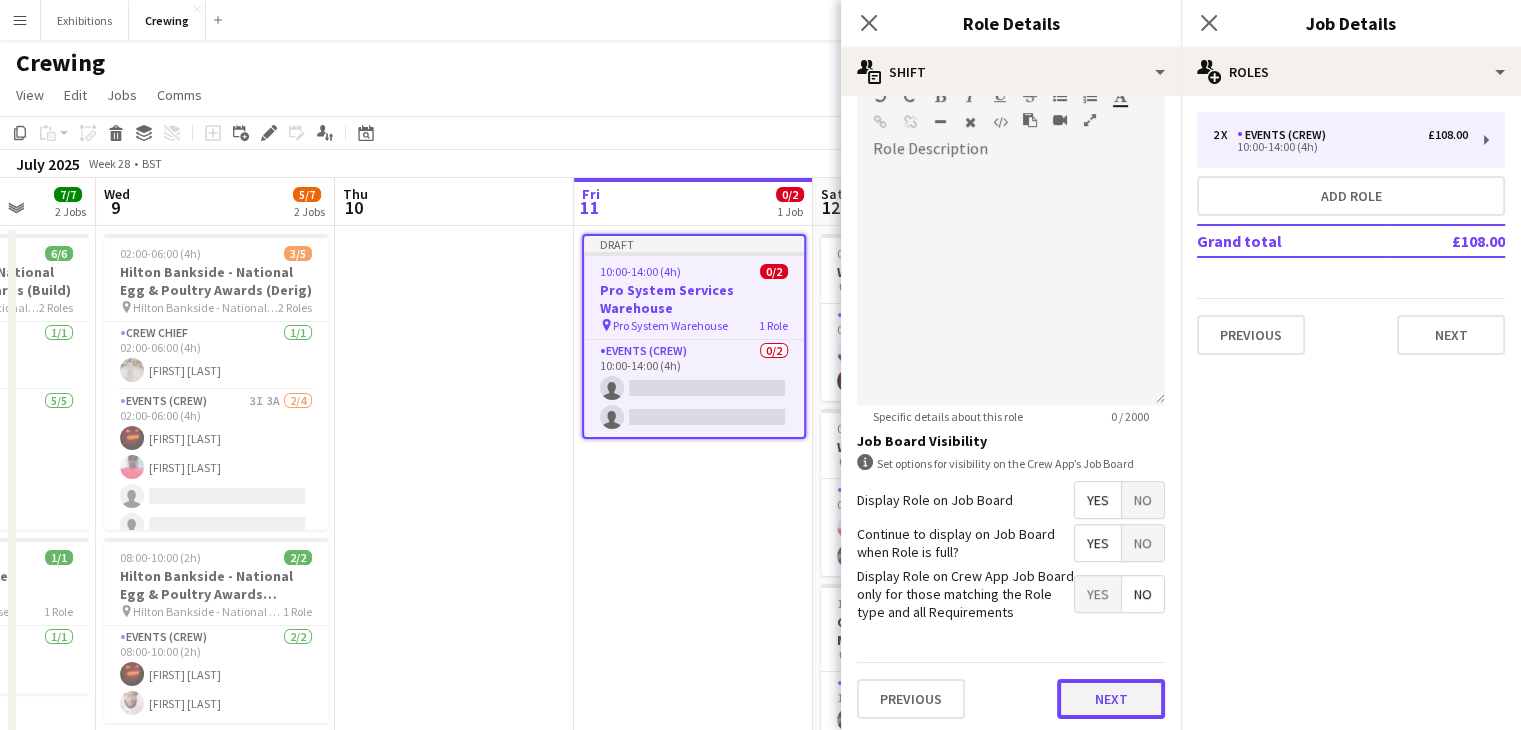 click on "Next" at bounding box center (1111, 699) 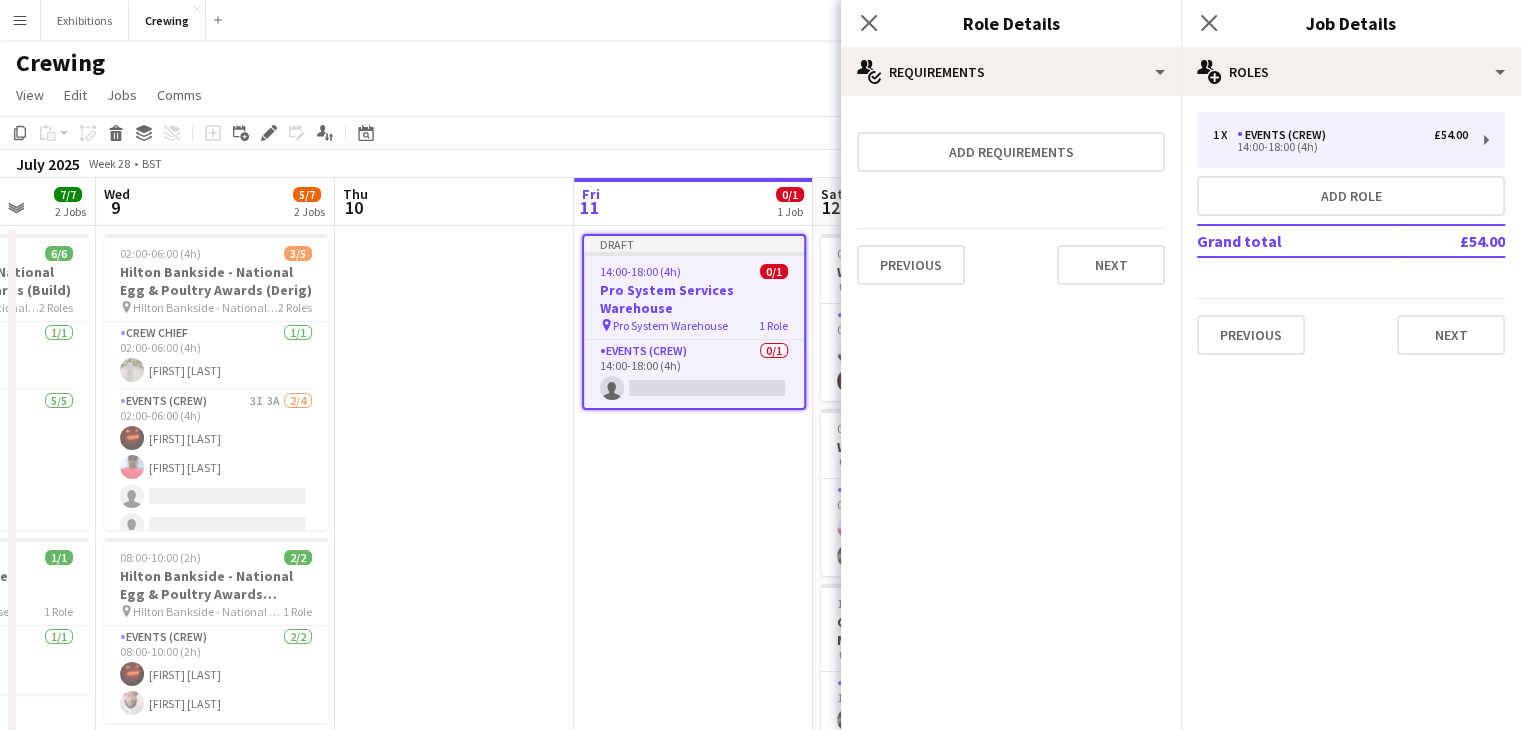 scroll, scrollTop: 0, scrollLeft: 0, axis: both 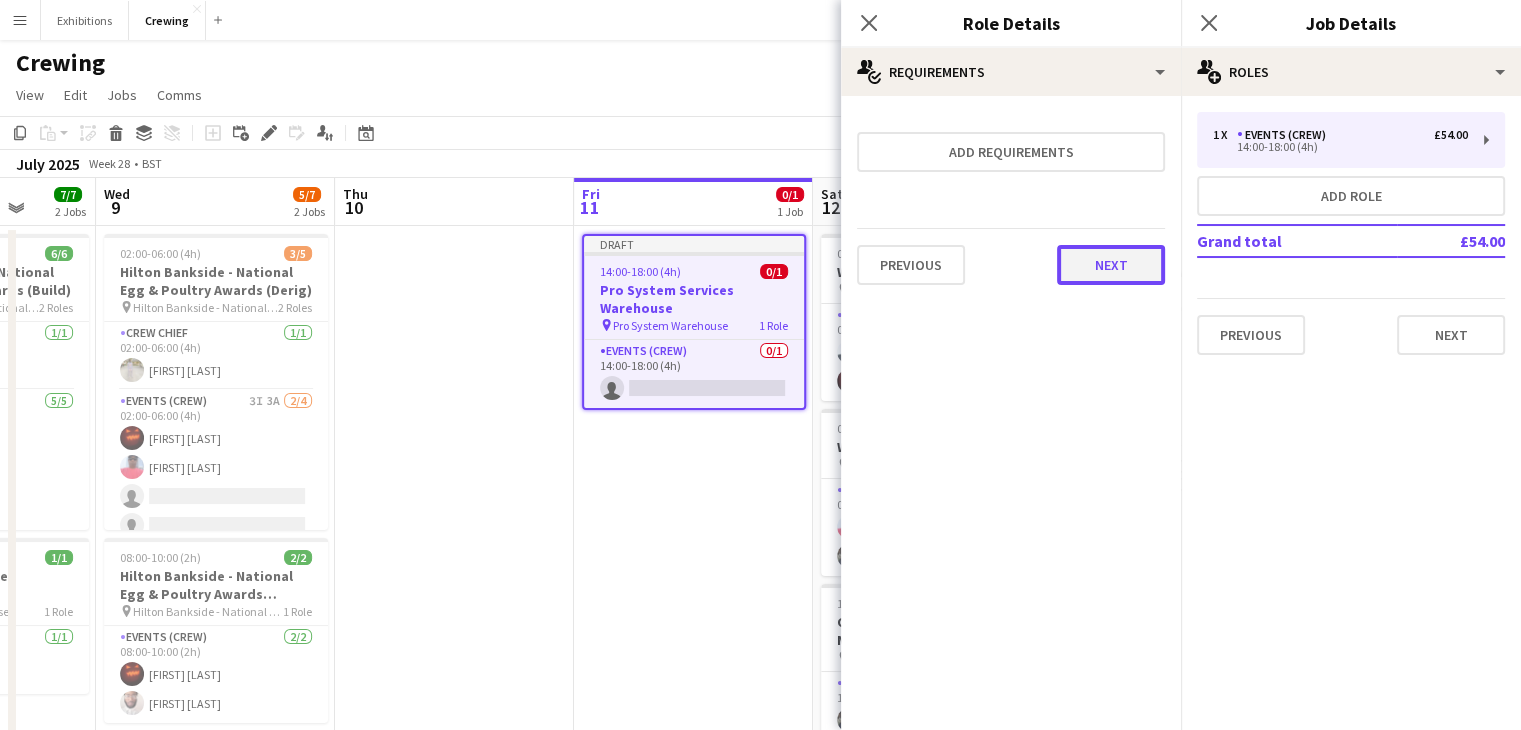 click on "Next" at bounding box center (1111, 265) 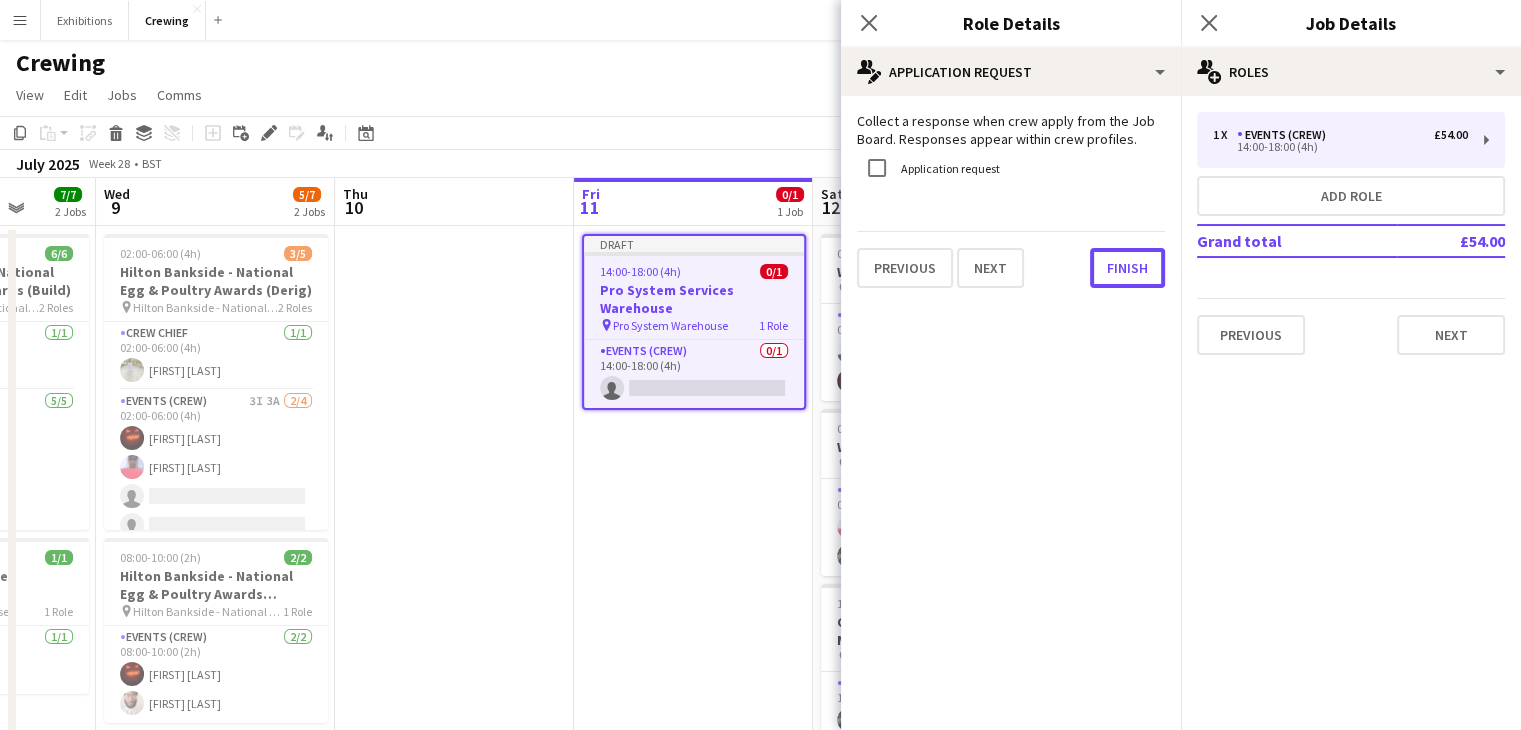 click on "Finish" at bounding box center (1127, 268) 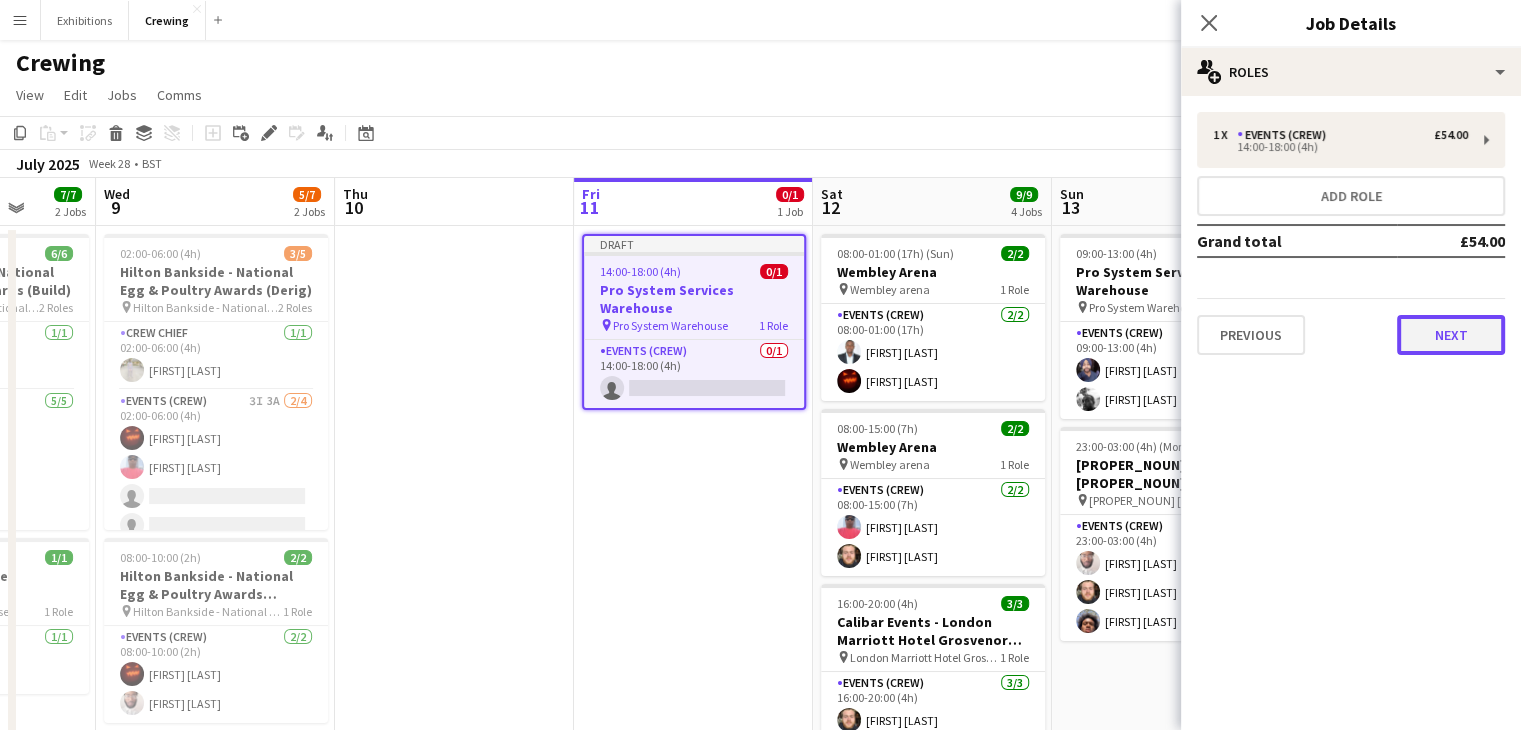 click on "Next" at bounding box center [1451, 335] 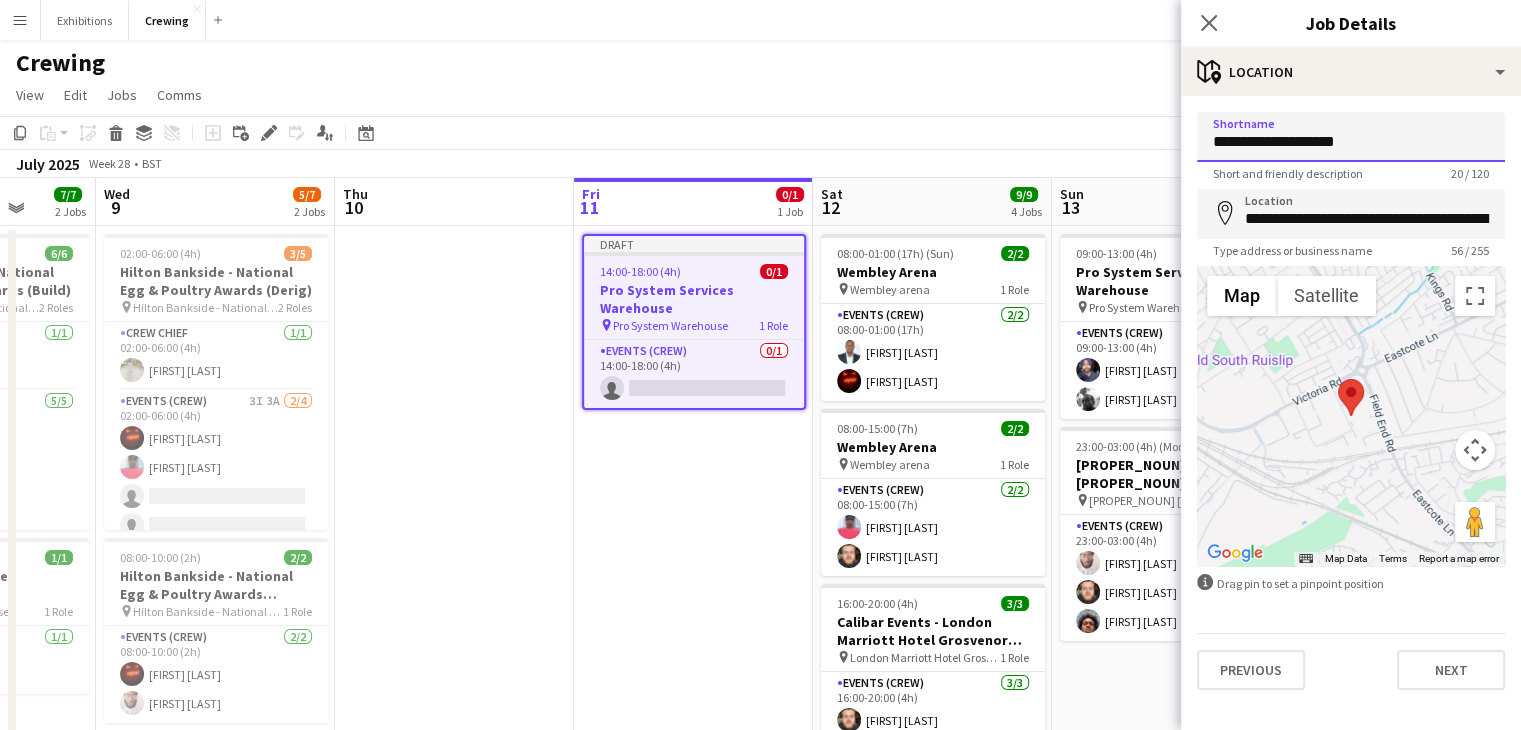 click on "**********" at bounding box center (1351, 137) 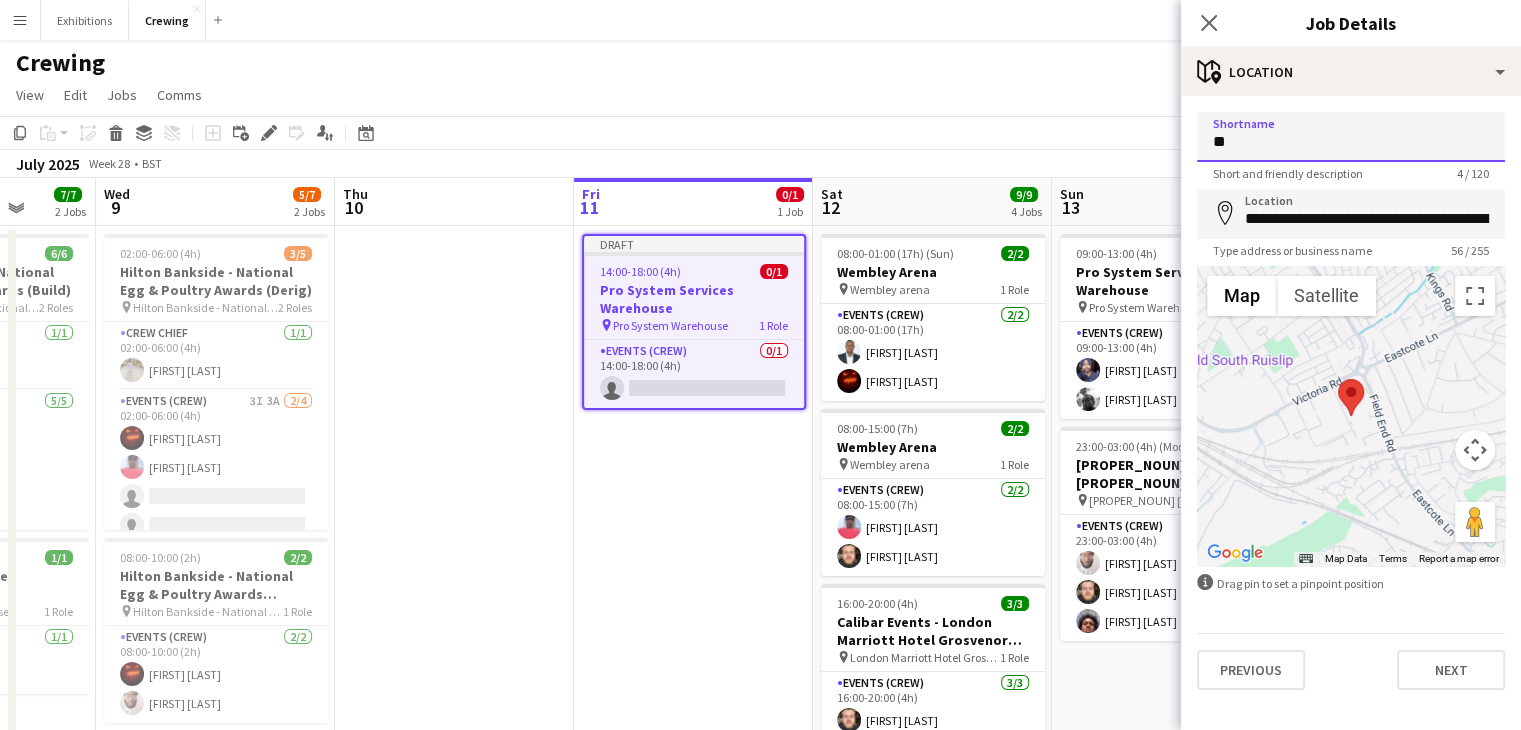 type on "*" 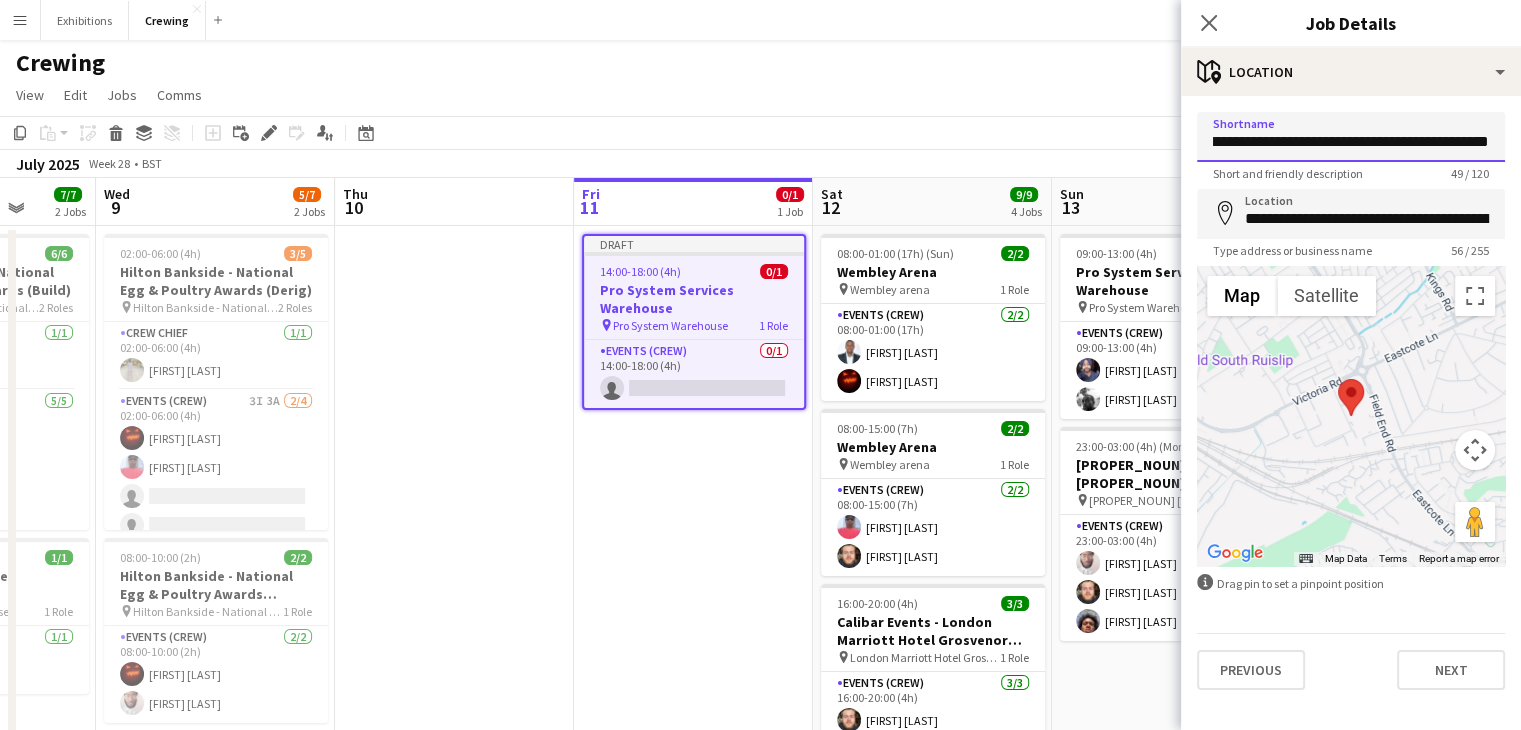 scroll, scrollTop: 0, scrollLeft: 60, axis: horizontal 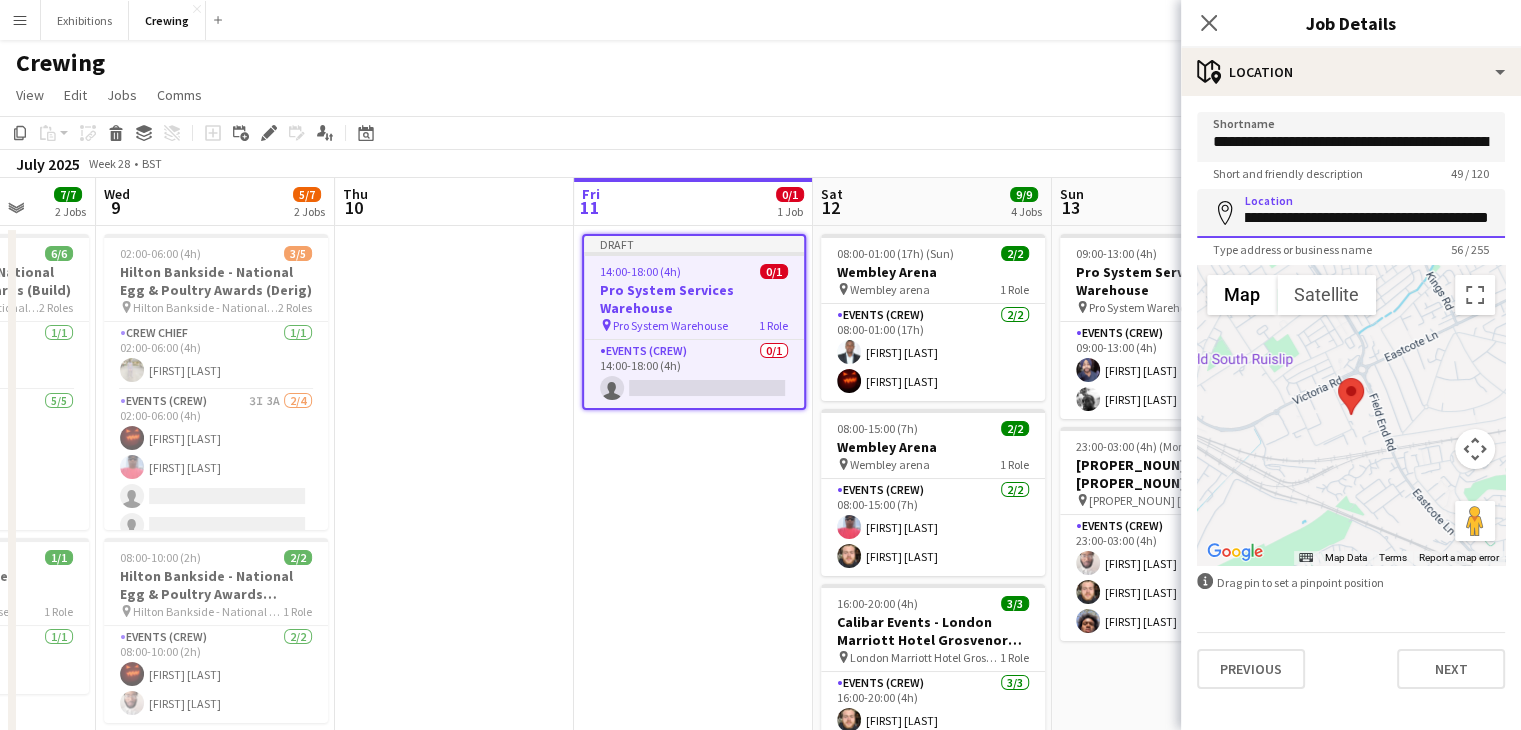 drag, startPoint x: 1244, startPoint y: 219, endPoint x: 1535, endPoint y: 191, distance: 292.34396 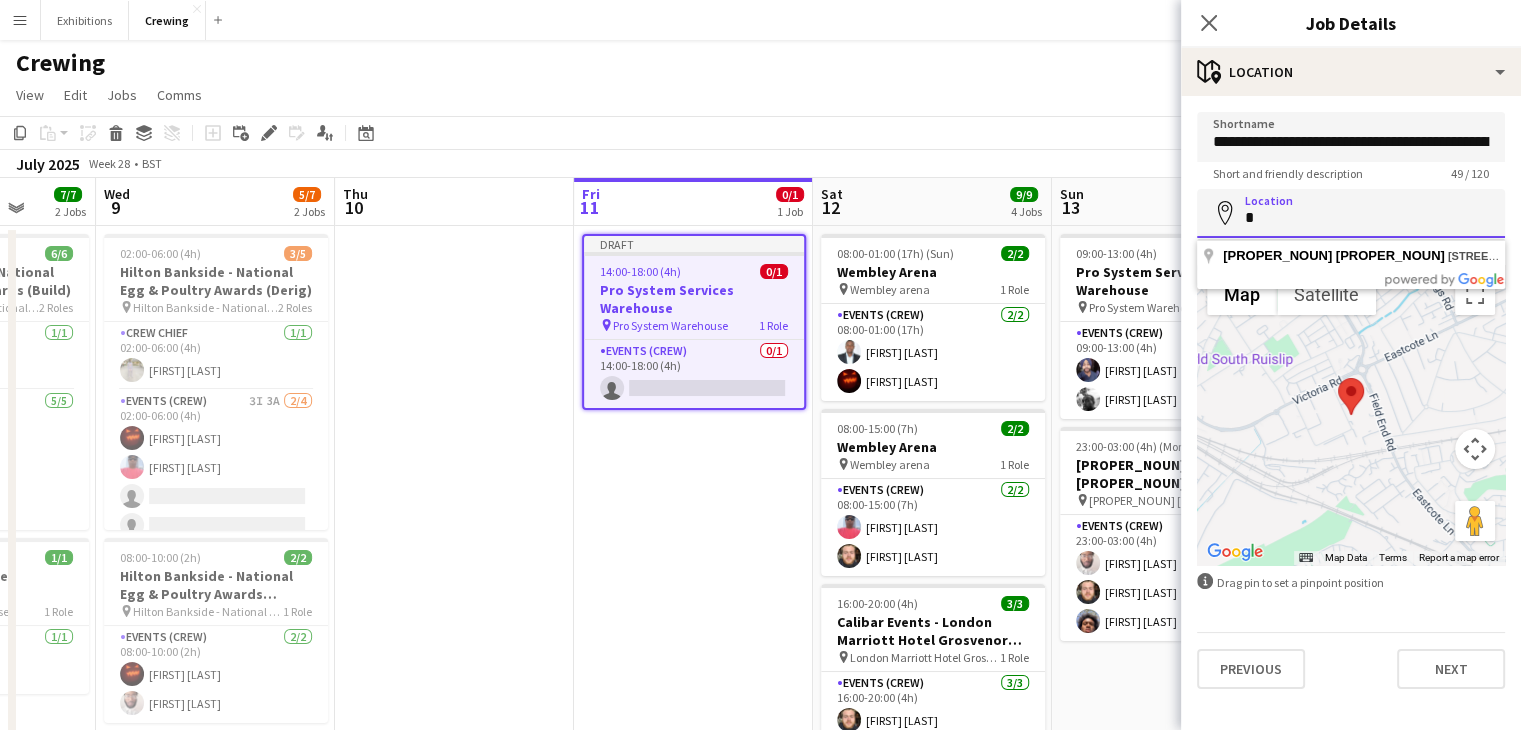 scroll, scrollTop: 0, scrollLeft: 0, axis: both 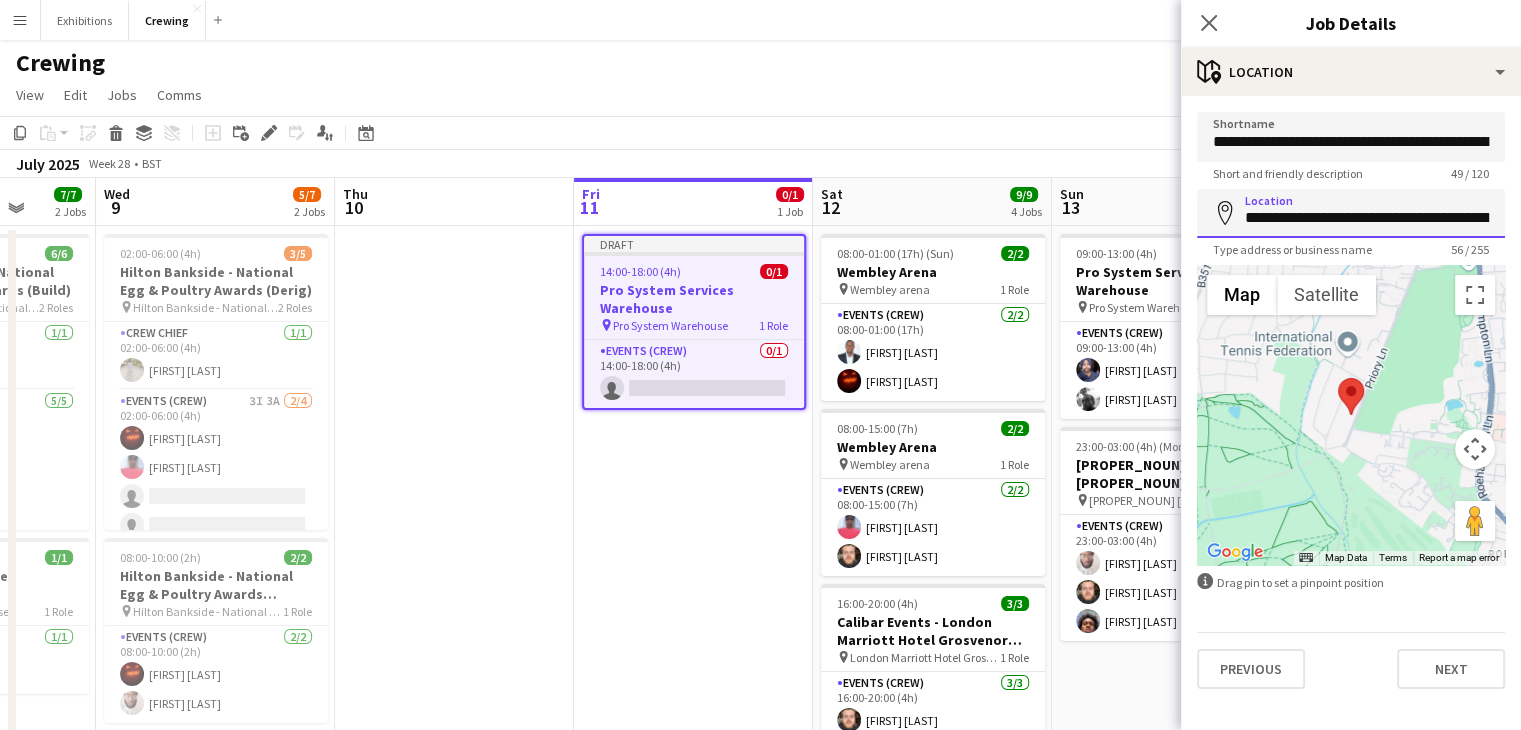 click on "**********" at bounding box center [1351, 214] 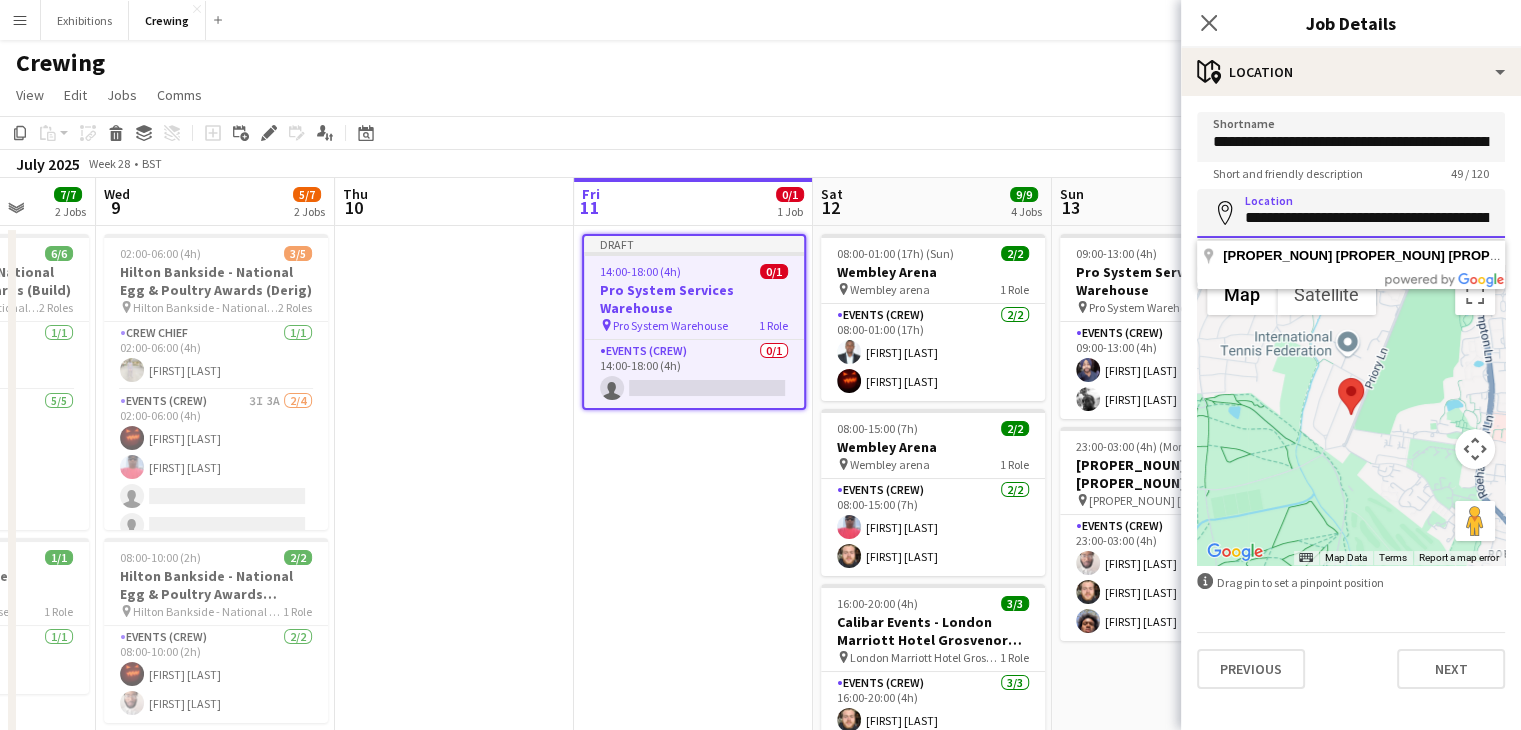 scroll, scrollTop: 0, scrollLeft: 160, axis: horizontal 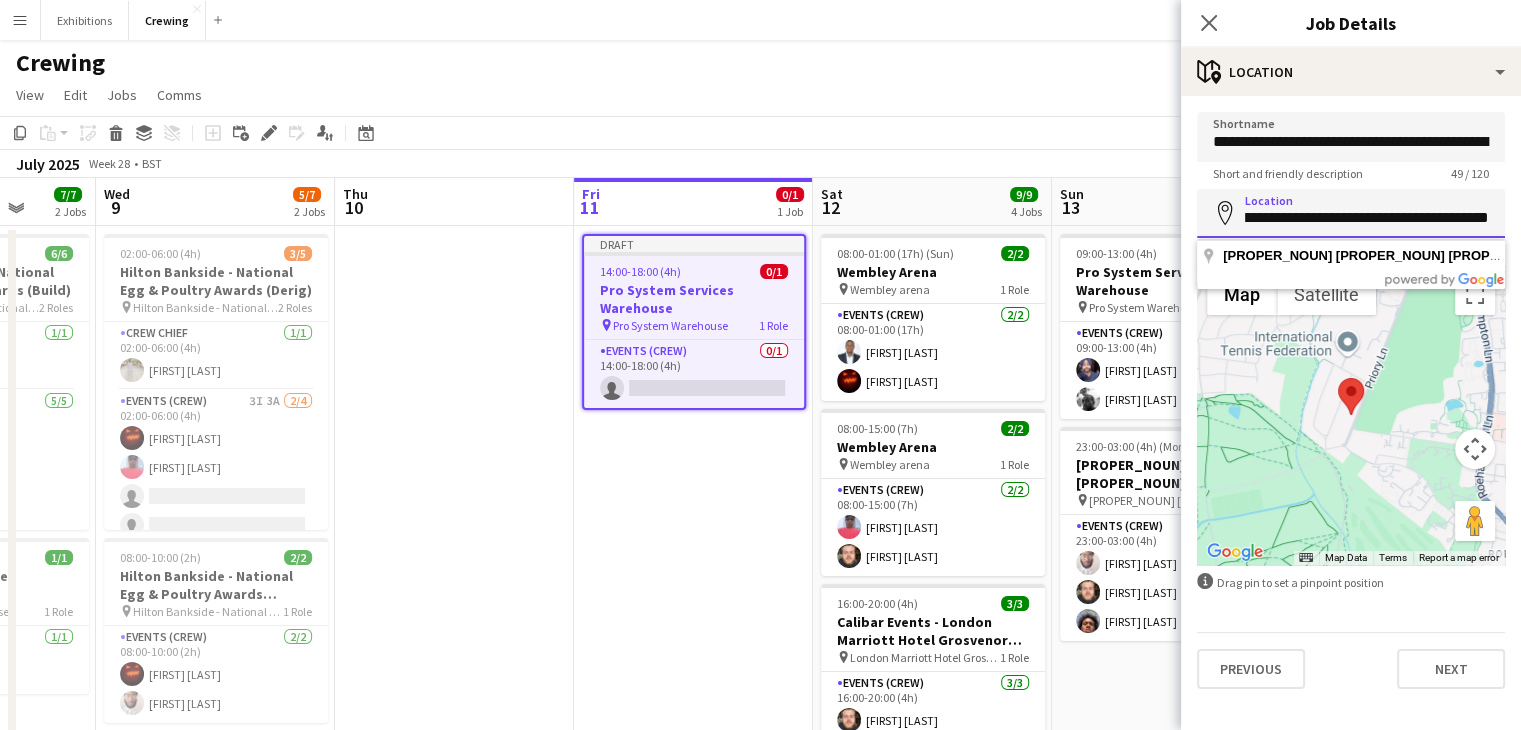 click on "**********" at bounding box center (1351, 214) 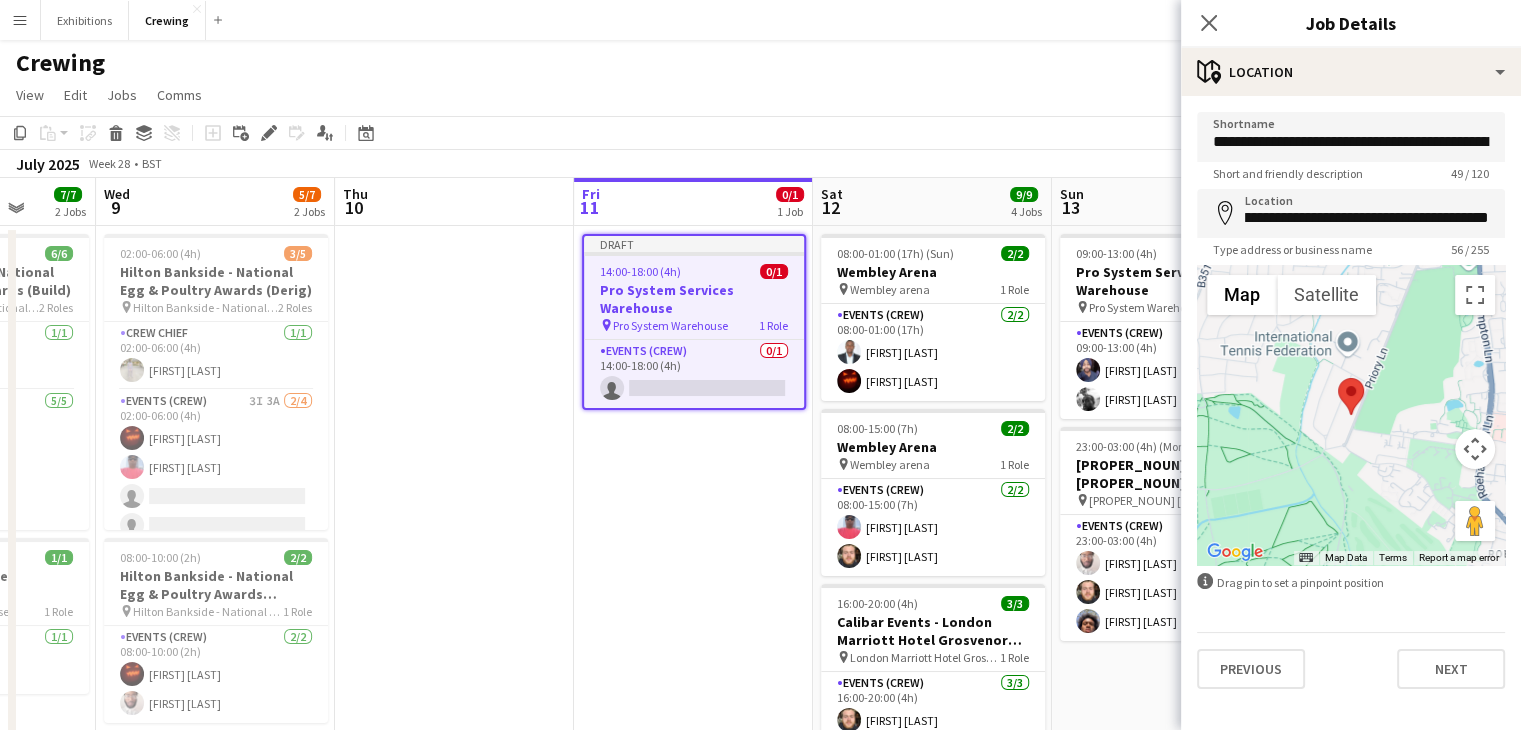 scroll, scrollTop: 0, scrollLeft: 0, axis: both 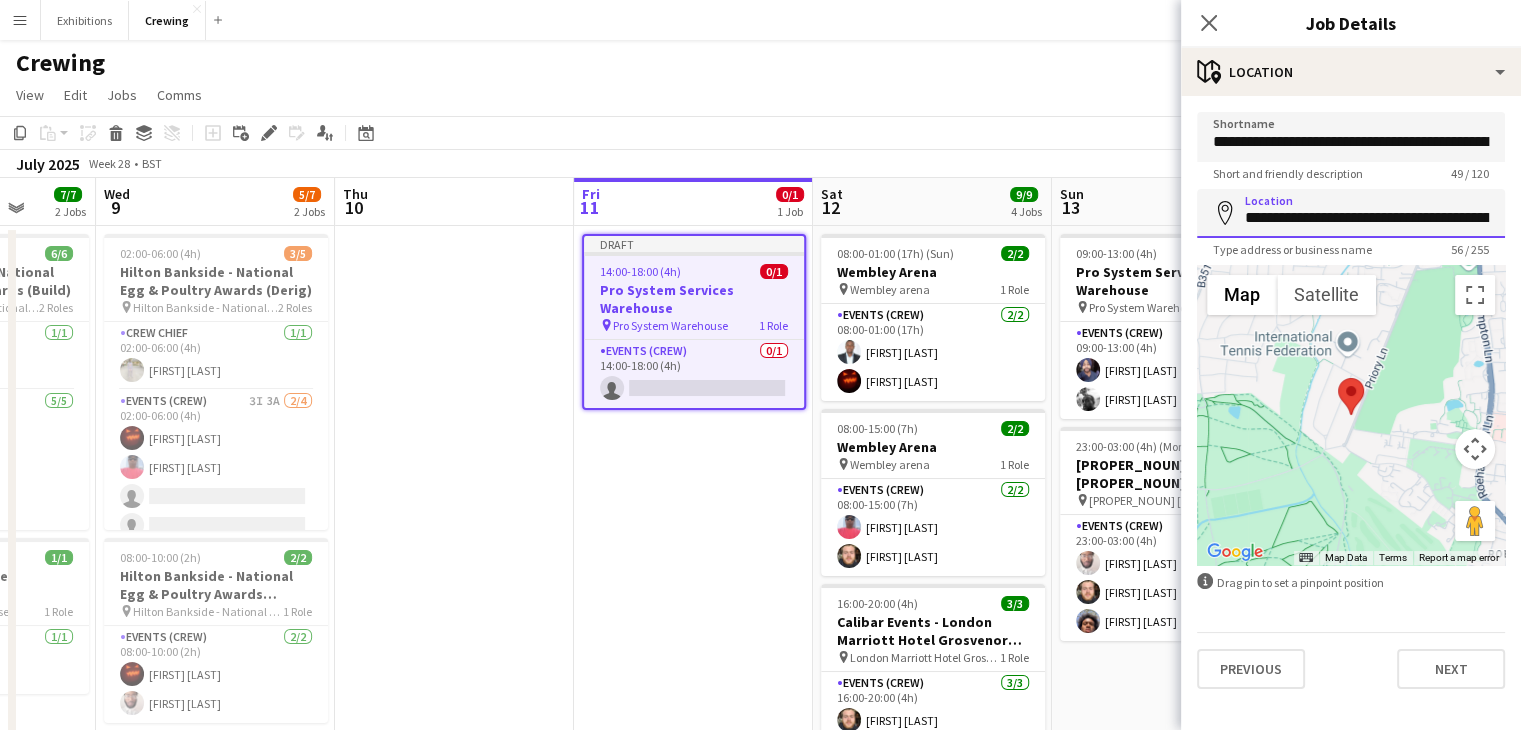 click on "**********" at bounding box center (1351, 214) 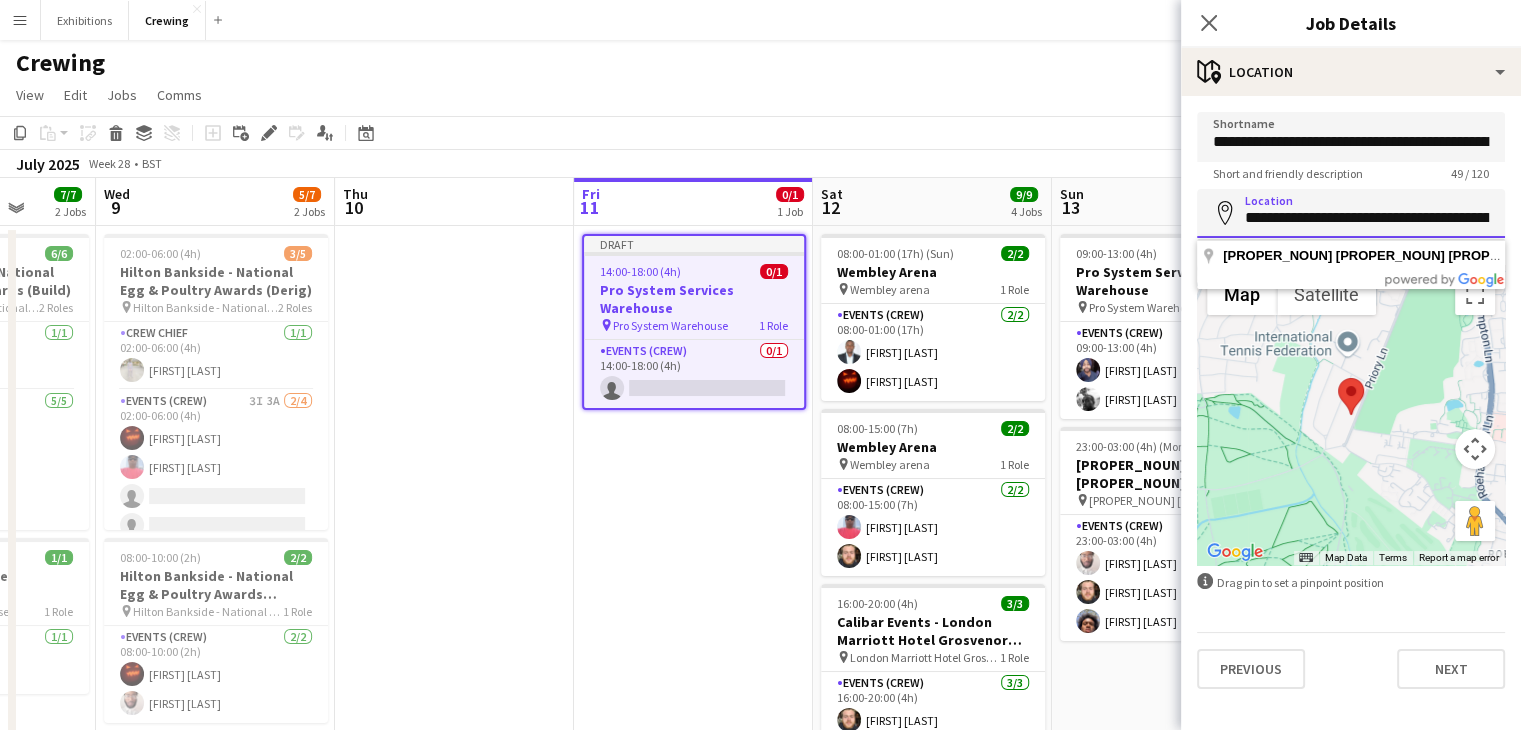 scroll, scrollTop: 0, scrollLeft: 160, axis: horizontal 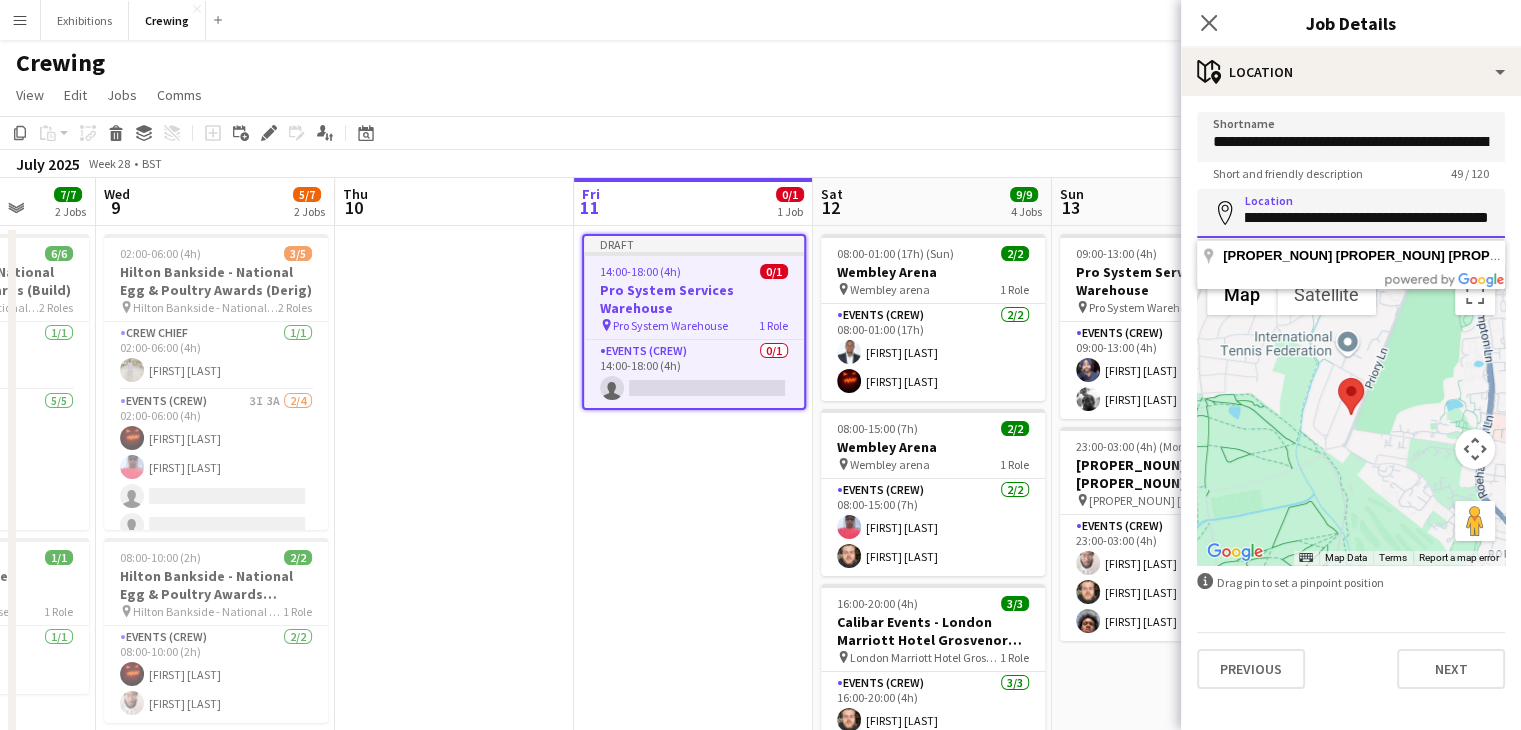 click on "**********" at bounding box center (1351, 214) 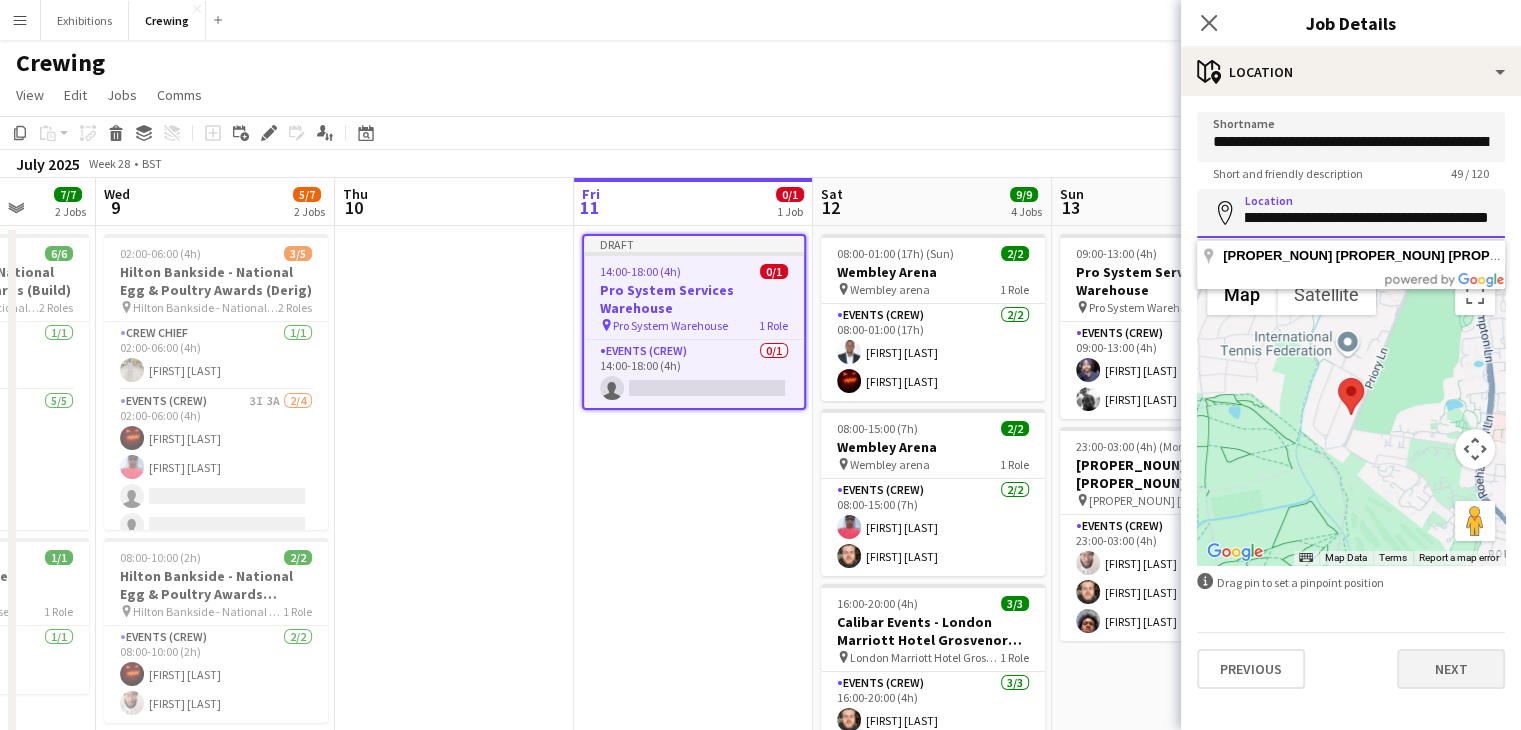 type on "**********" 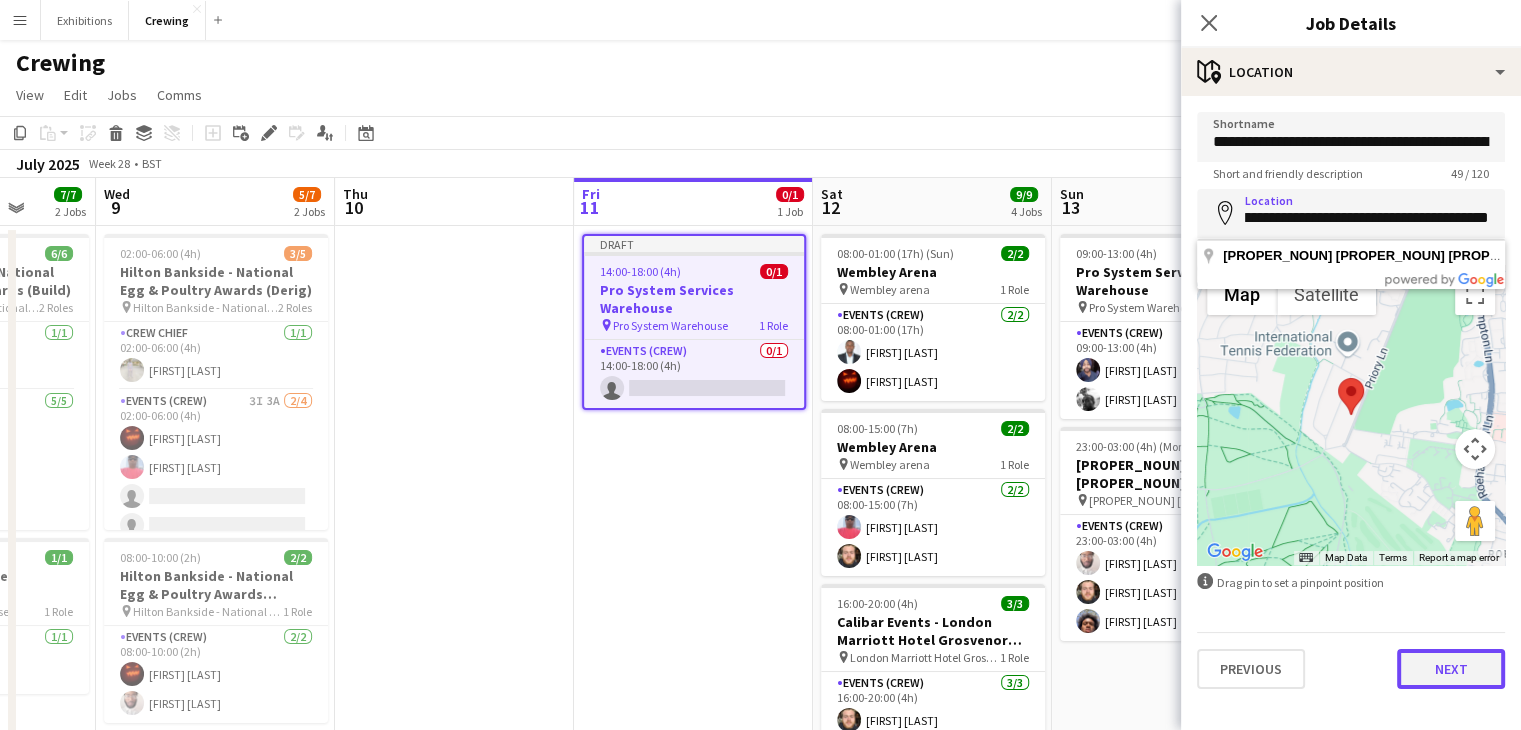 scroll, scrollTop: 0, scrollLeft: 0, axis: both 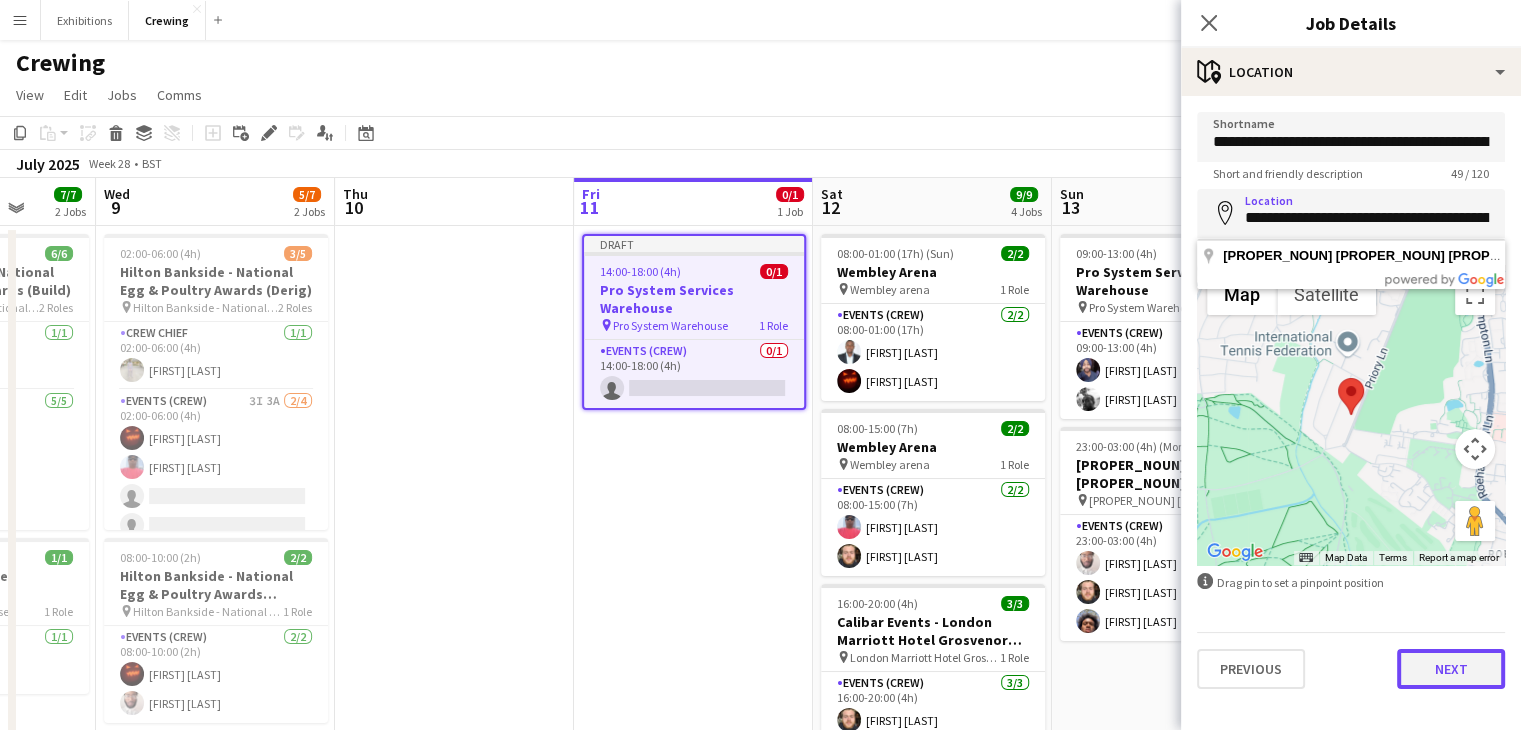 click on "Next" at bounding box center [1451, 669] 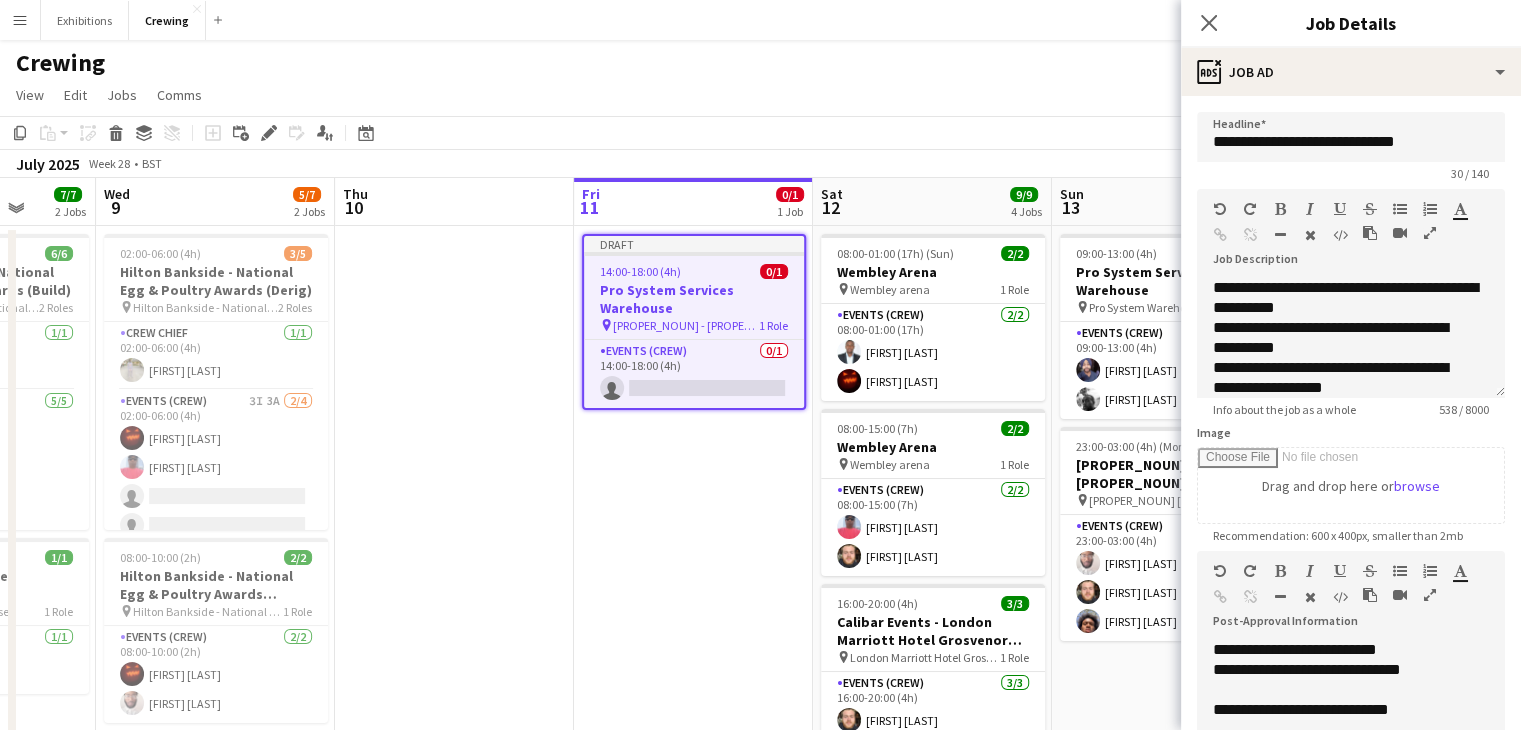 scroll, scrollTop: 256, scrollLeft: 0, axis: vertical 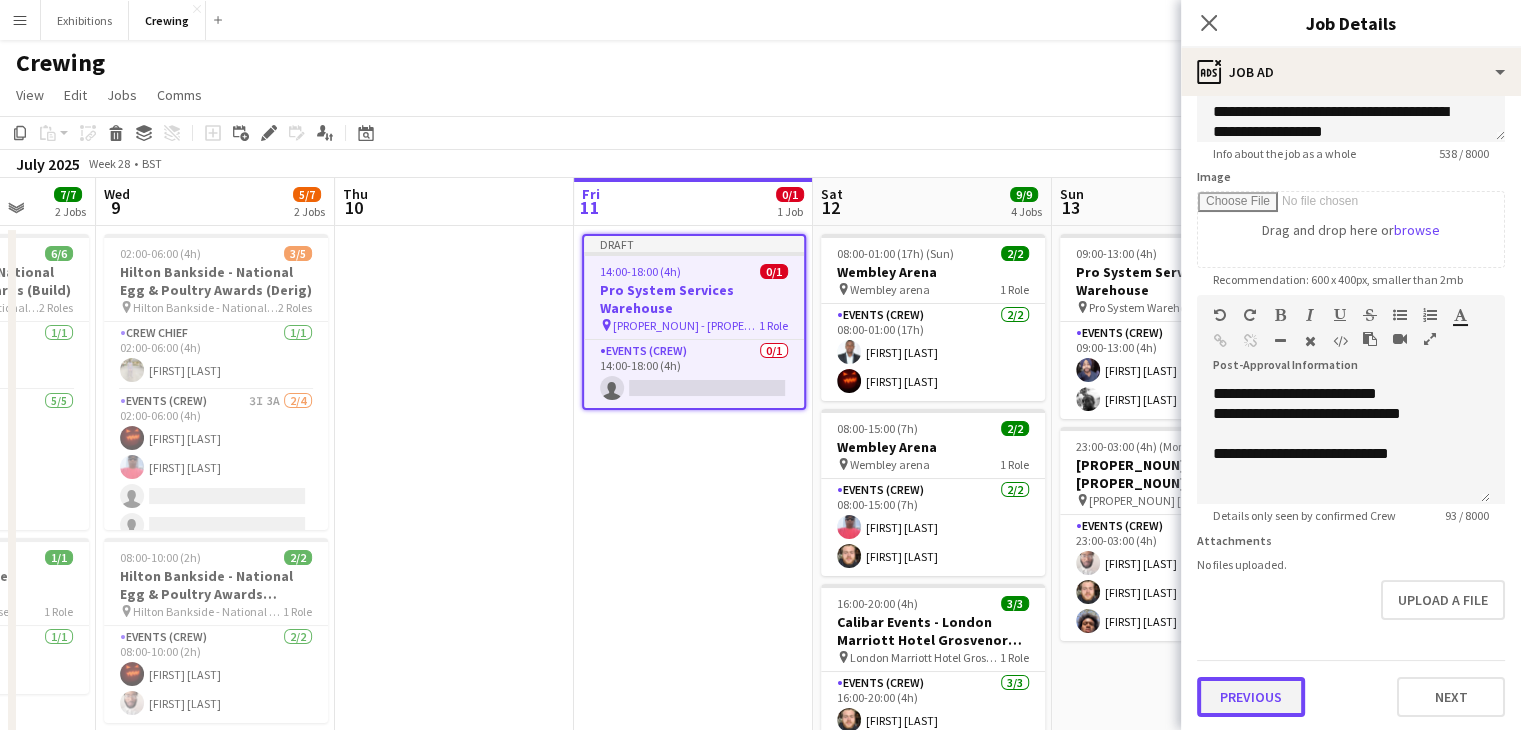 click on "Previous" at bounding box center (1251, 697) 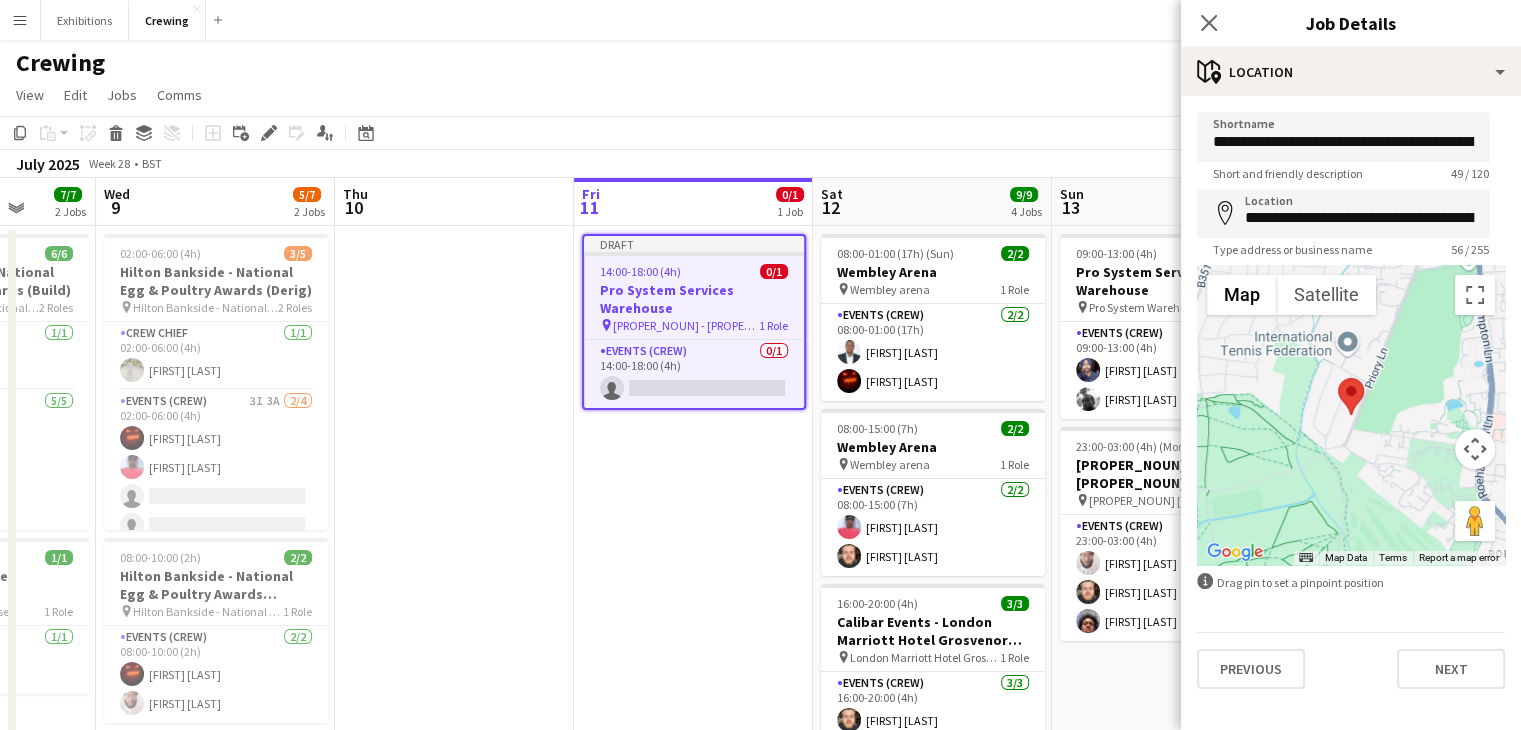 scroll, scrollTop: 0, scrollLeft: 0, axis: both 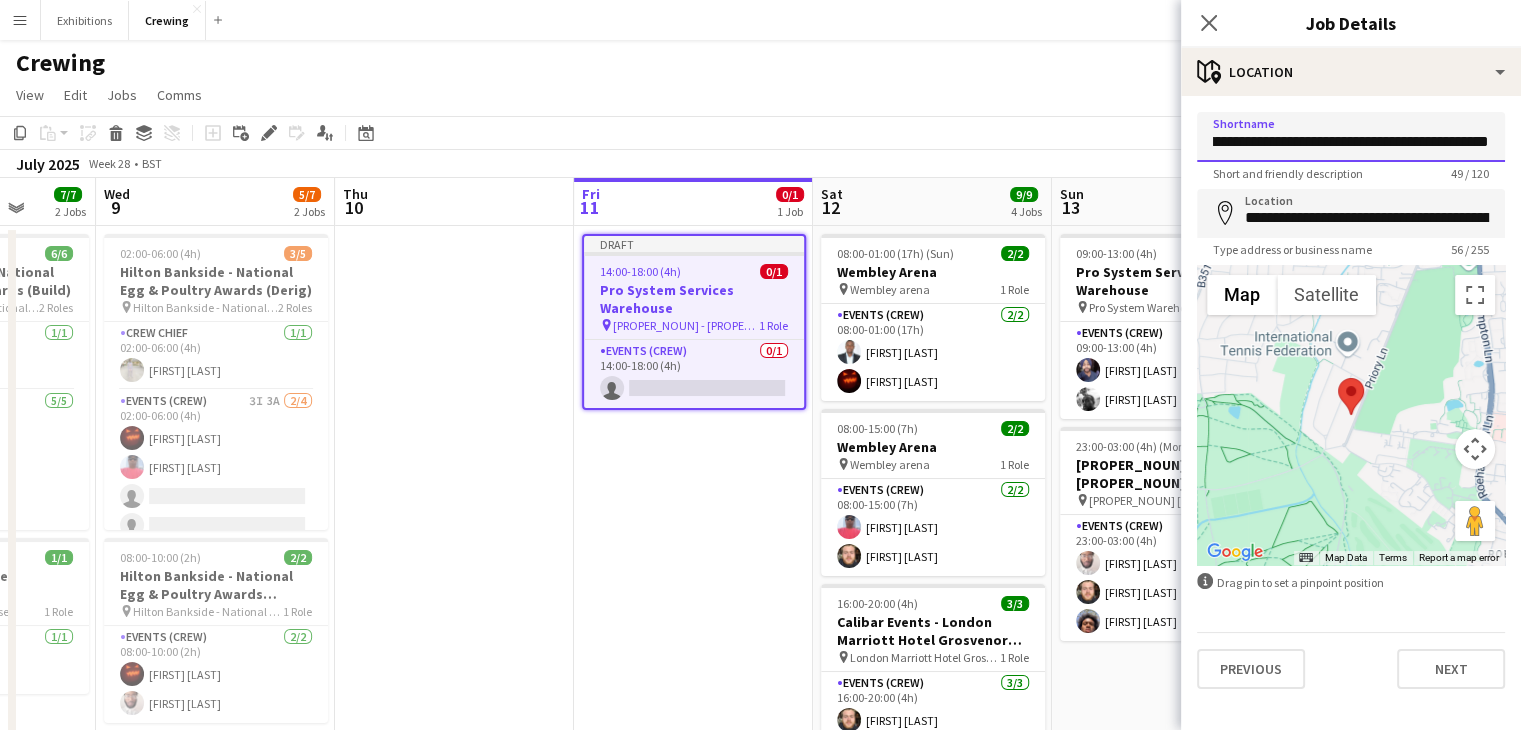 drag, startPoint x: 1214, startPoint y: 143, endPoint x: 1535, endPoint y: 204, distance: 326.74454 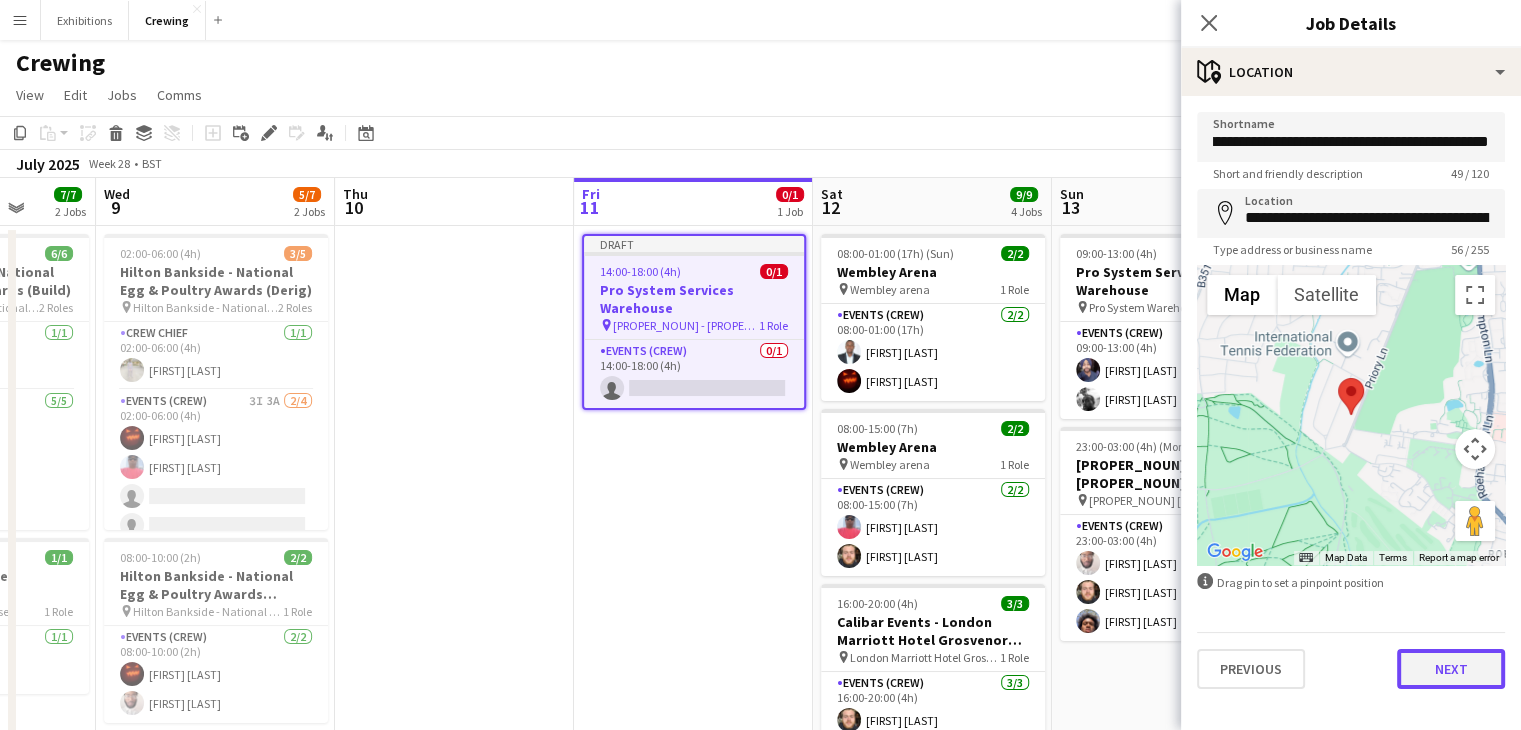 scroll, scrollTop: 0, scrollLeft: 0, axis: both 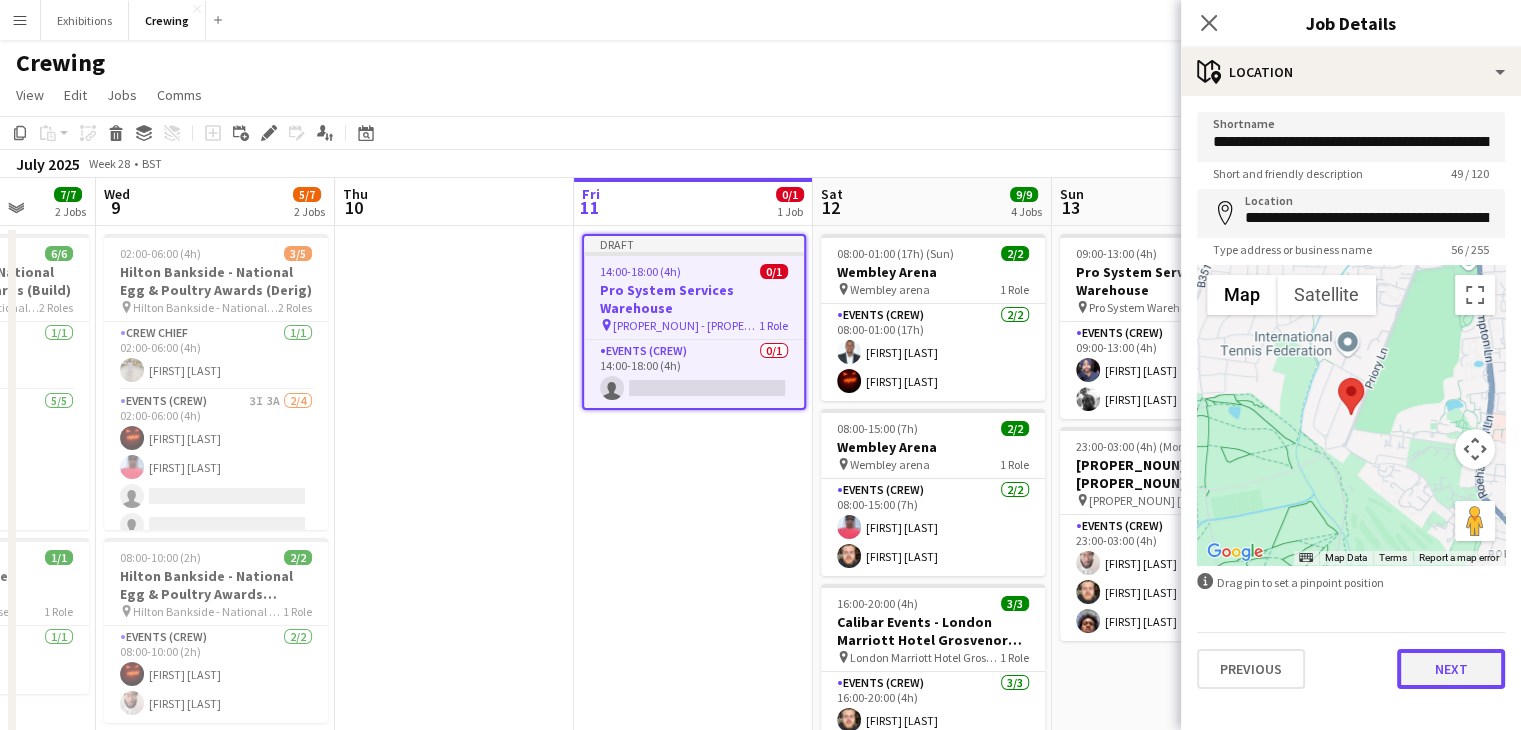 click on "Next" at bounding box center (1451, 669) 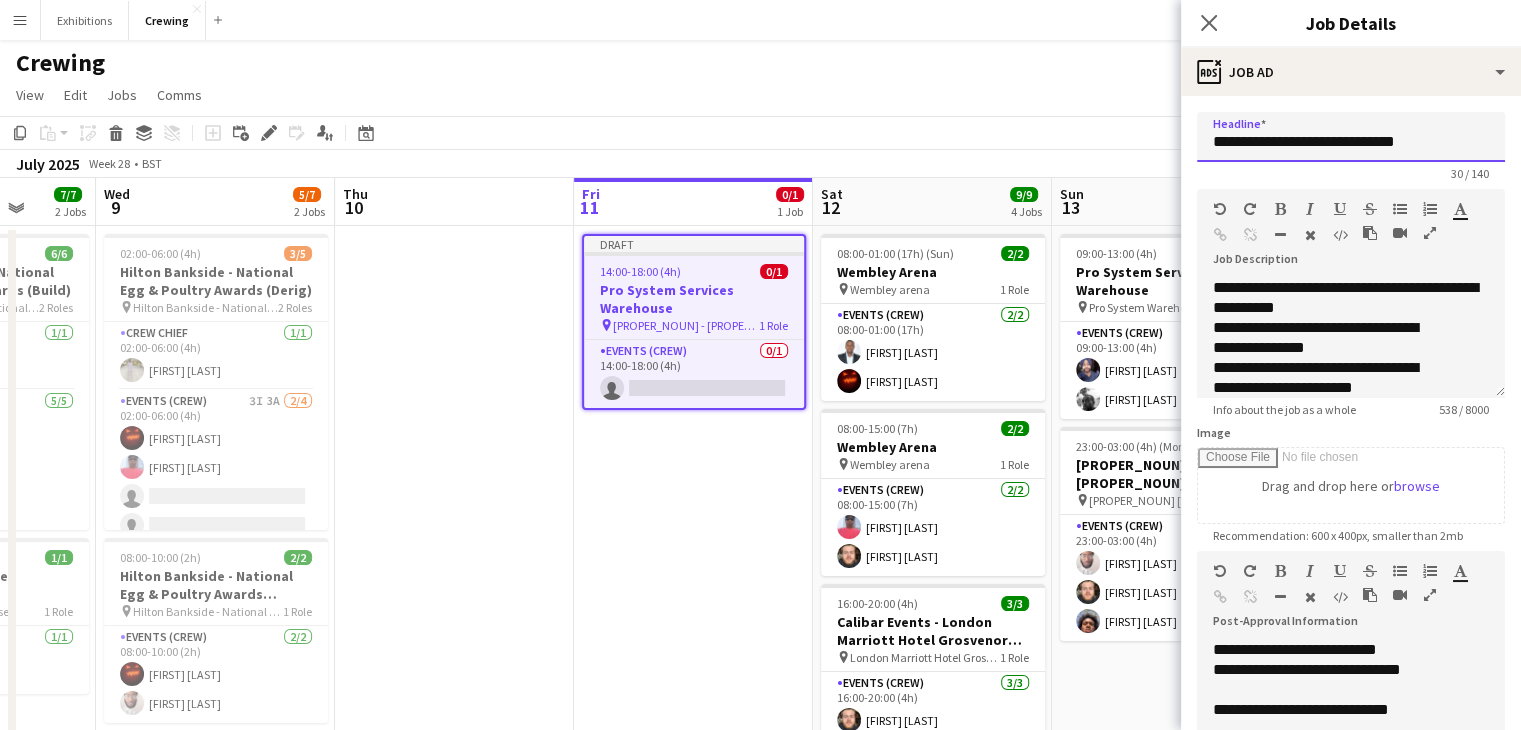 drag, startPoint x: 1443, startPoint y: 142, endPoint x: 1088, endPoint y: 127, distance: 355.31677 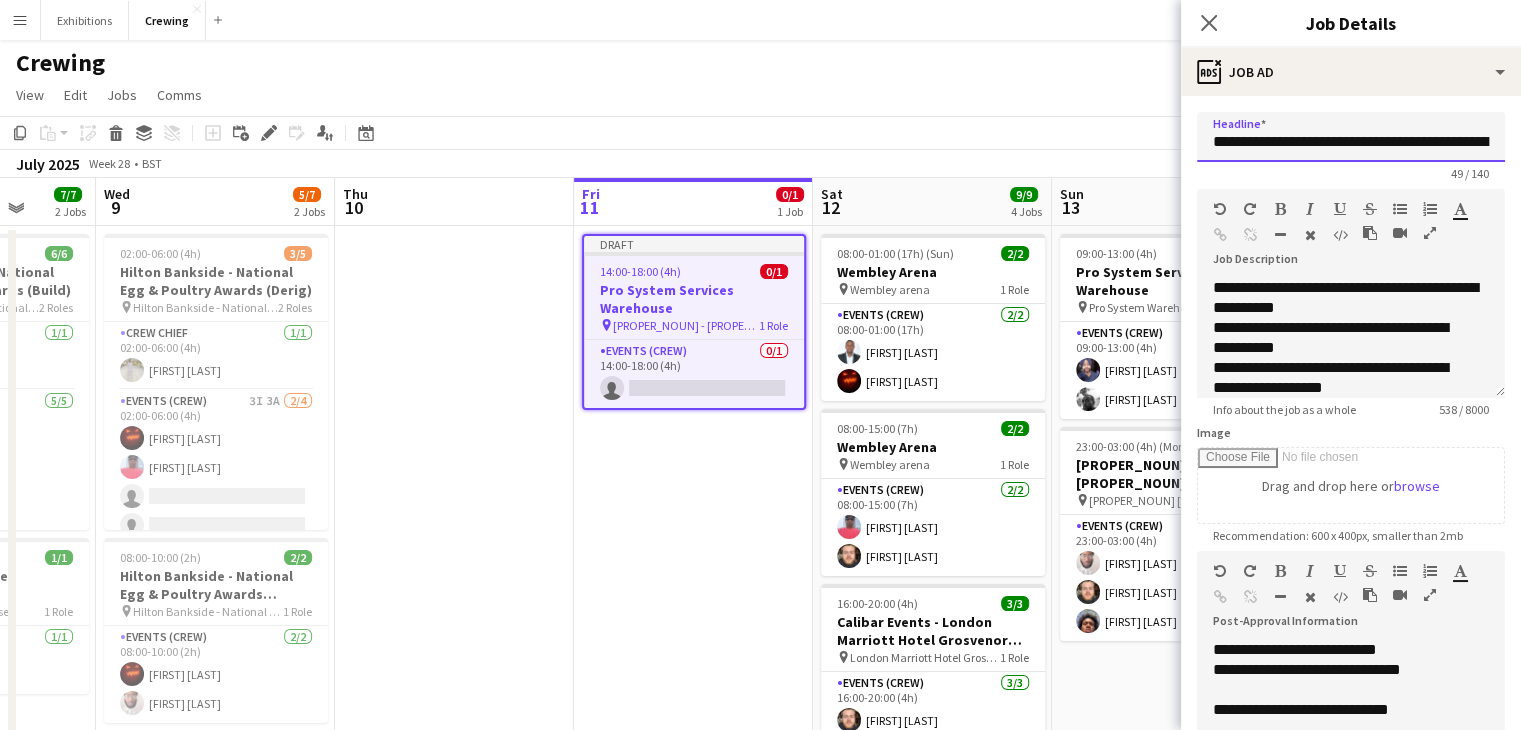 scroll, scrollTop: 0, scrollLeft: 75, axis: horizontal 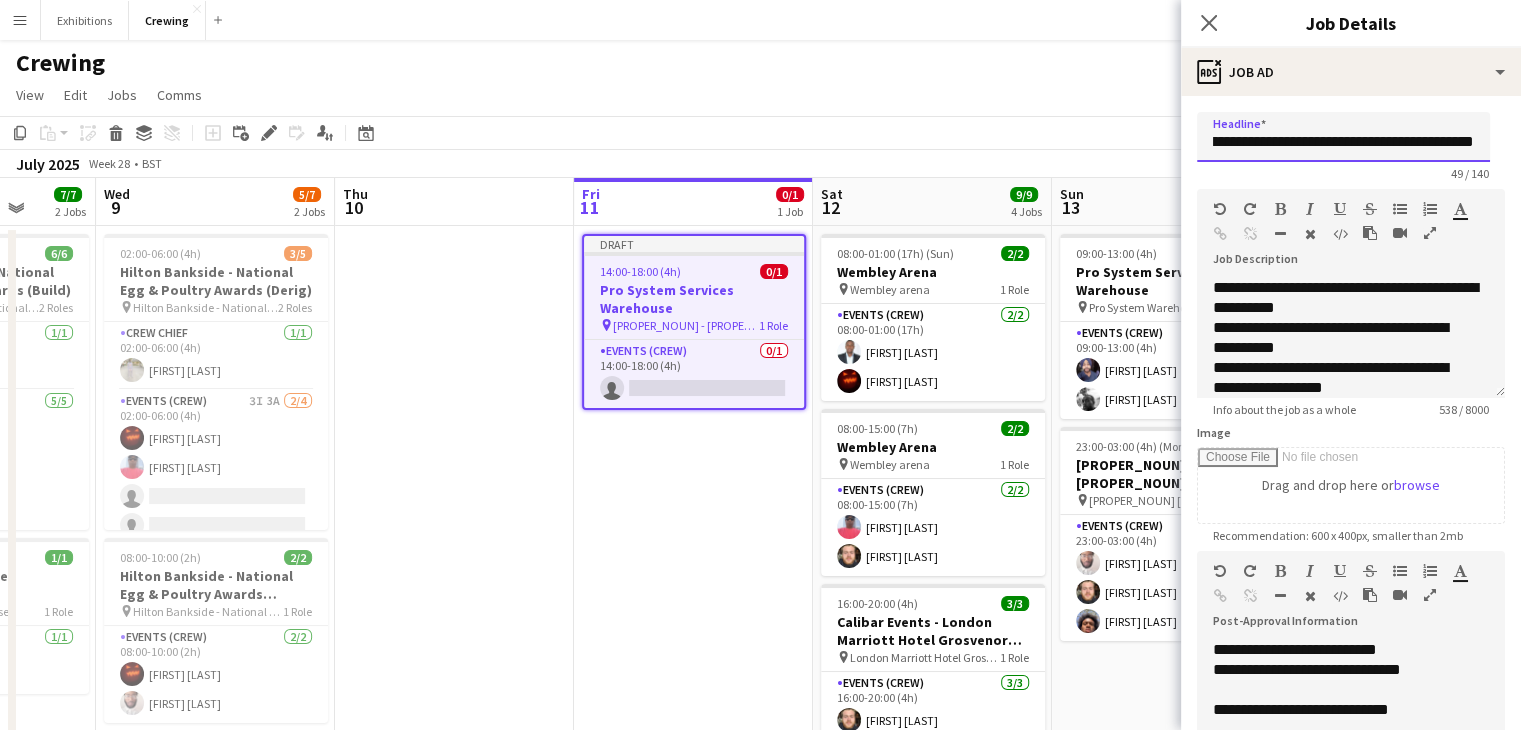 type on "**********" 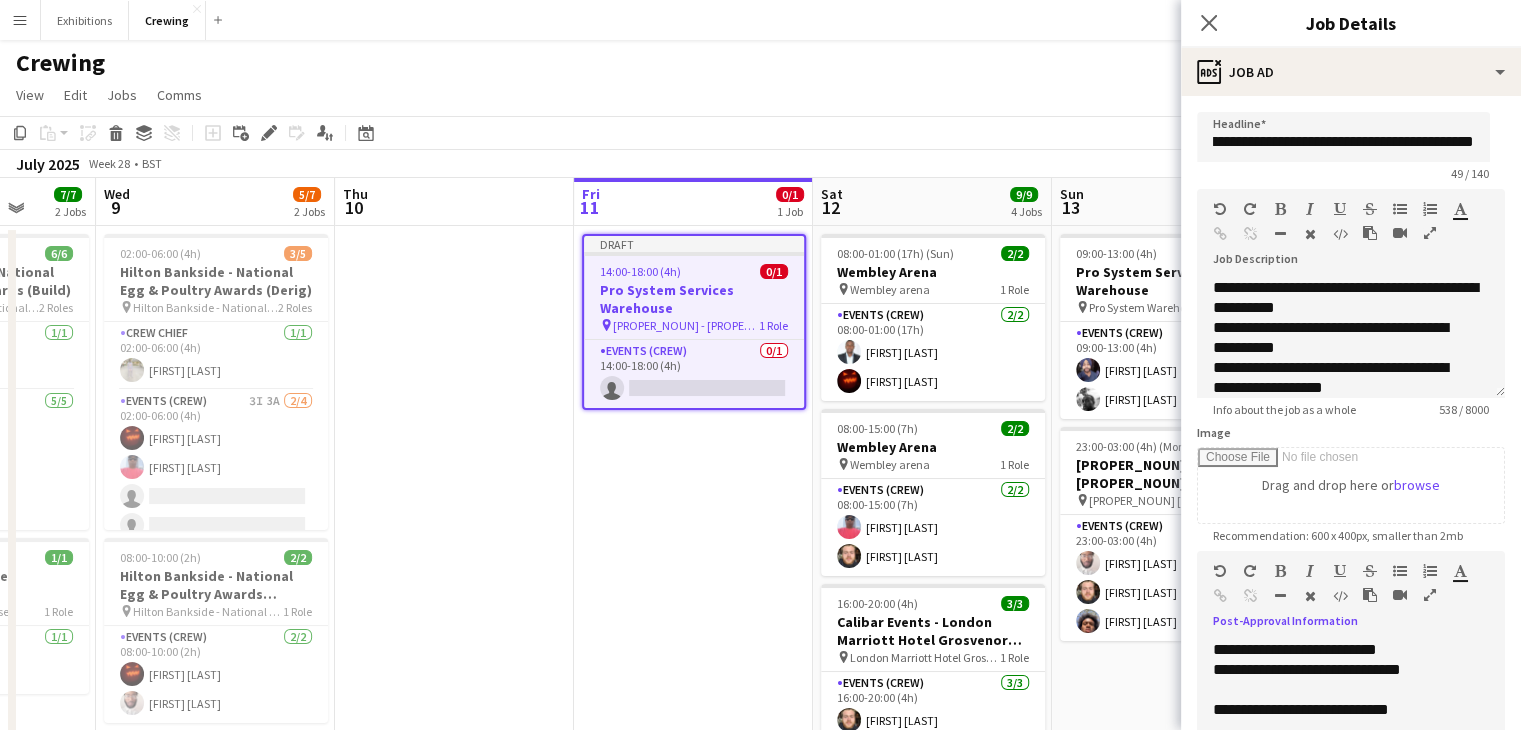 scroll, scrollTop: 0, scrollLeft: 0, axis: both 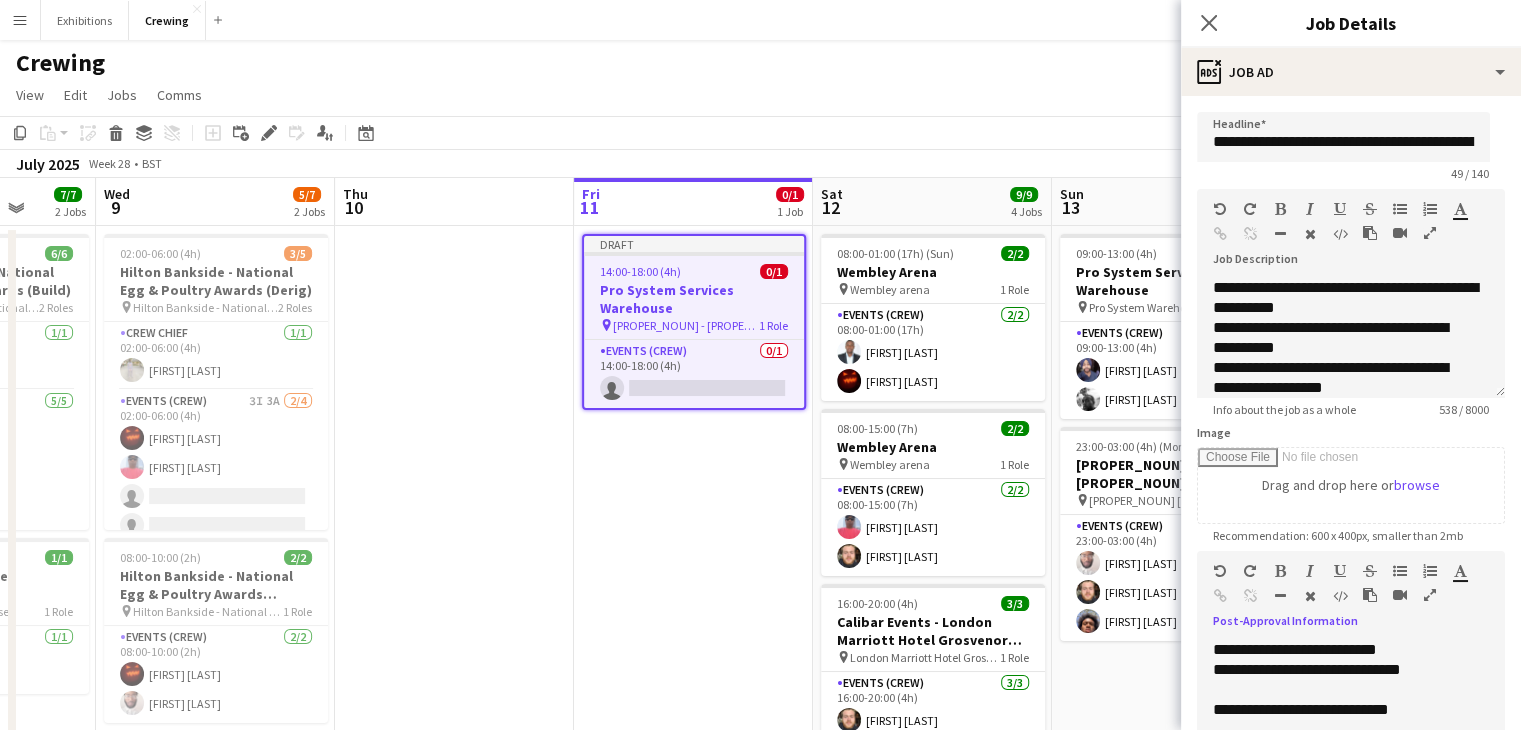 click on "**********" at bounding box center (1343, 670) 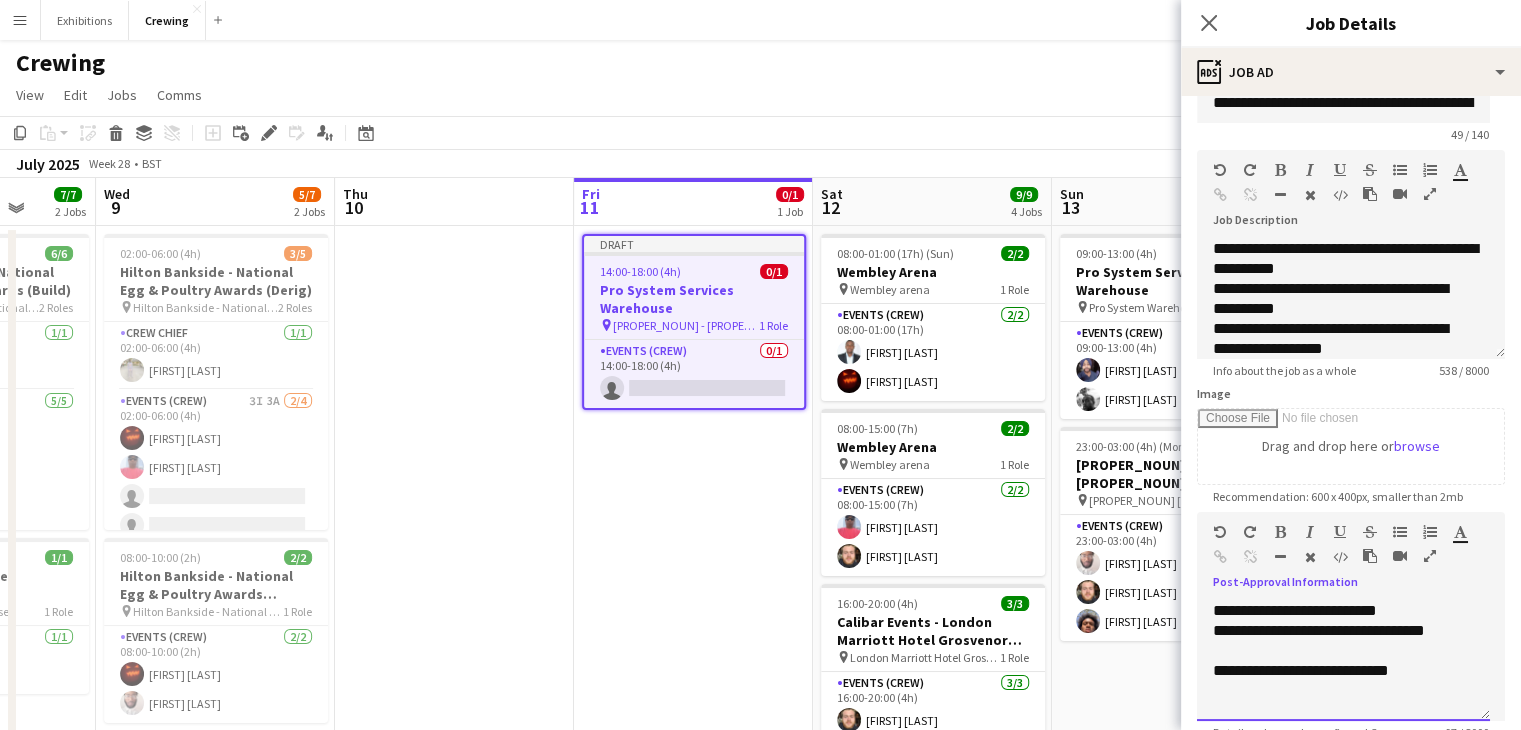 scroll, scrollTop: 256, scrollLeft: 0, axis: vertical 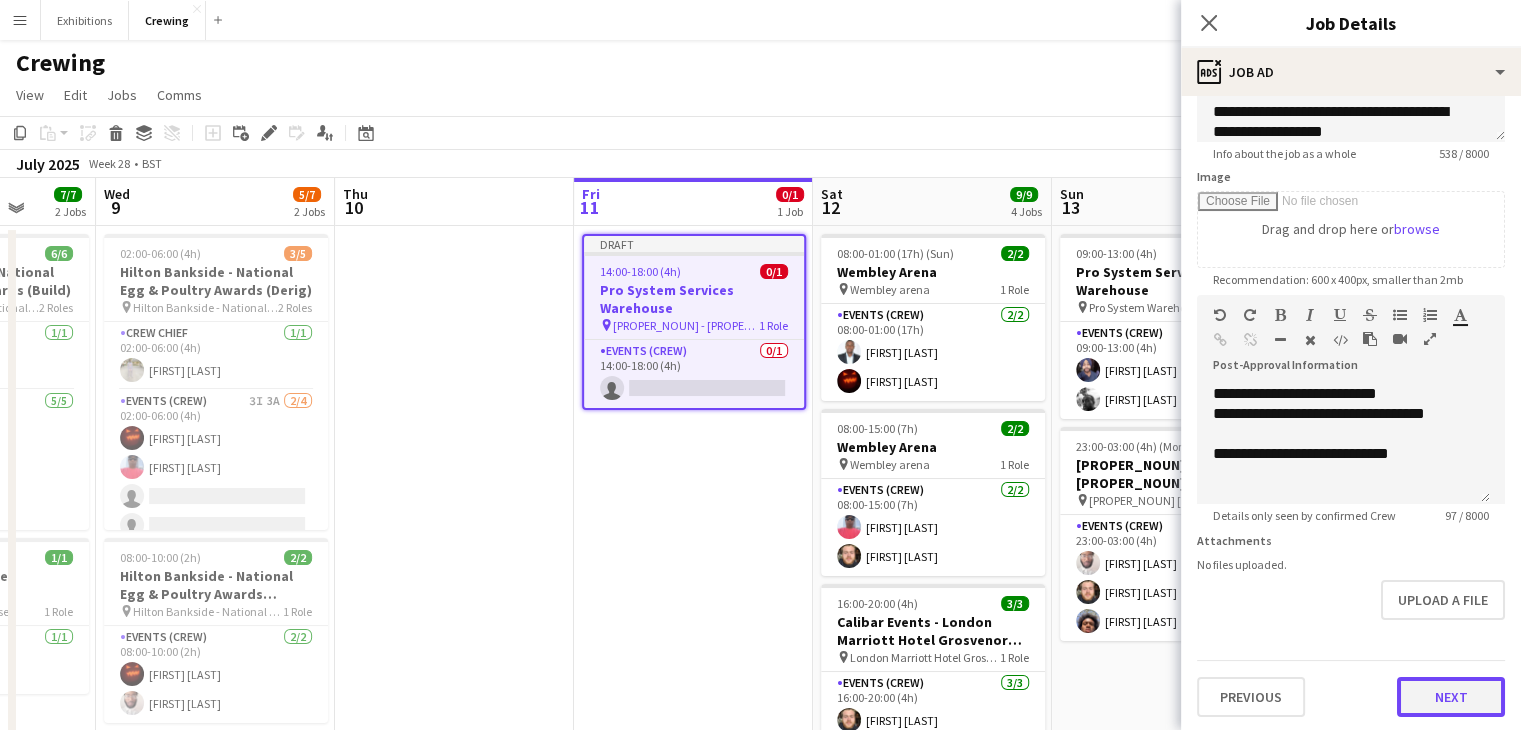 click on "Next" at bounding box center [1451, 697] 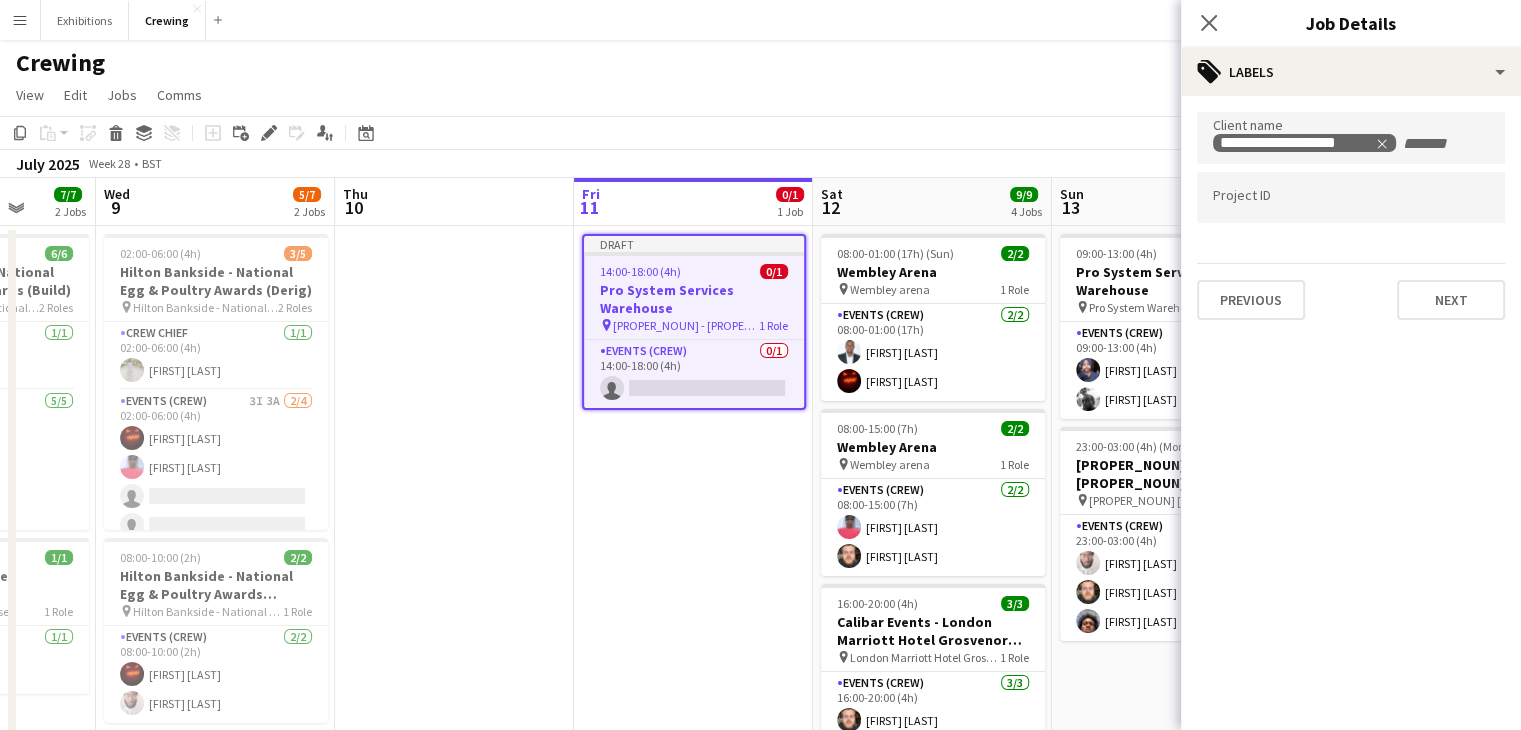 scroll, scrollTop: 0, scrollLeft: 0, axis: both 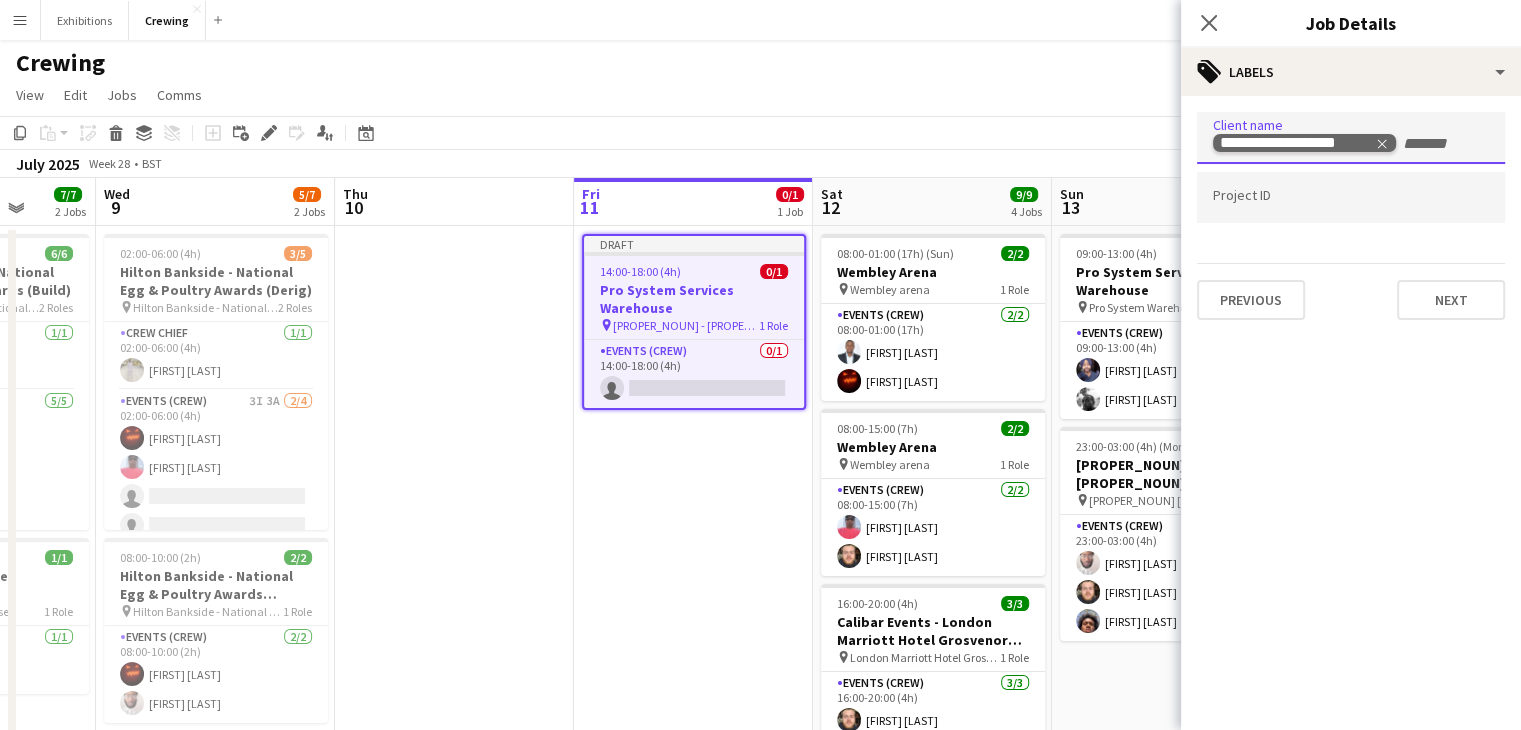 click 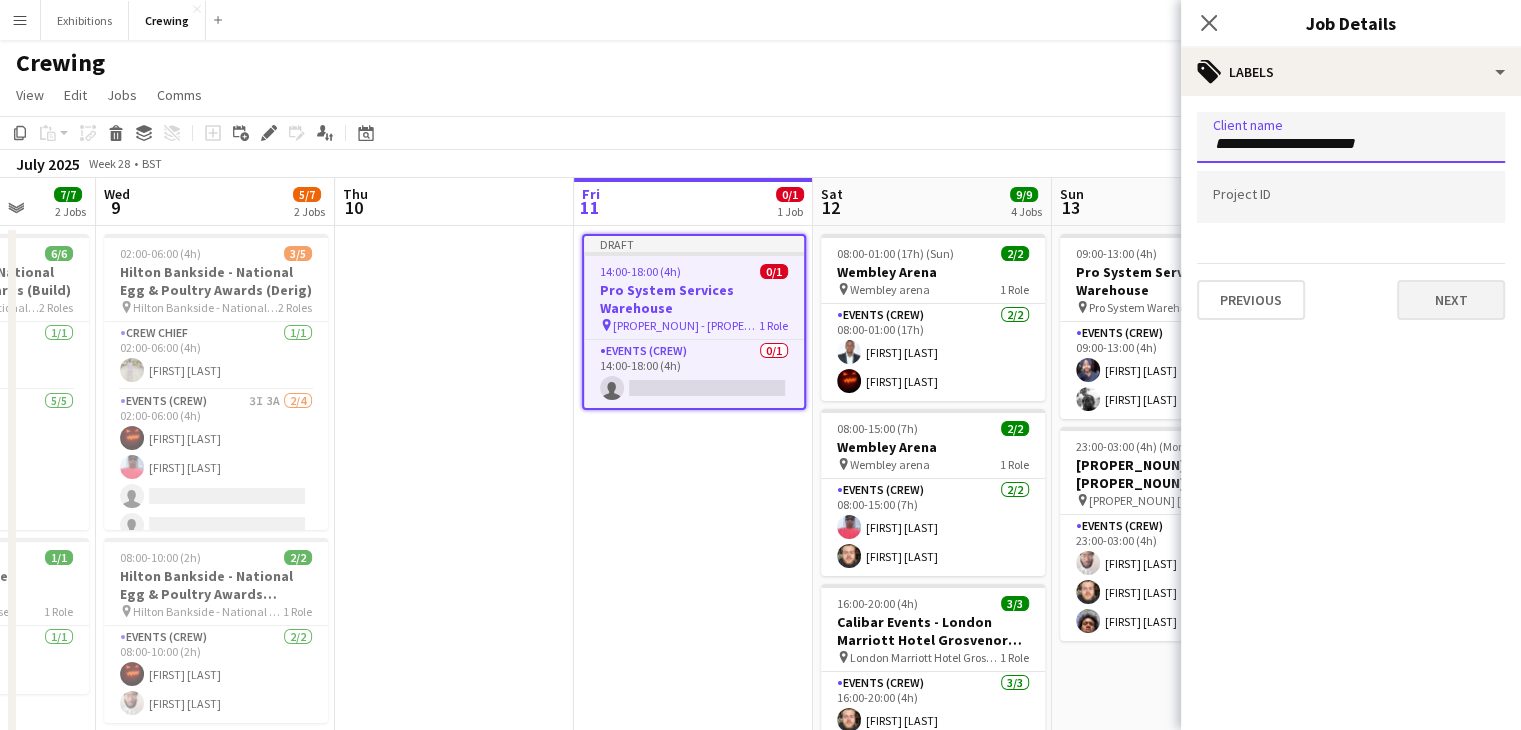 type on "**********" 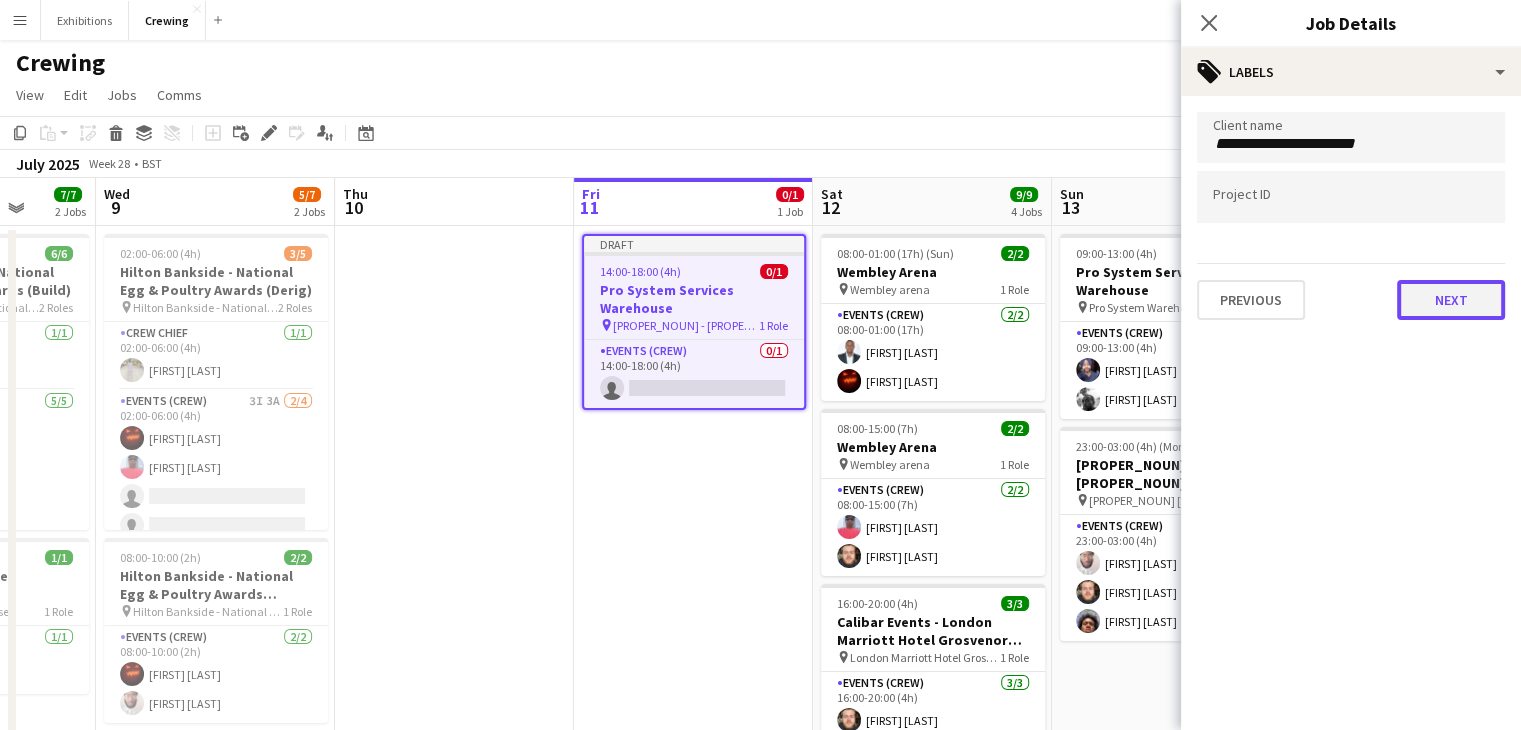click on "Next" at bounding box center (1451, 300) 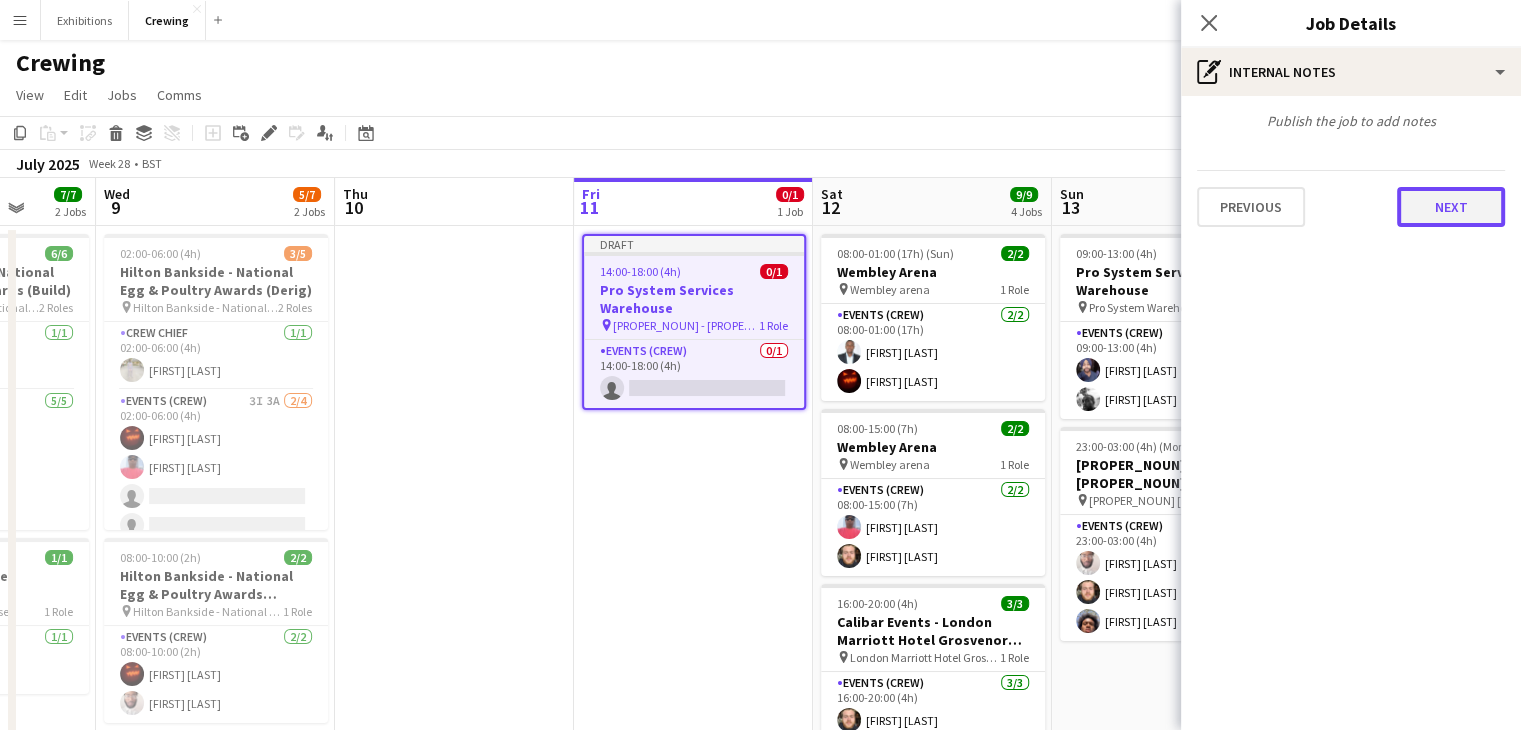 click on "Next" at bounding box center [1451, 207] 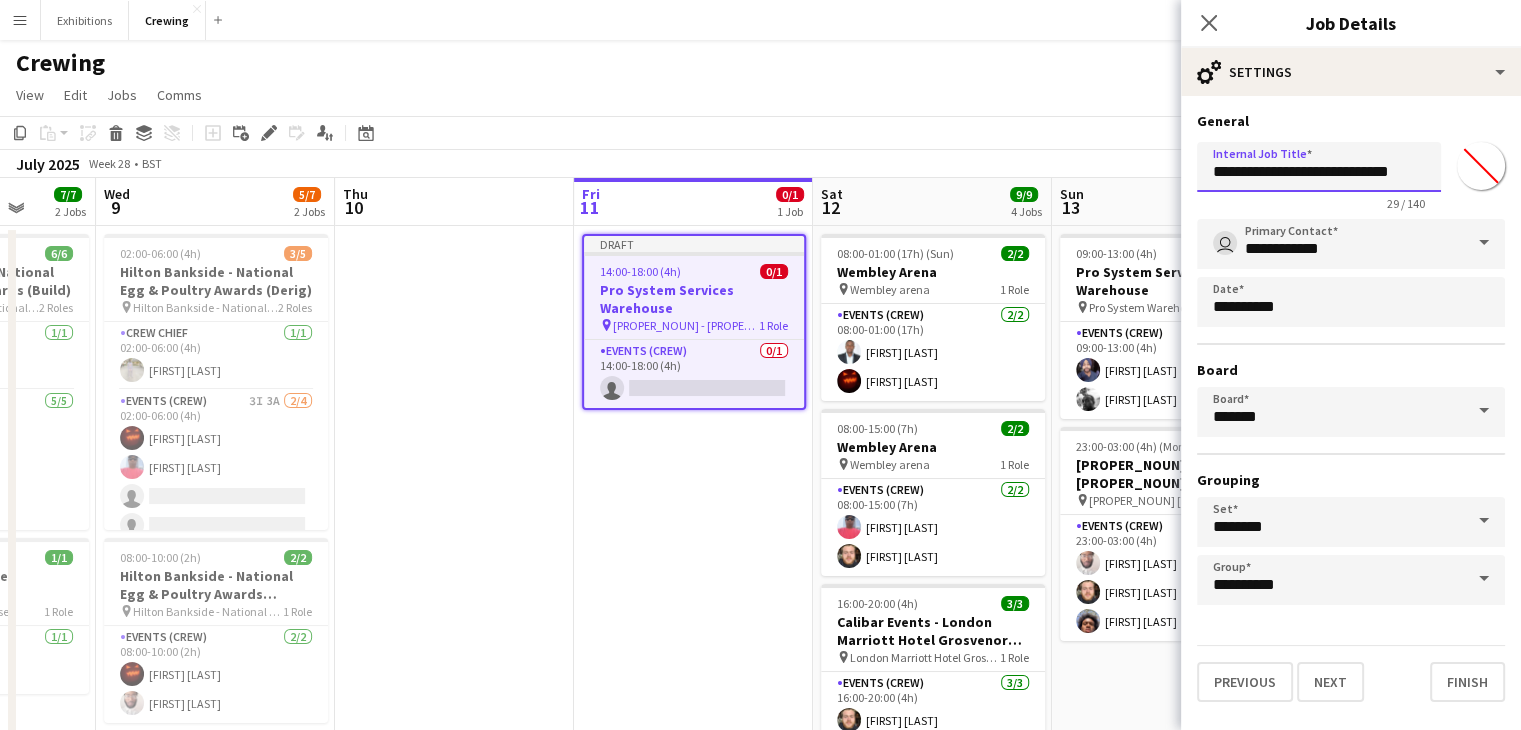 drag, startPoint x: 1208, startPoint y: 172, endPoint x: 1535, endPoint y: 252, distance: 336.64374 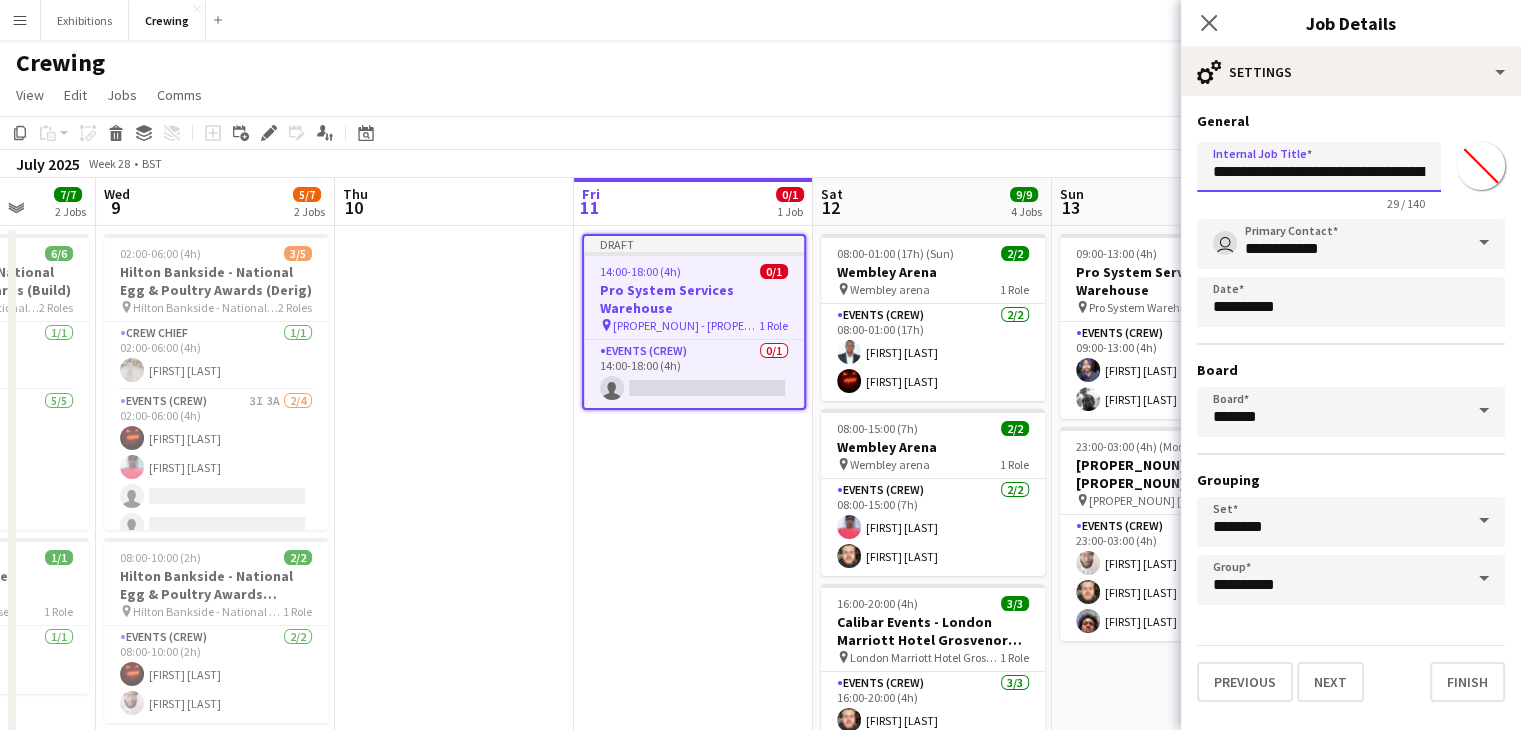 scroll, scrollTop: 0, scrollLeft: 124, axis: horizontal 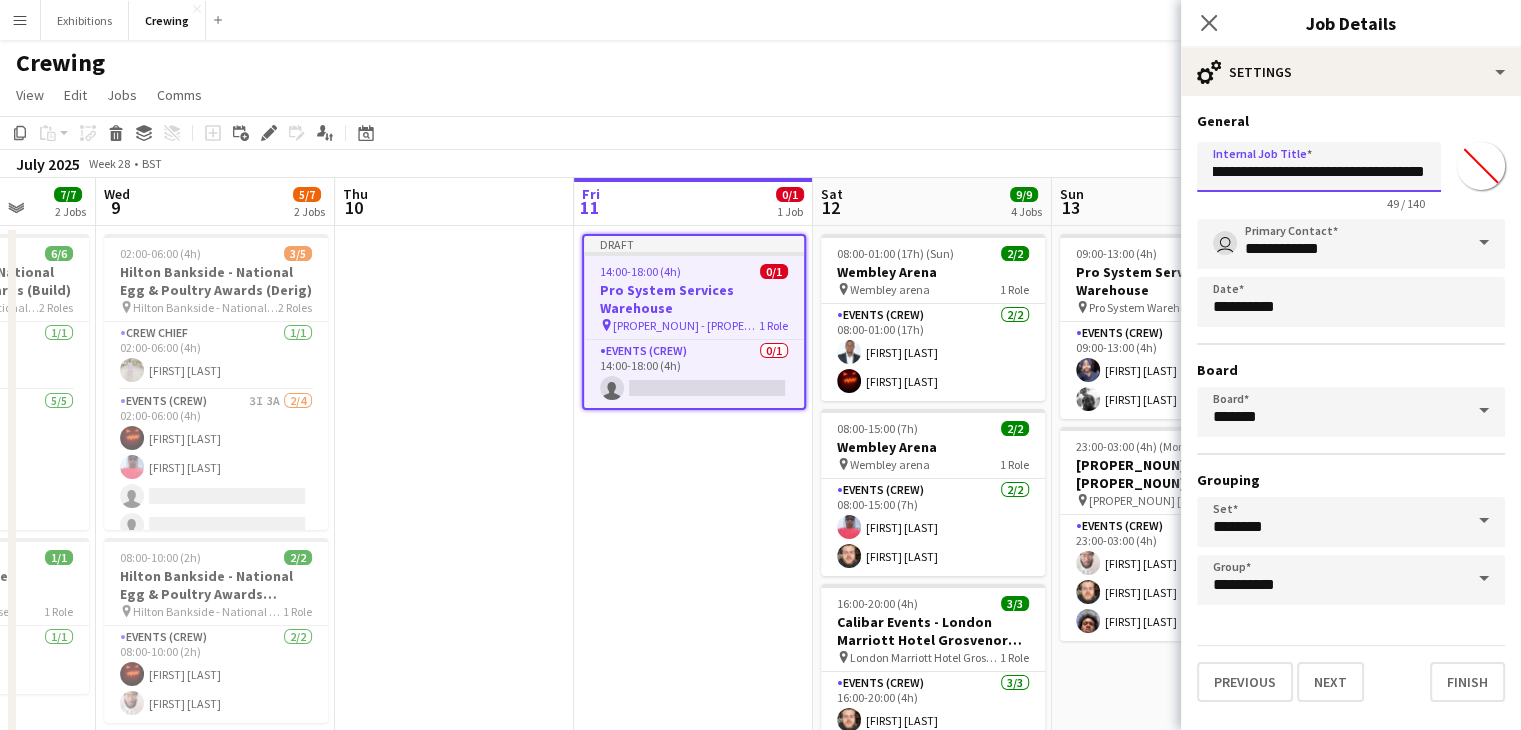 click on "**********" at bounding box center [1319, 167] 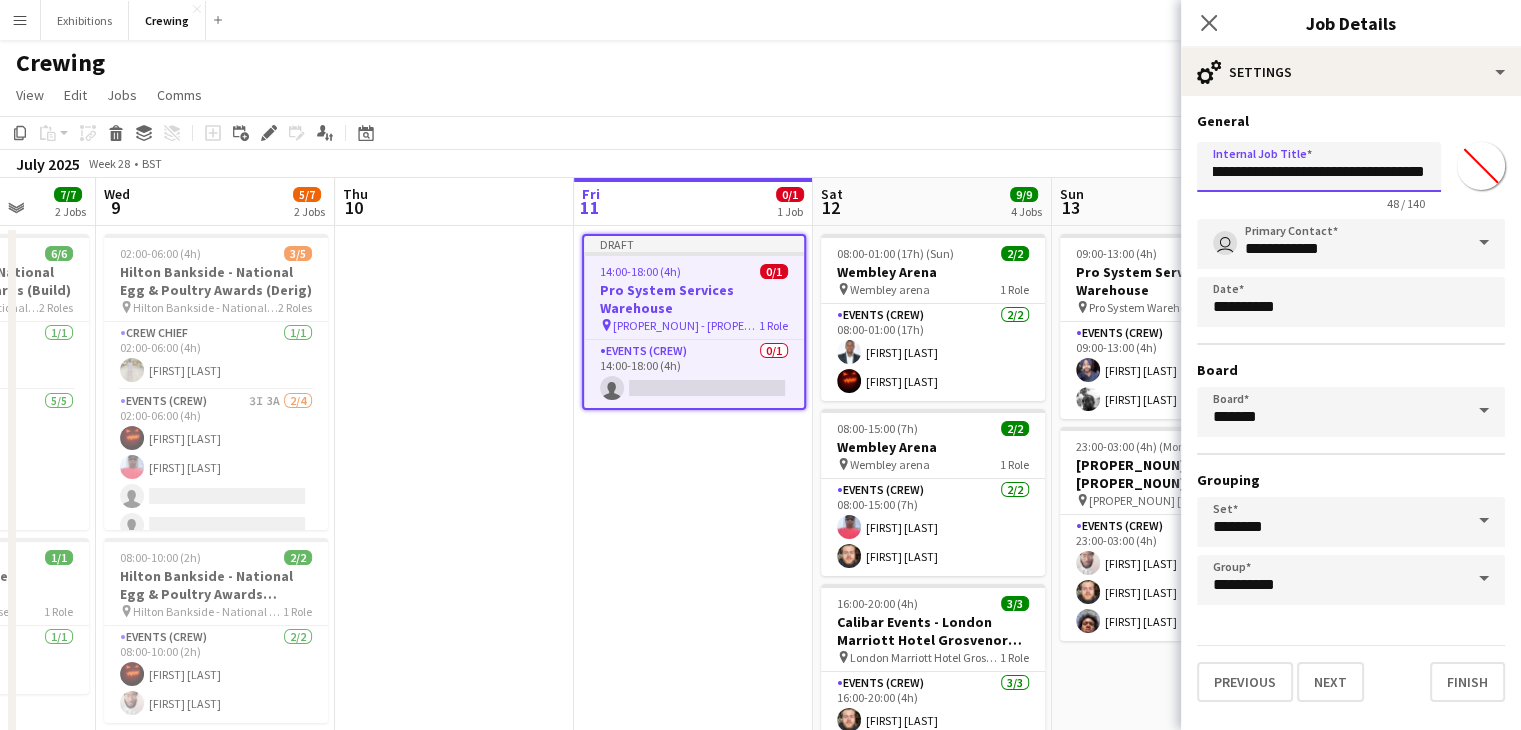 scroll, scrollTop: 0, scrollLeft: 115, axis: horizontal 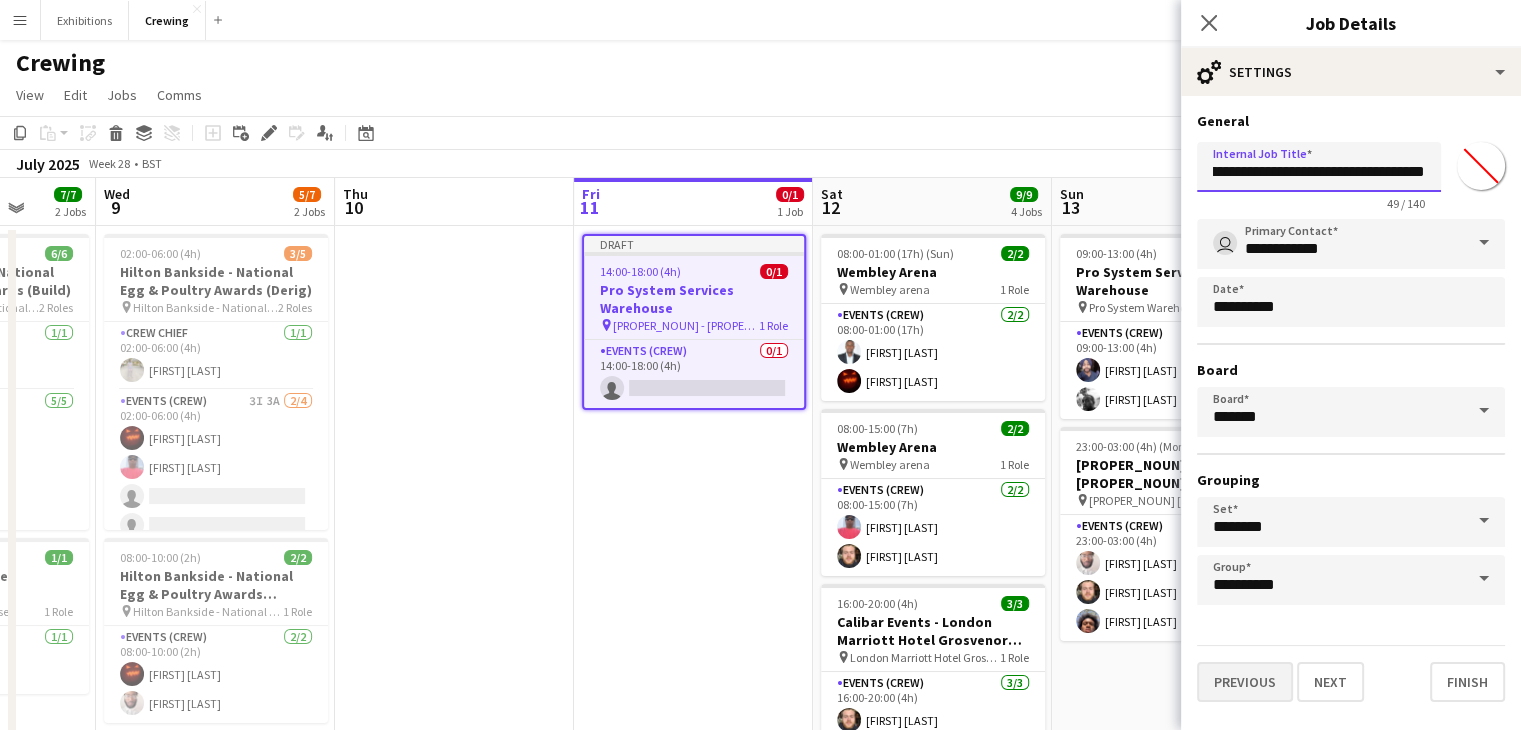 type on "**********" 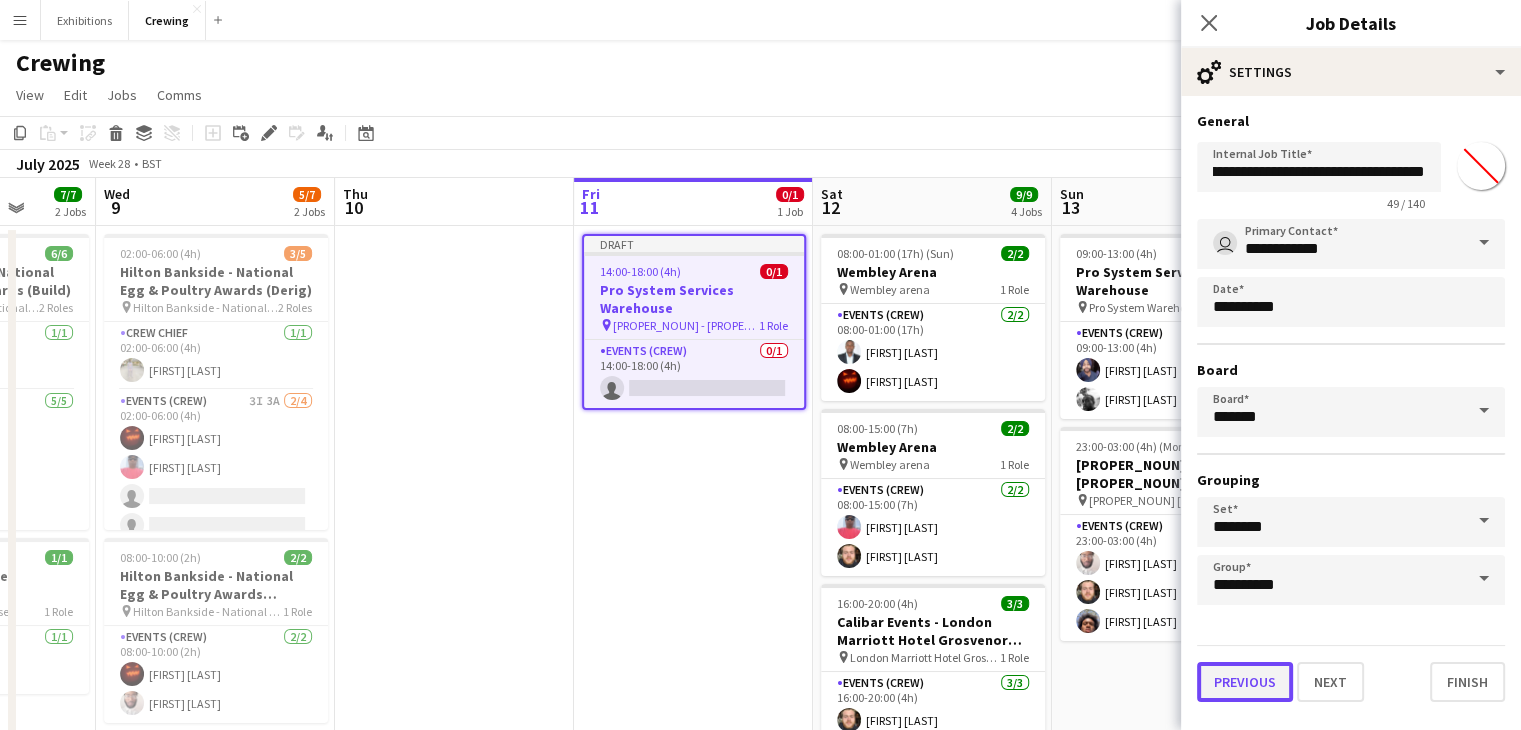 scroll, scrollTop: 0, scrollLeft: 0, axis: both 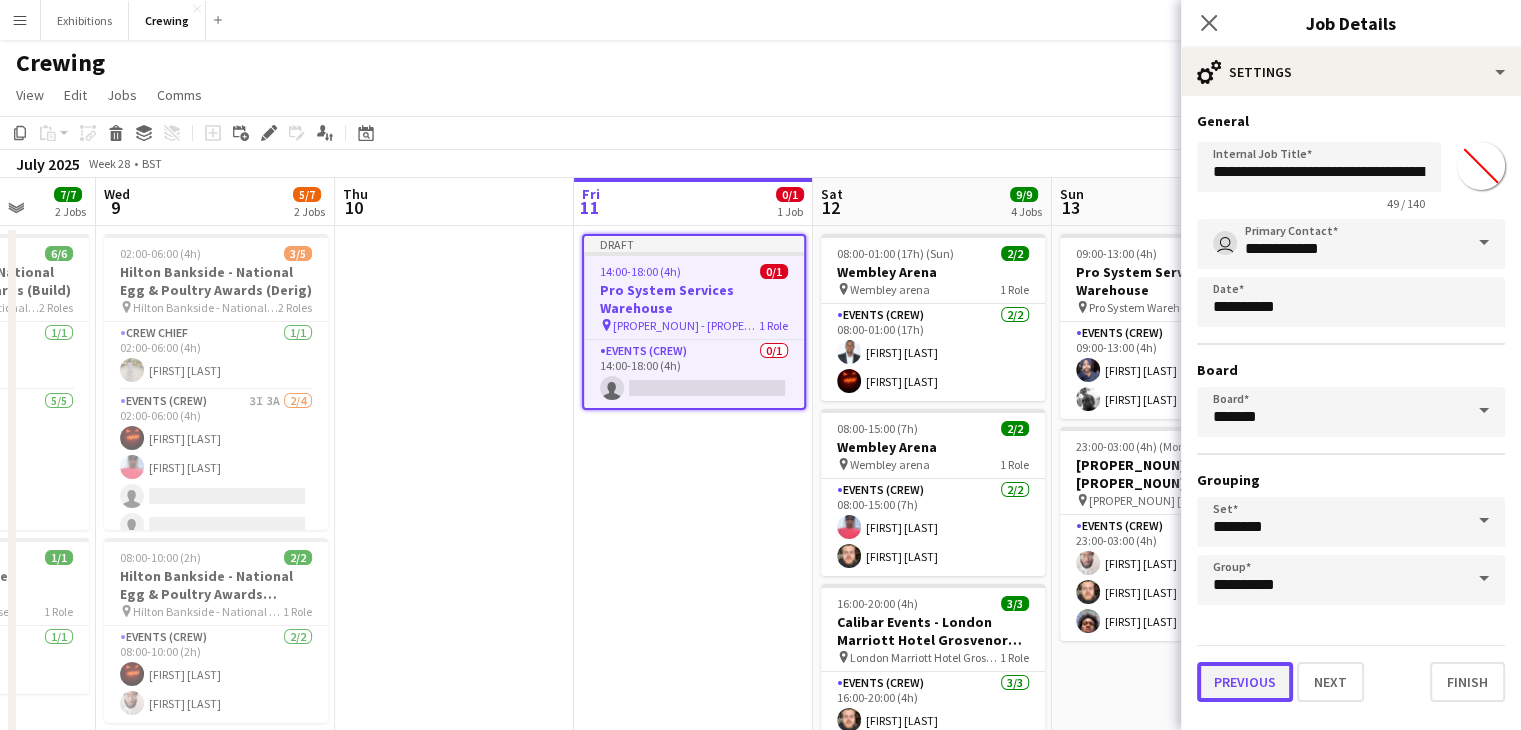 click on "Previous" at bounding box center (1245, 682) 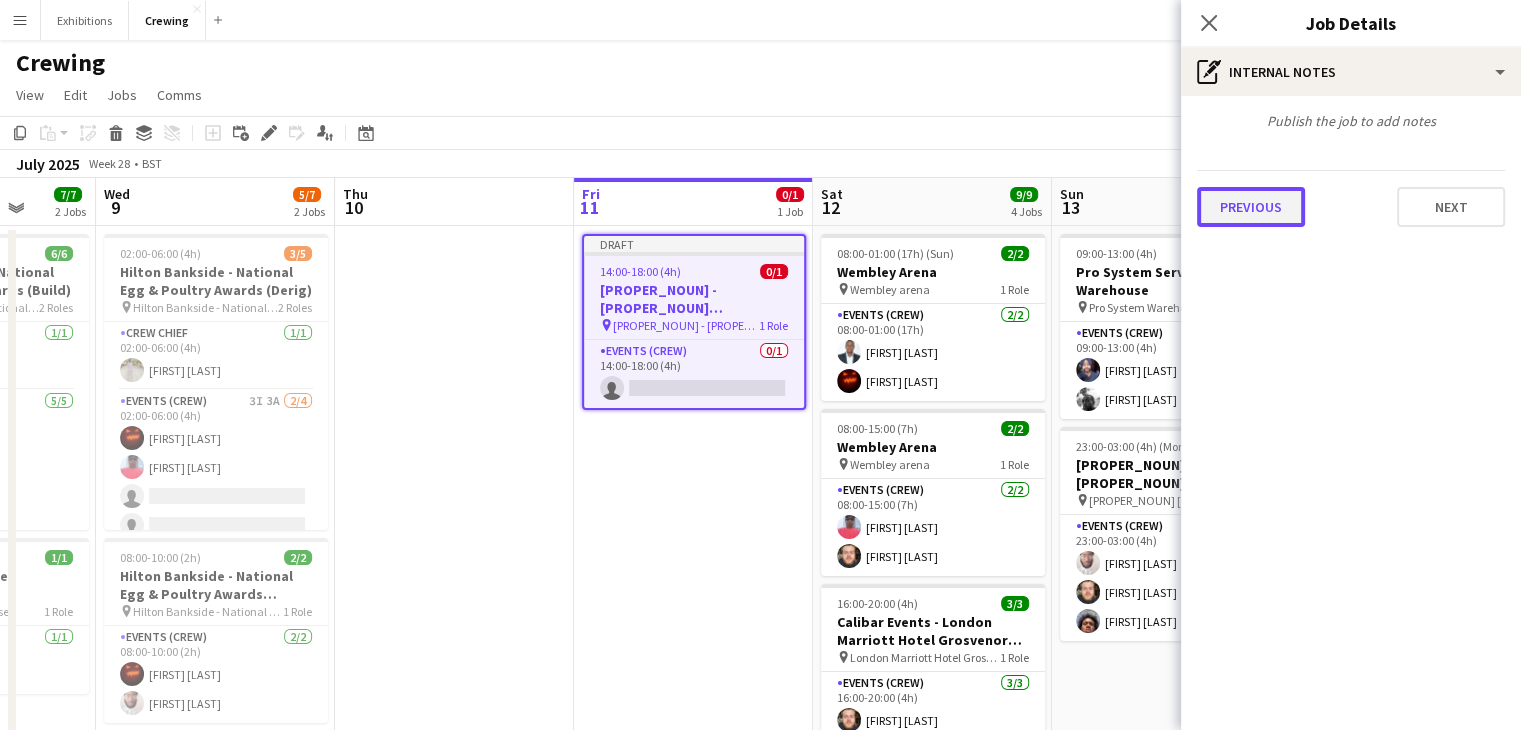 click on "Previous" at bounding box center (1251, 207) 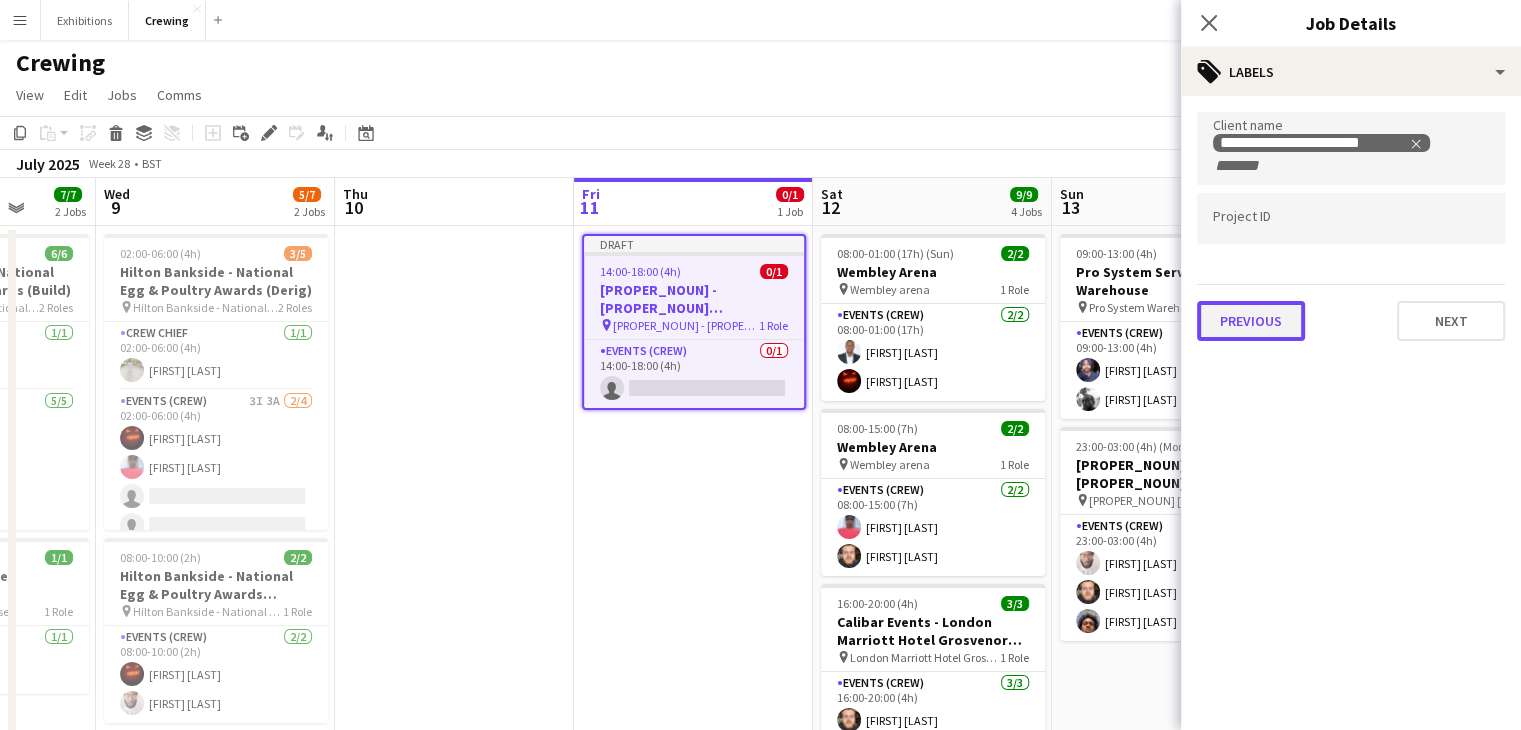 click on "Previous" at bounding box center (1251, 321) 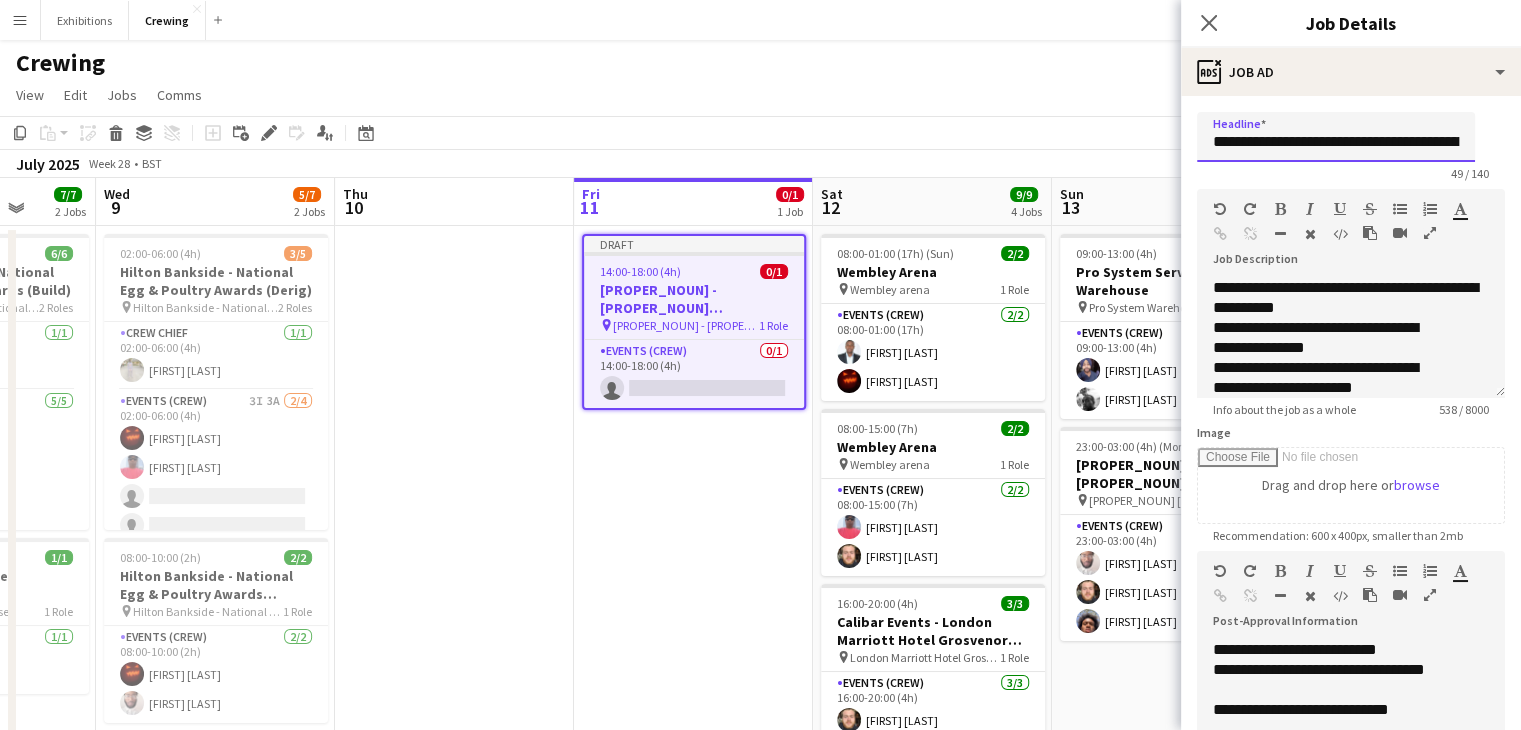 click on "**********" at bounding box center [1336, 137] 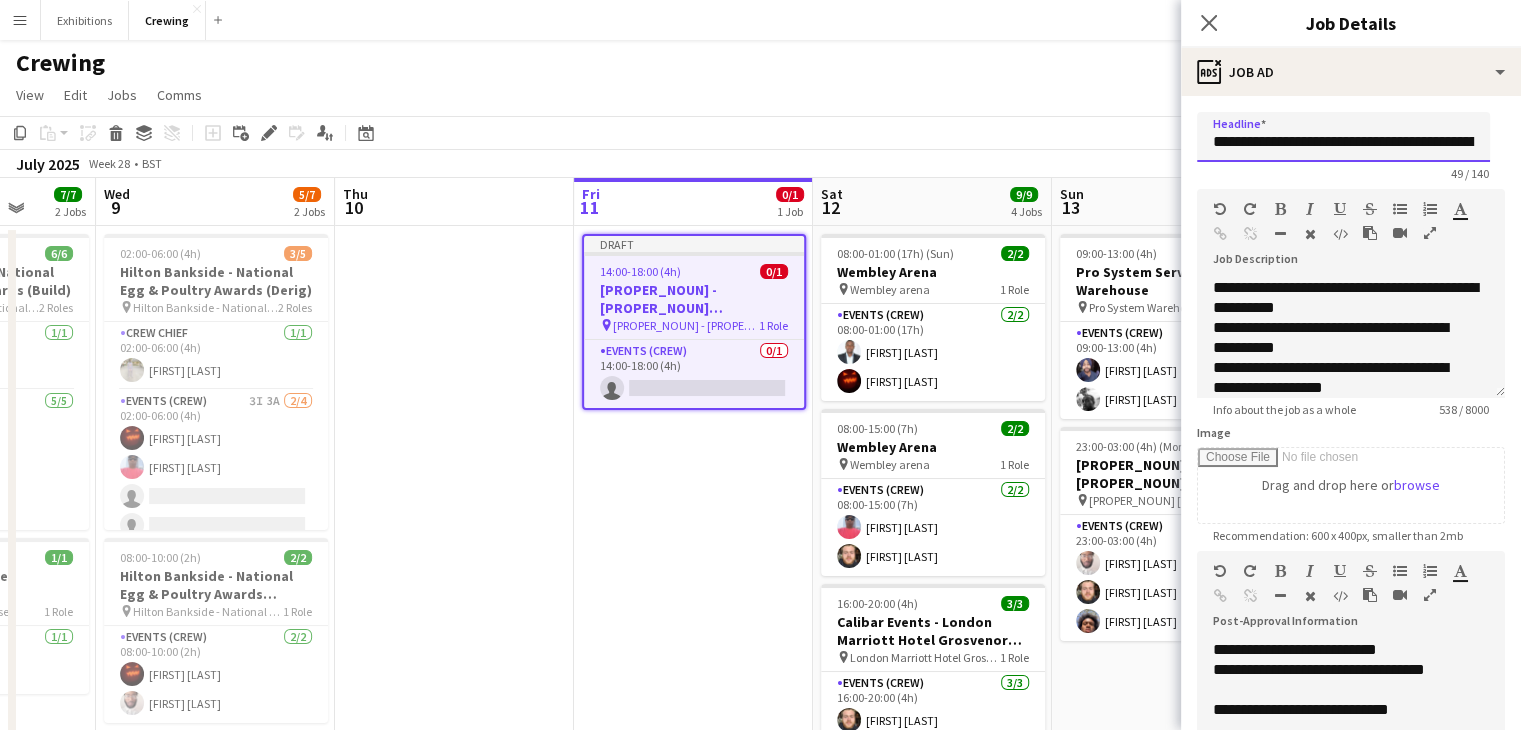 scroll, scrollTop: 256, scrollLeft: 0, axis: vertical 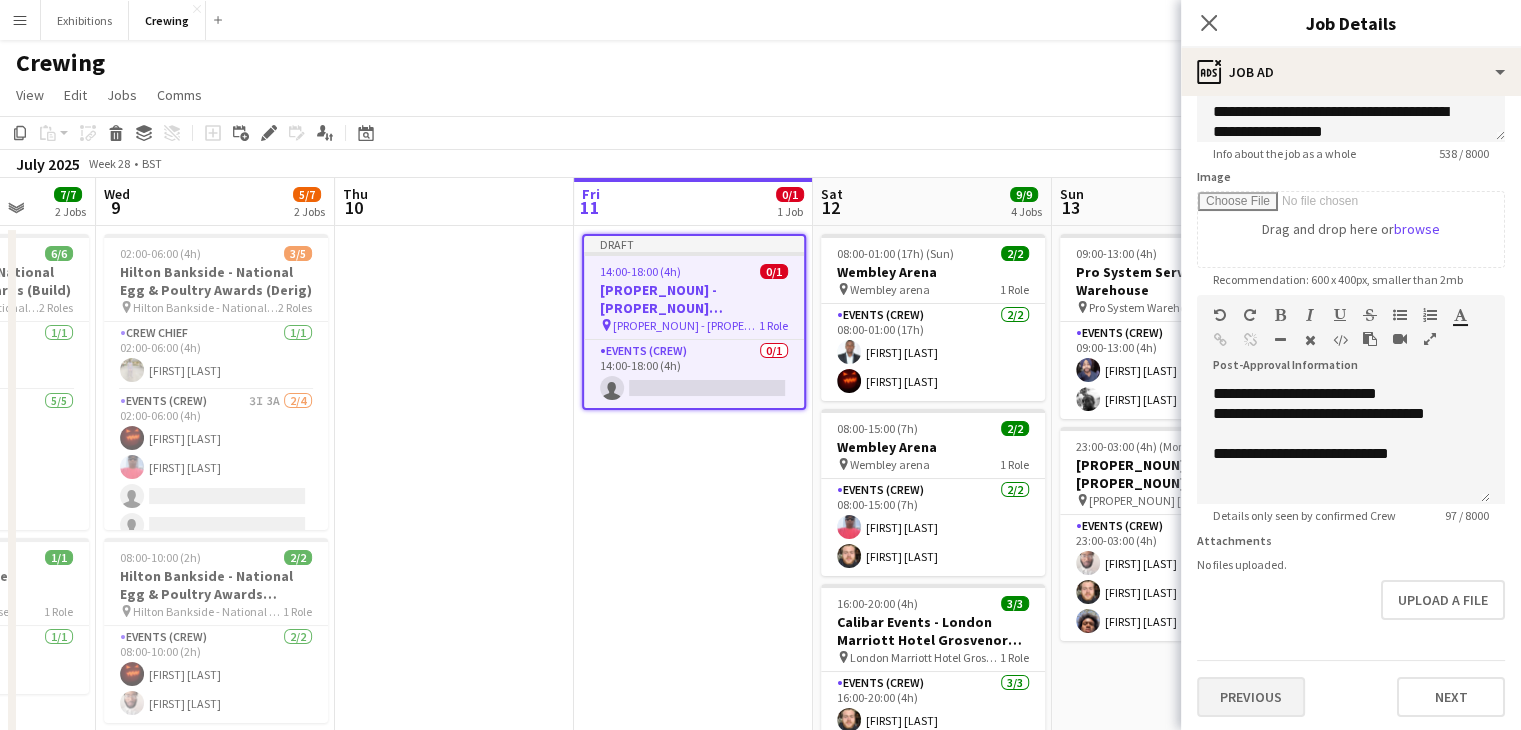 type on "**********" 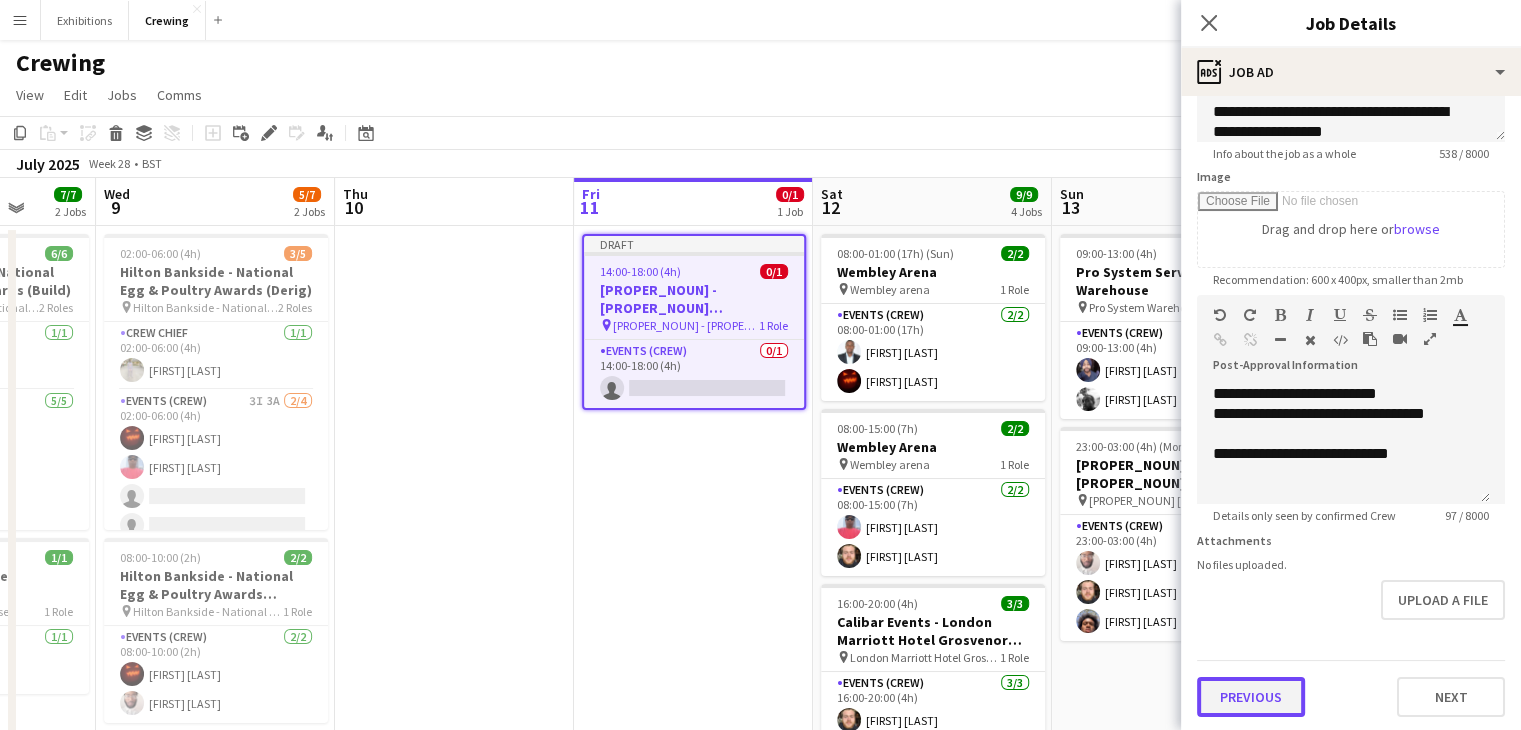 click on "Previous" at bounding box center [1251, 697] 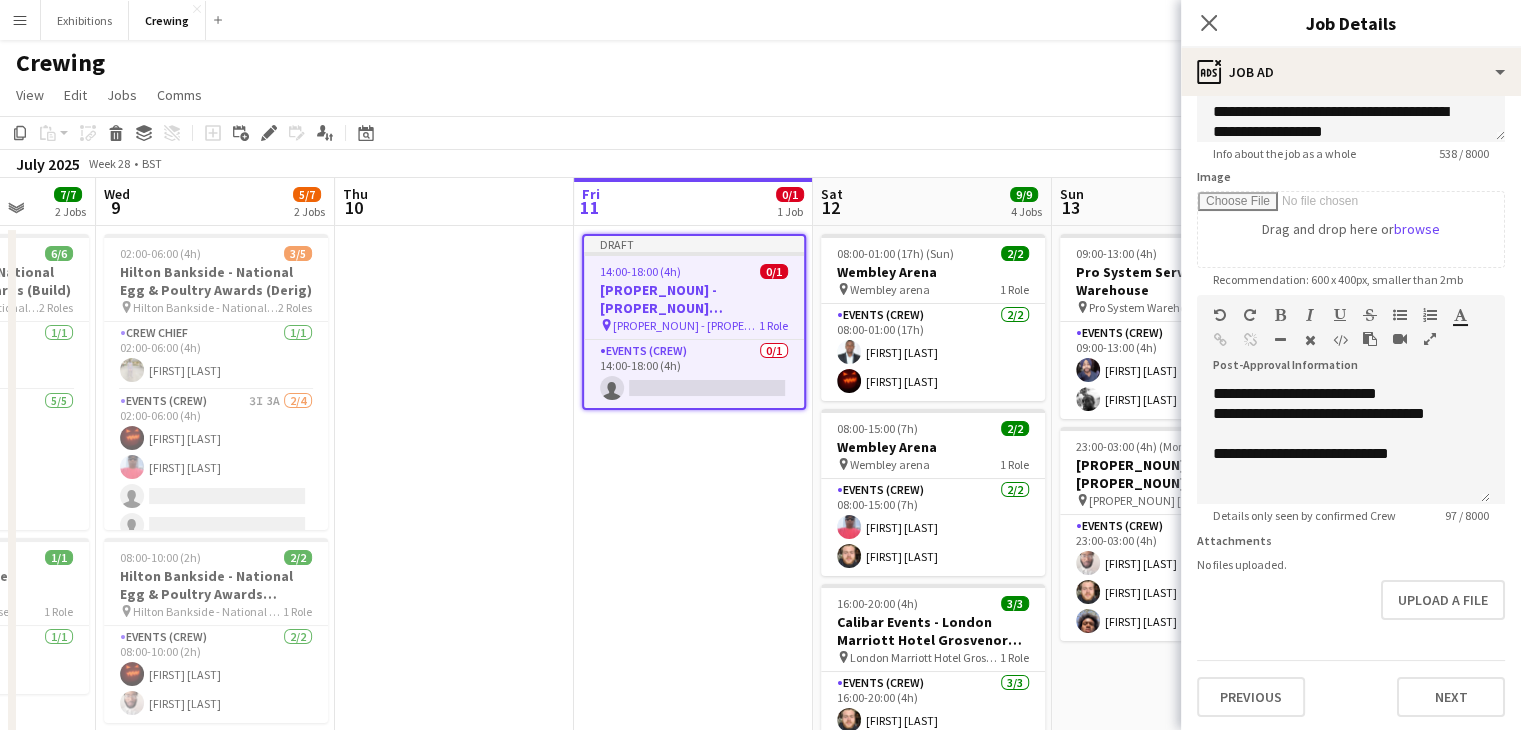 scroll, scrollTop: 0, scrollLeft: 0, axis: both 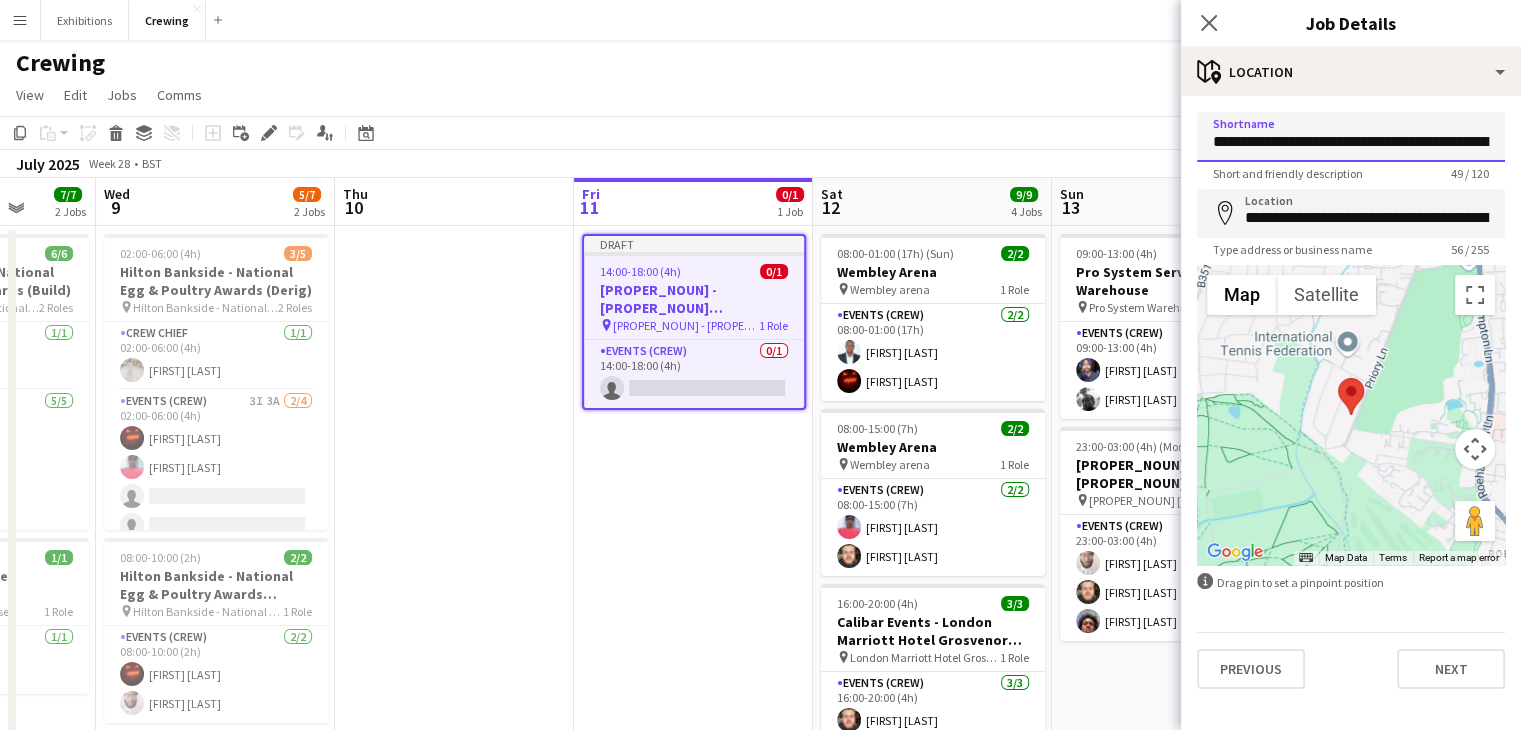 click on "**********" at bounding box center (1351, 137) 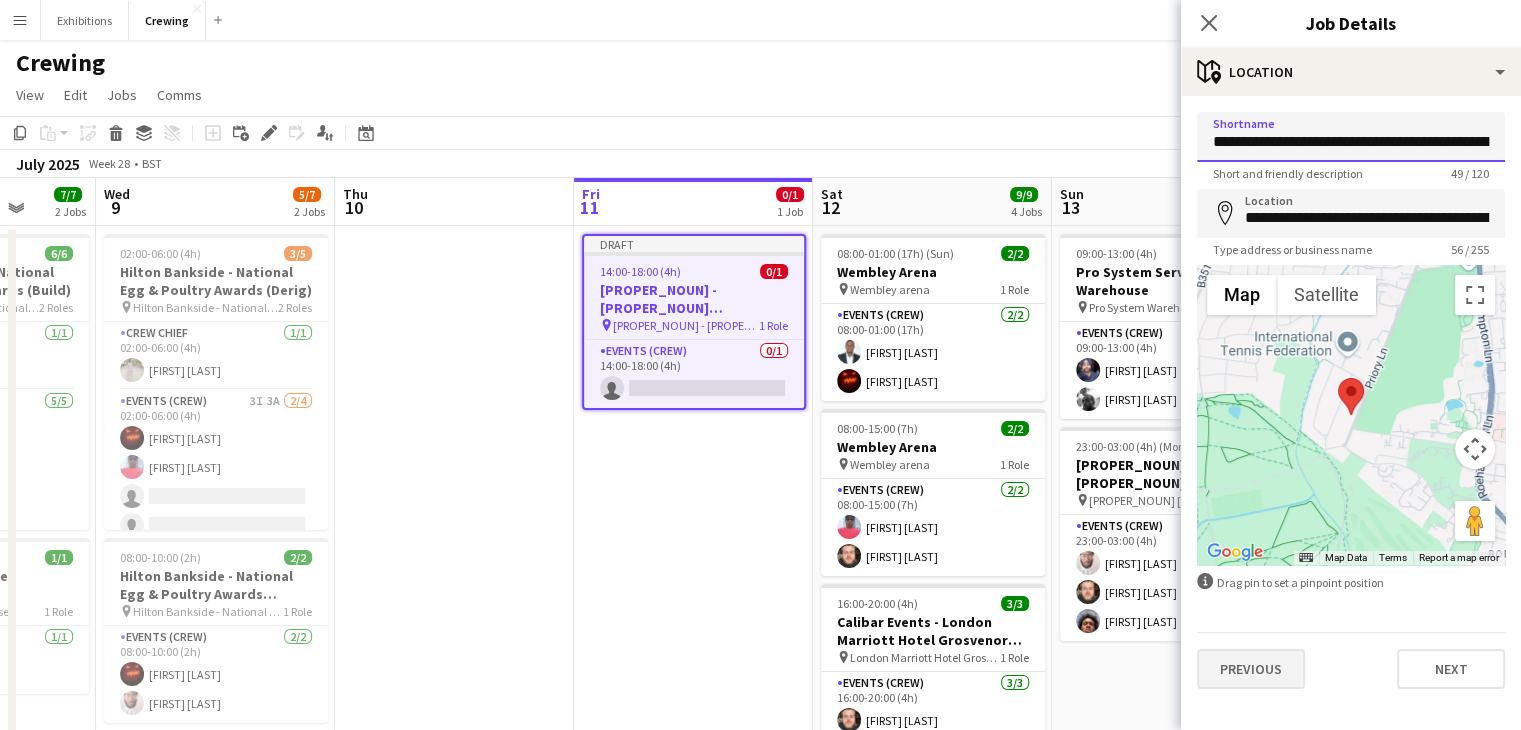 type on "**********" 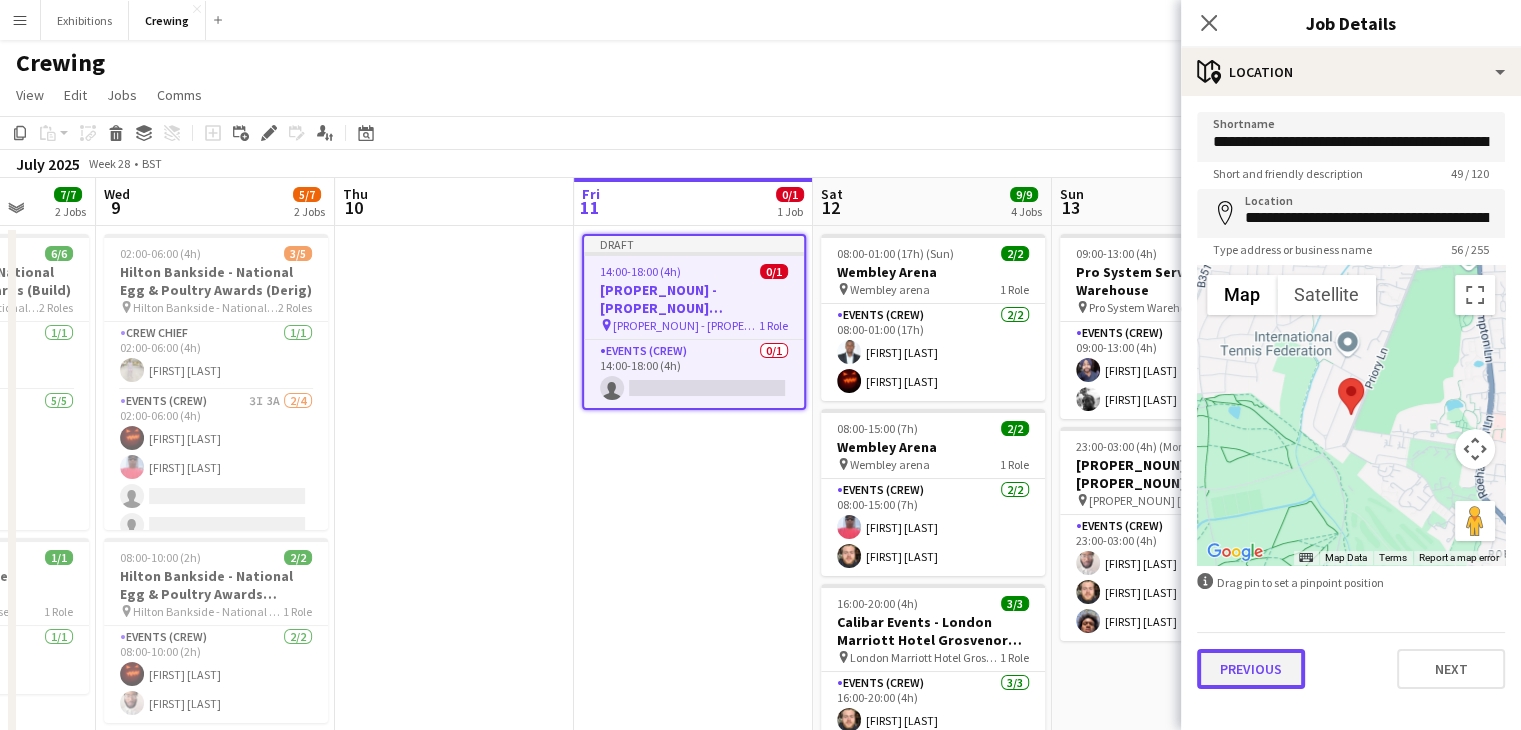 click on "Previous" at bounding box center (1251, 669) 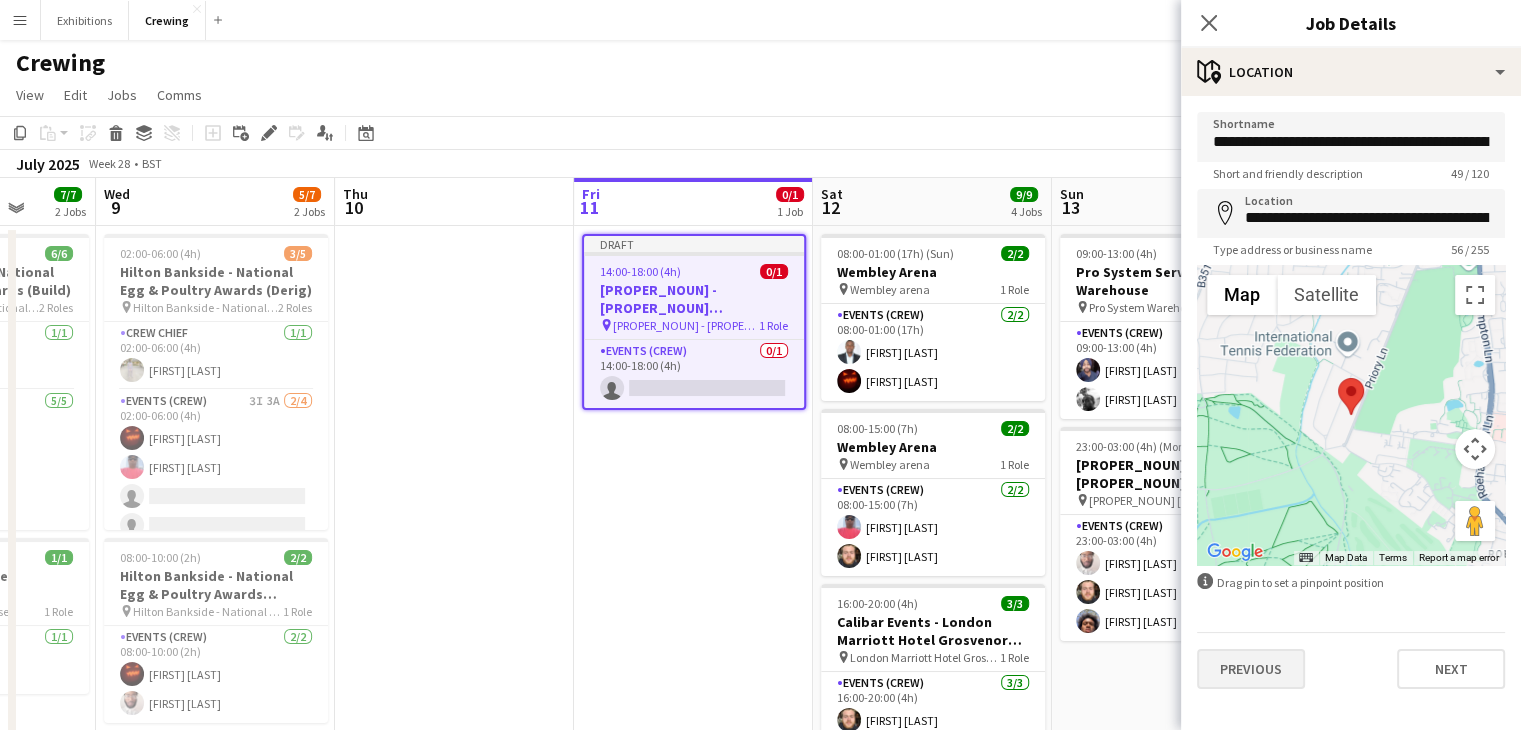 type on "*******" 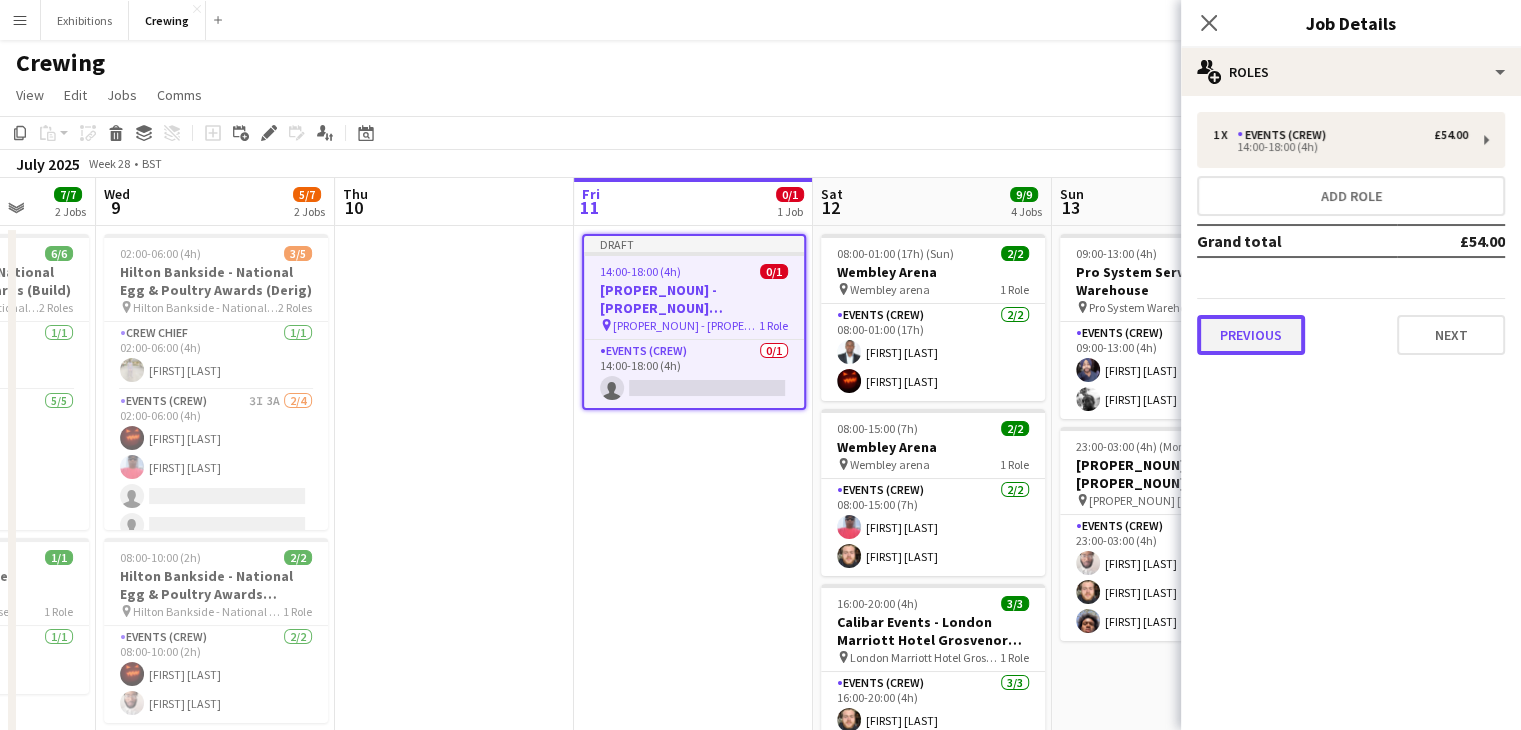 click on "Previous" at bounding box center [1251, 335] 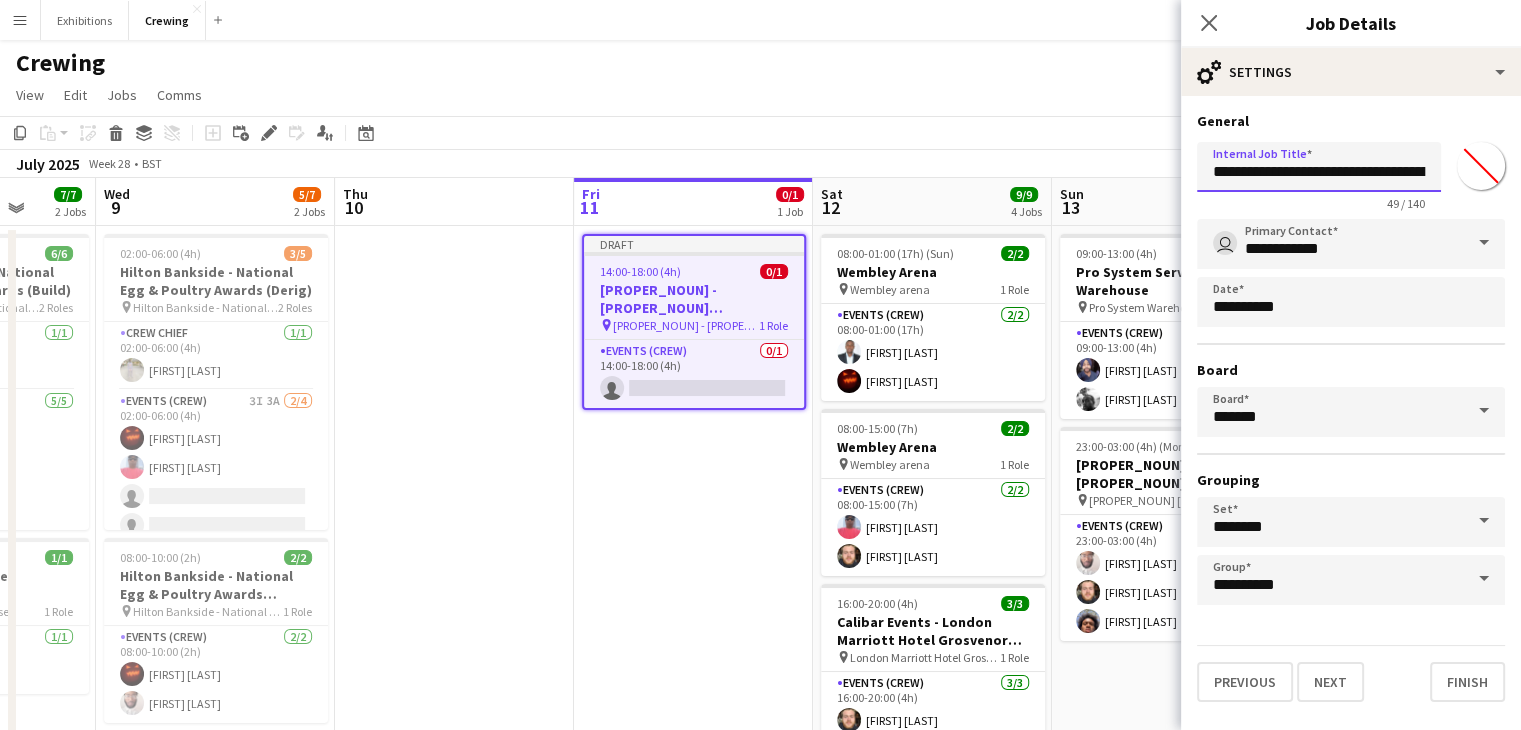 click on "**********" at bounding box center [1319, 167] 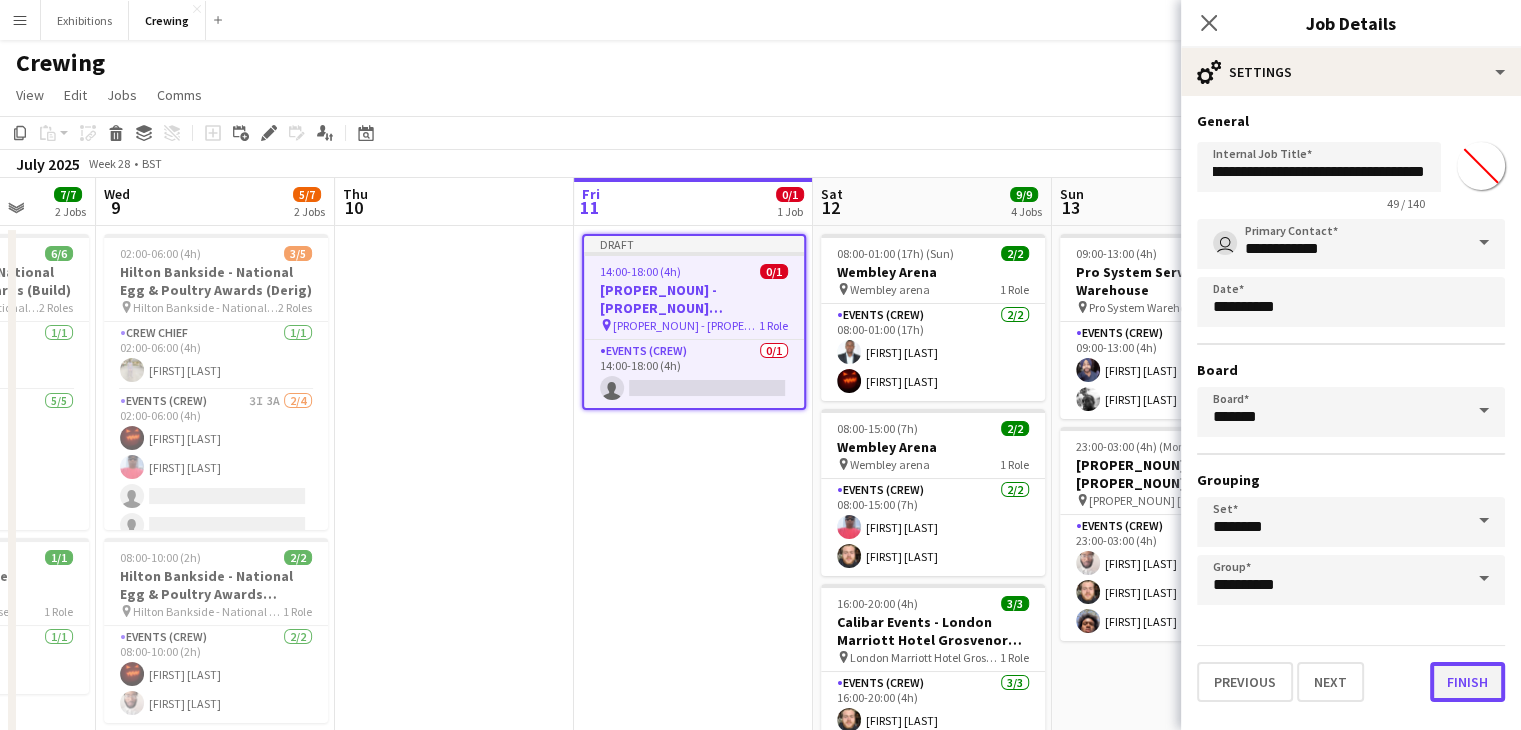 scroll, scrollTop: 0, scrollLeft: 0, axis: both 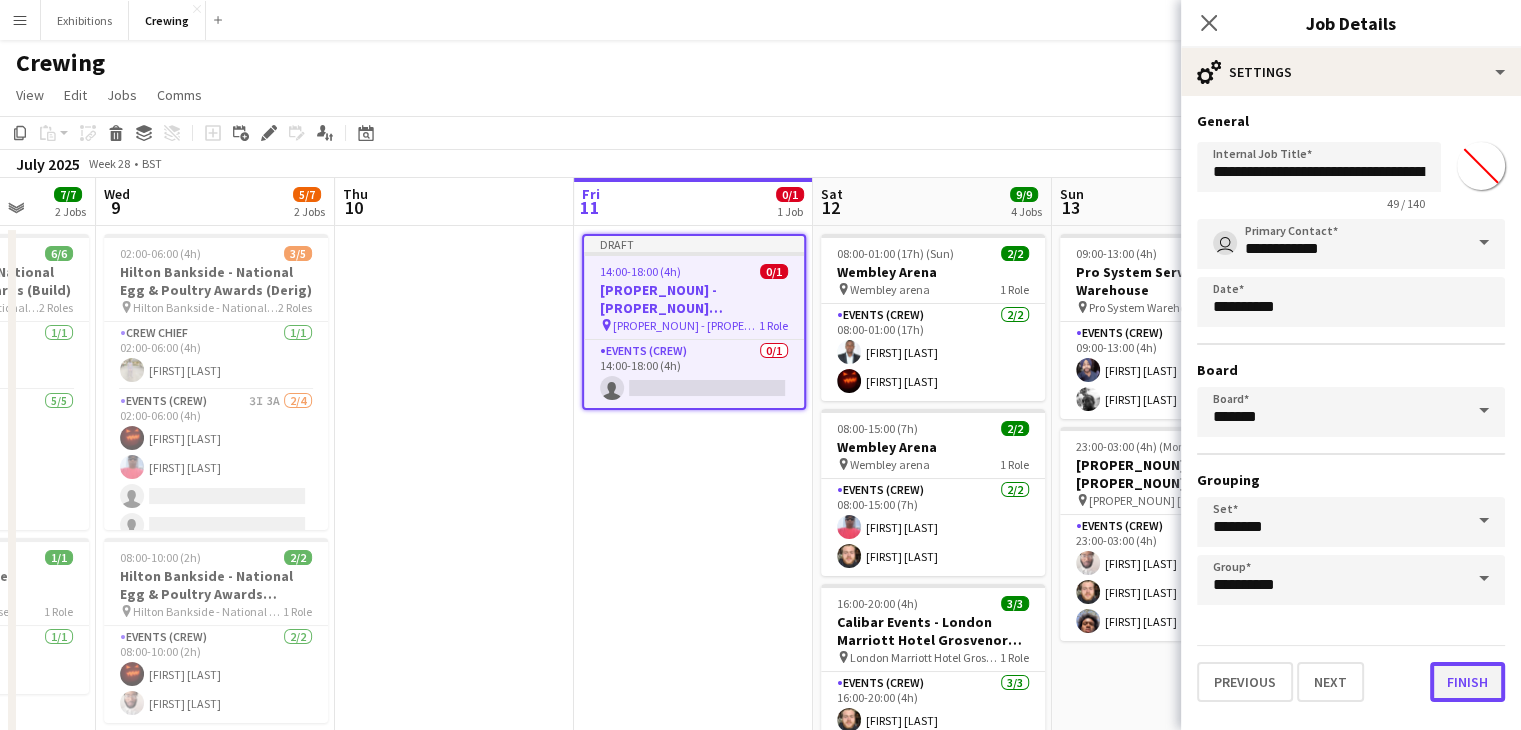 click on "Finish" at bounding box center [1467, 682] 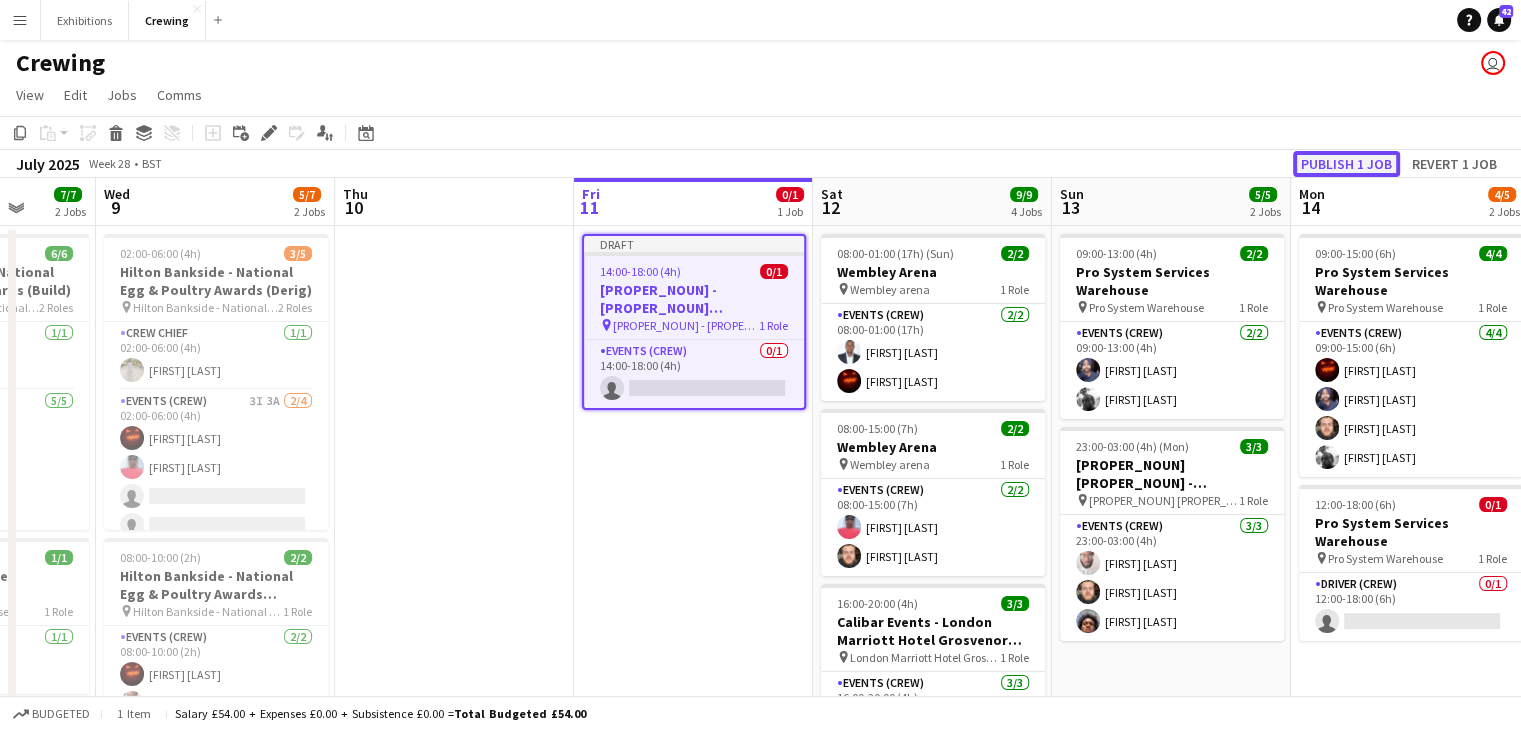 click on "Publish 1 job" 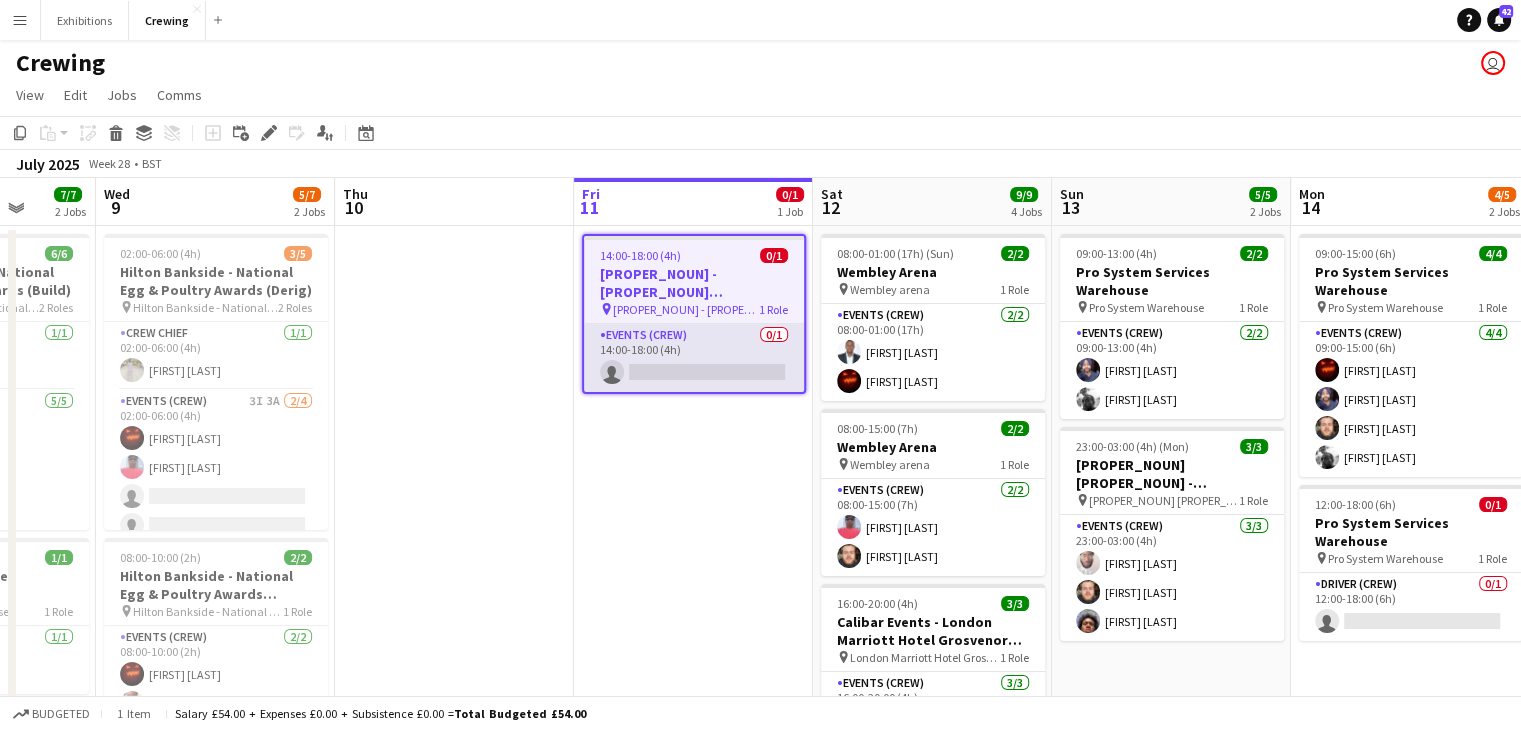 click on "Events (Crew)   0/1   14:00-18:00 (4h)
single-neutral-actions" at bounding box center (694, 358) 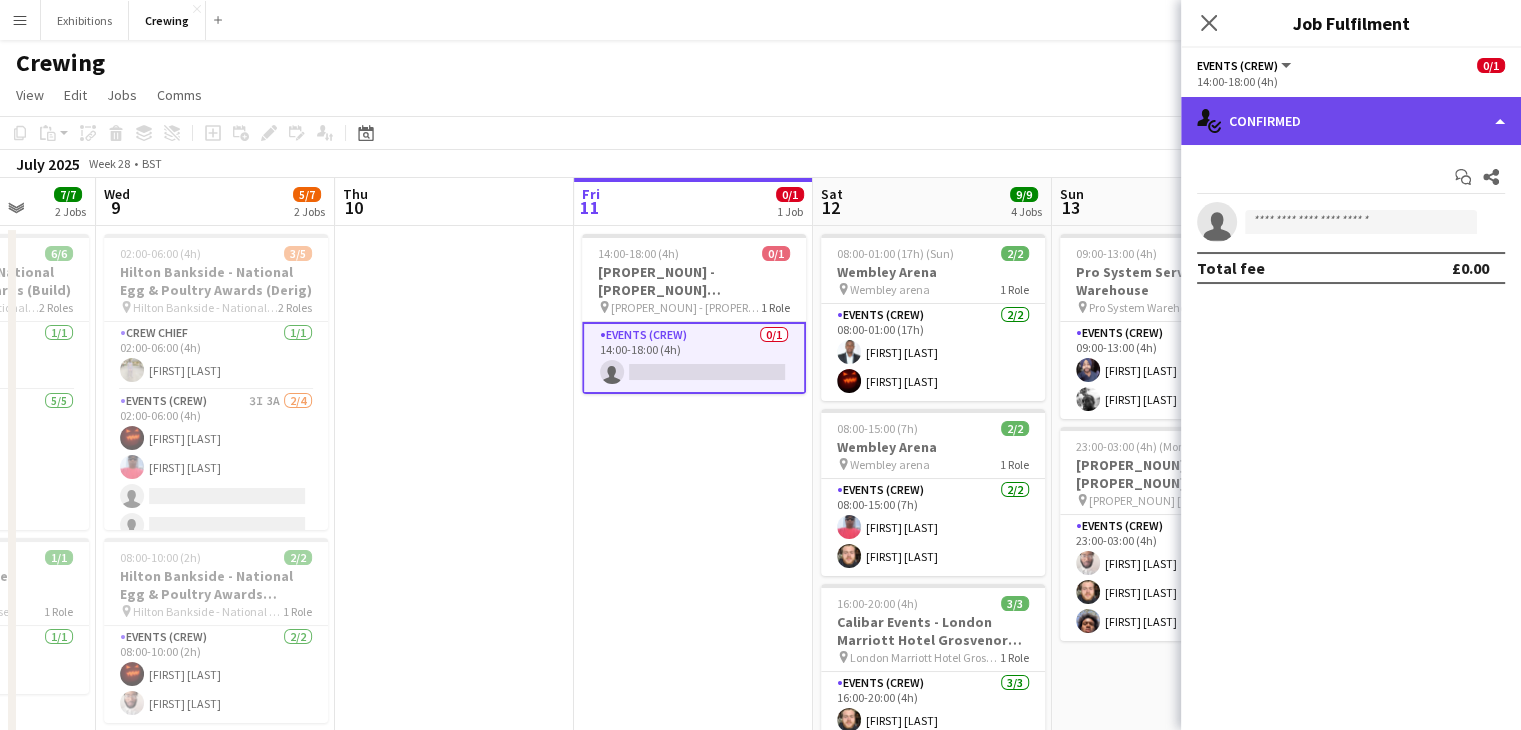 click on "single-neutral-actions-check-2
Confirmed" 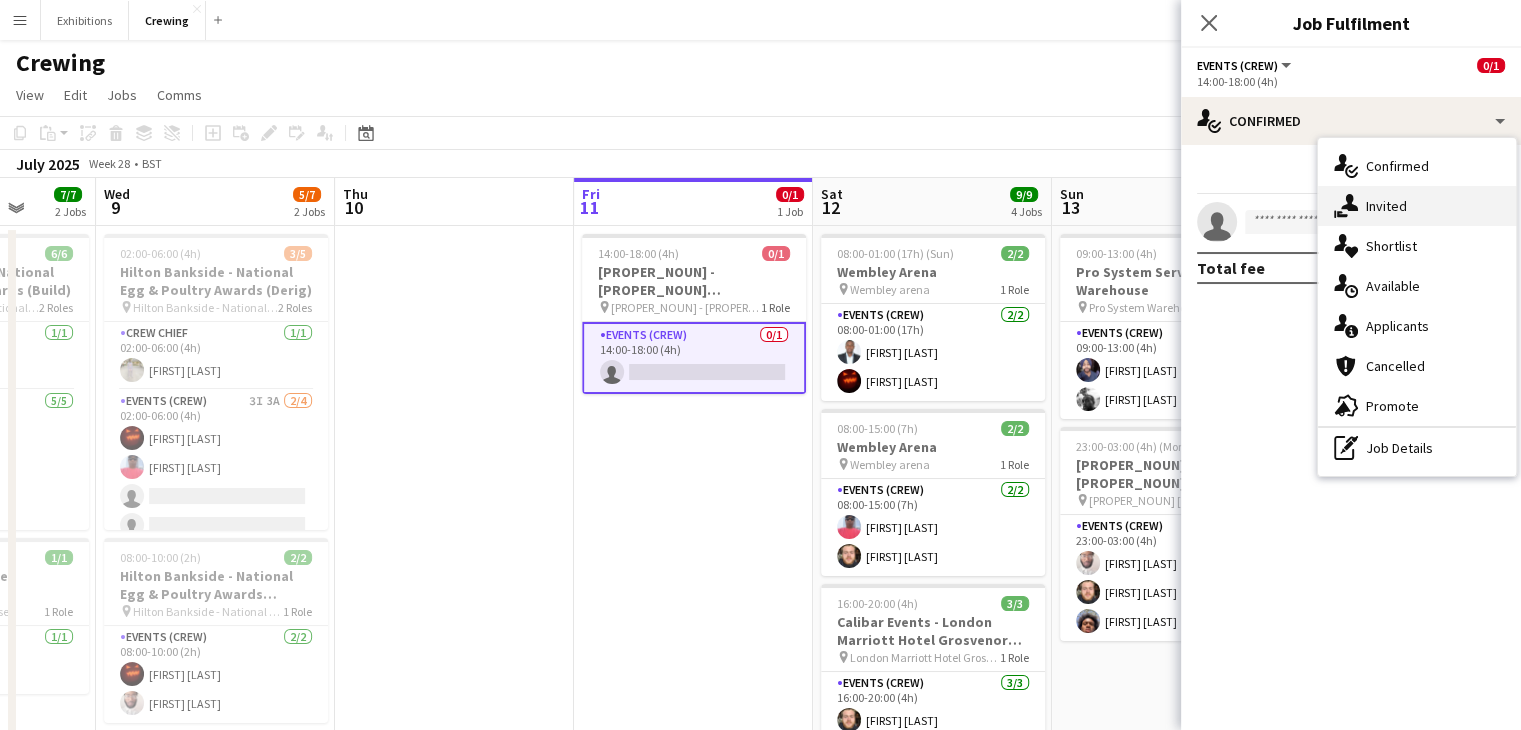 click on "single-neutral-actions-share-1
Invited" at bounding box center (1417, 206) 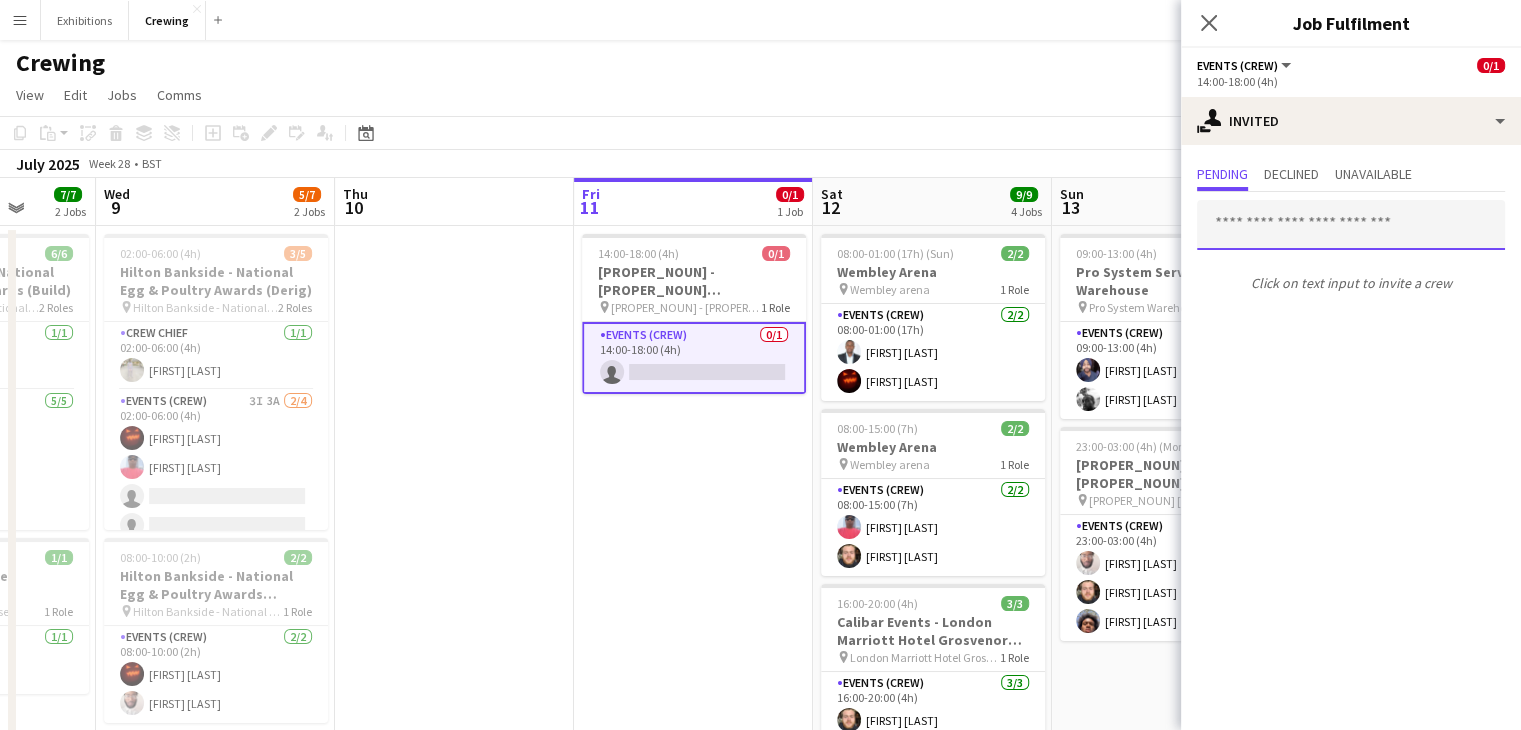 click at bounding box center (1351, 225) 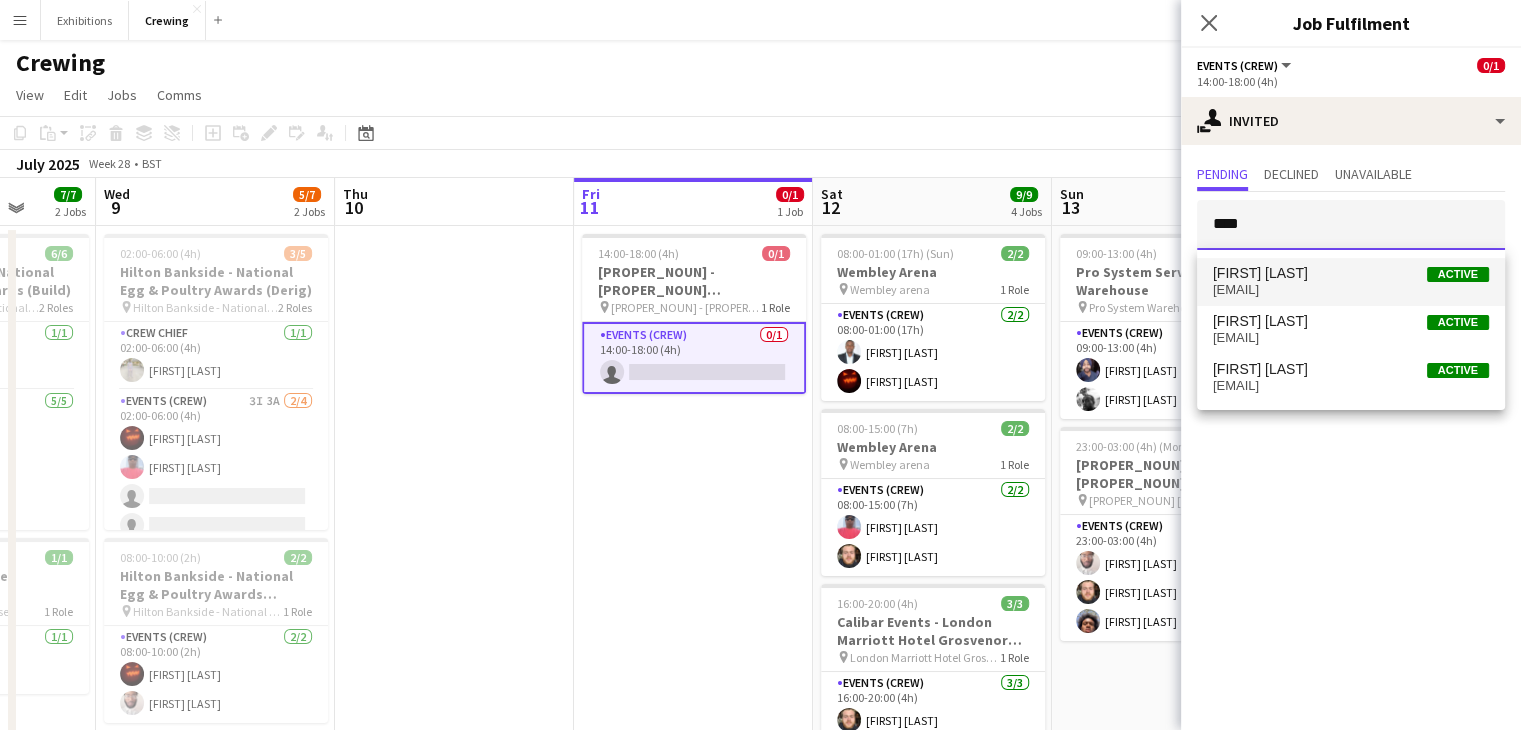 type on "****" 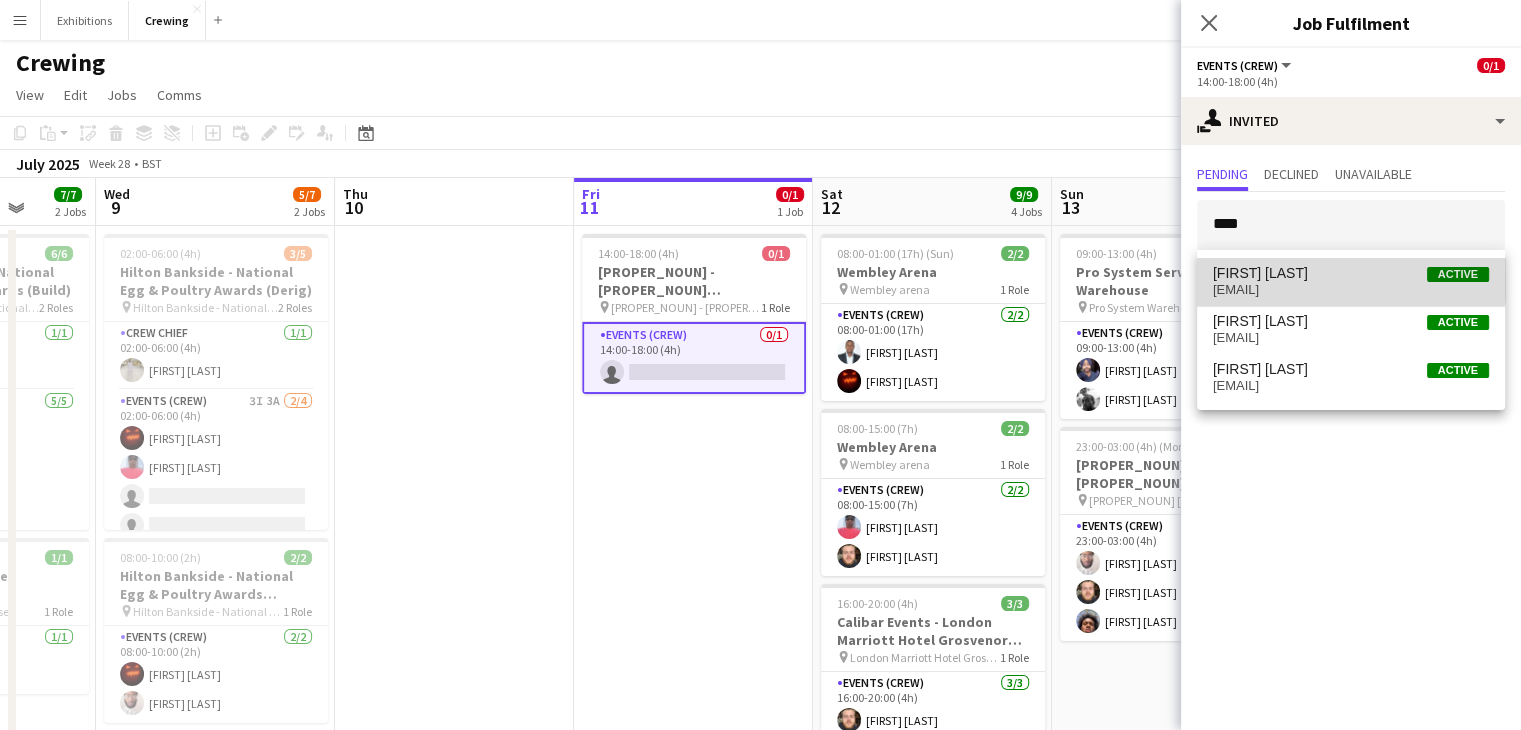click on "[FIRST] [LAST]  Active" at bounding box center (1351, 273) 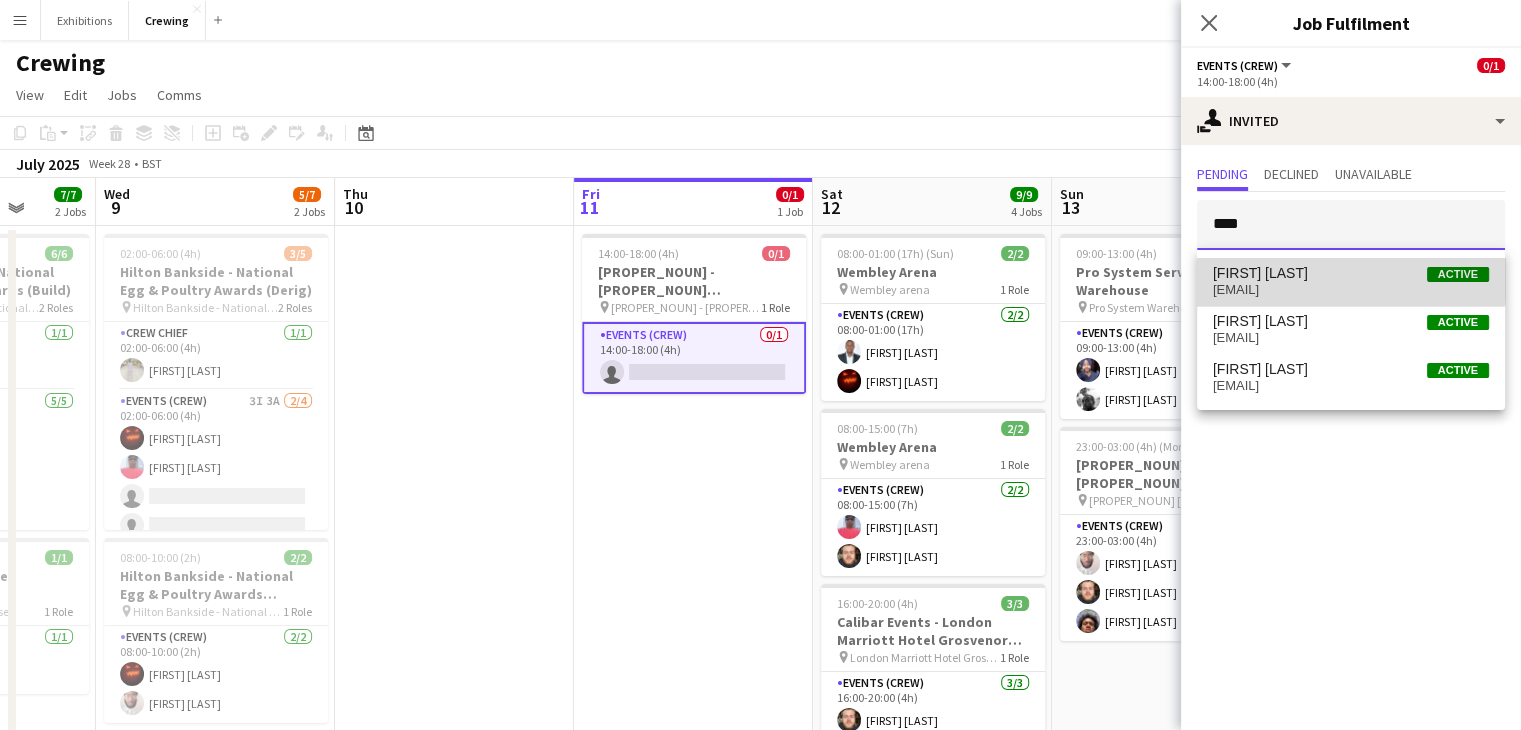 type 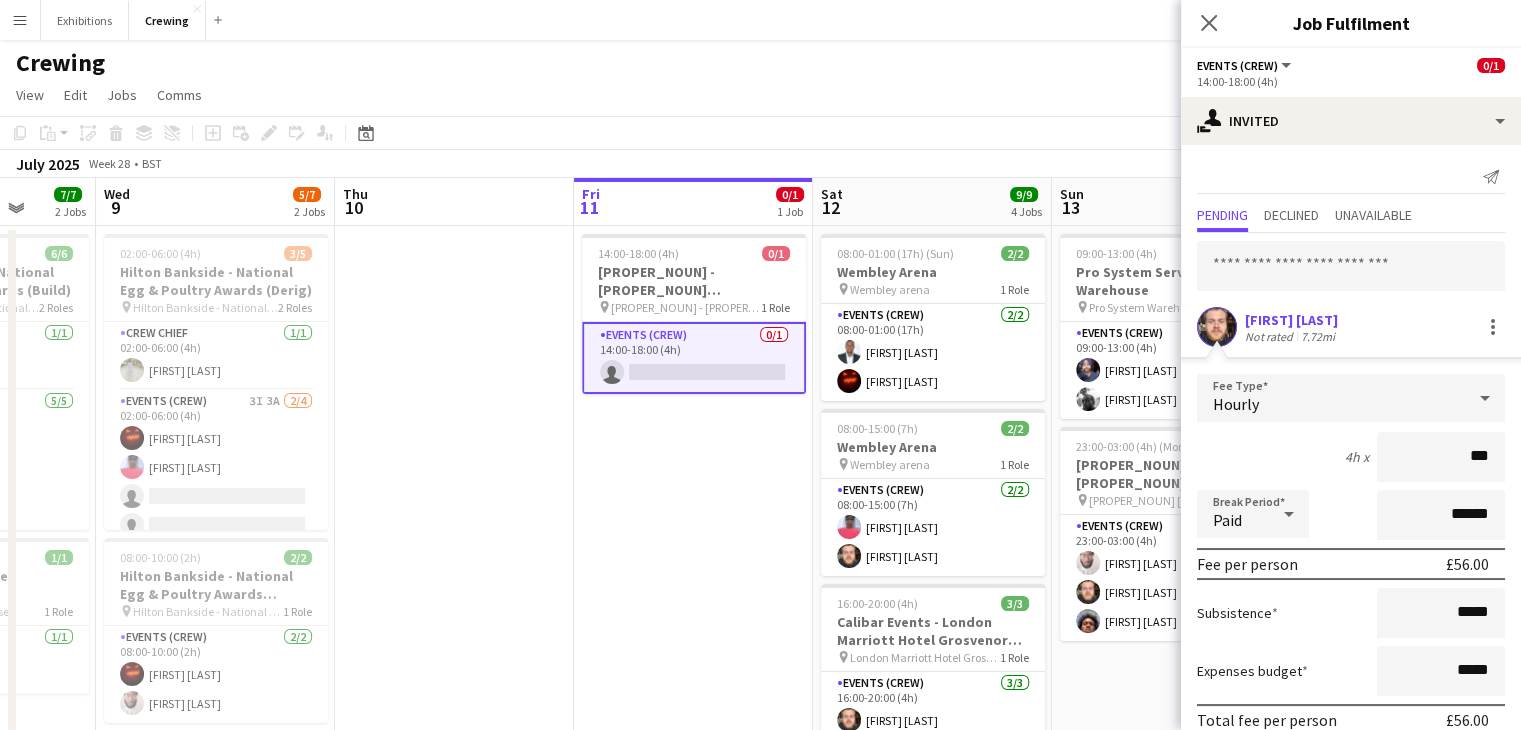 type on "***" 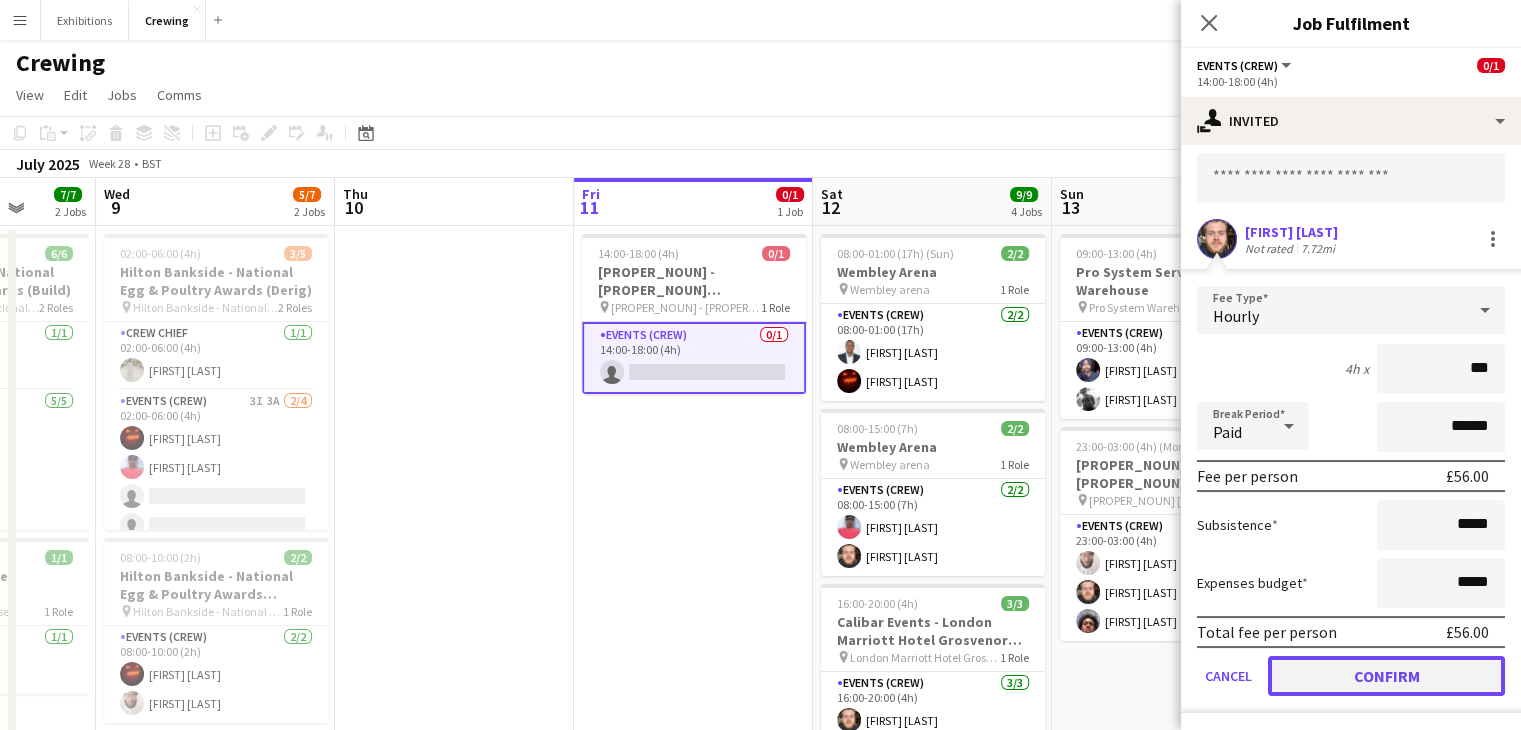 click on "Confirm" 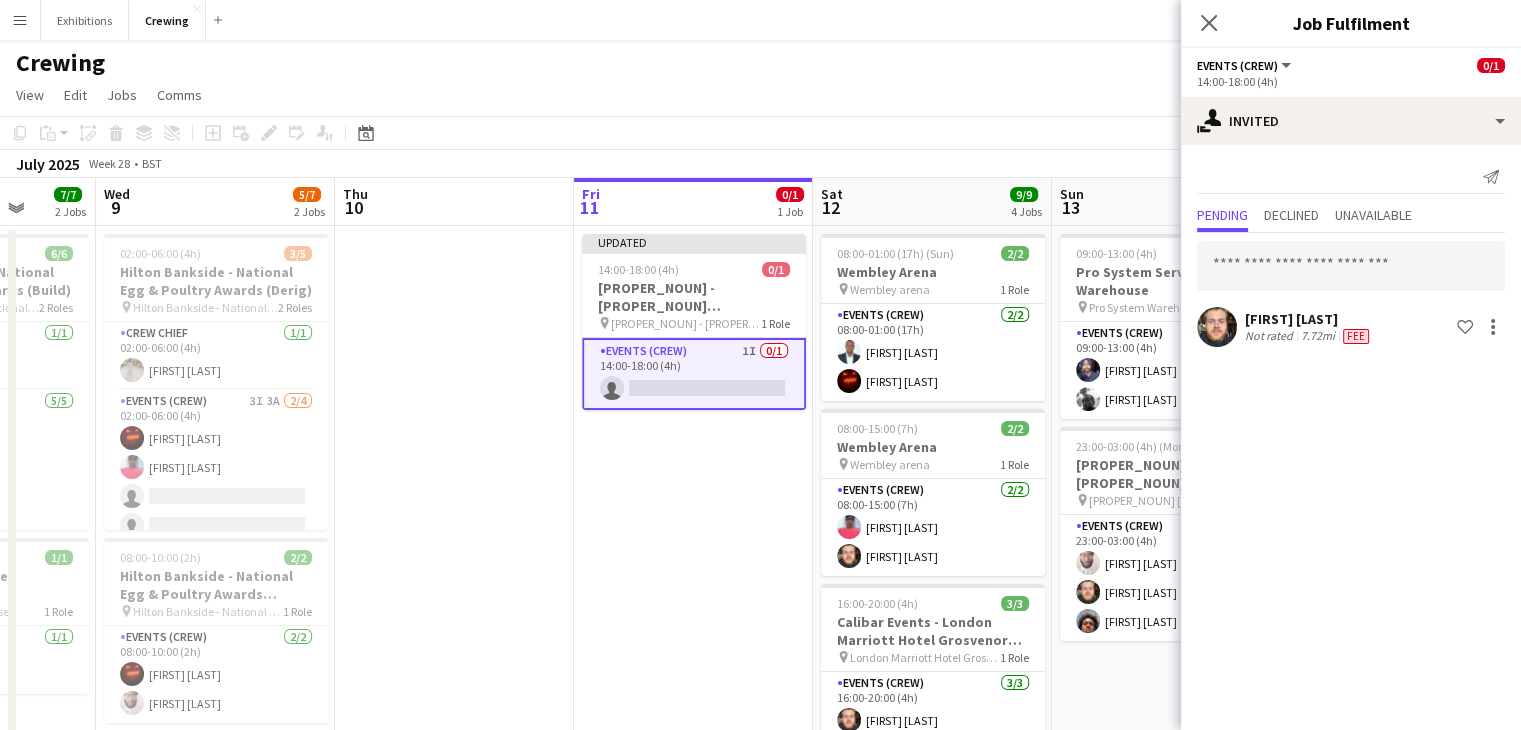 scroll, scrollTop: 0, scrollLeft: 0, axis: both 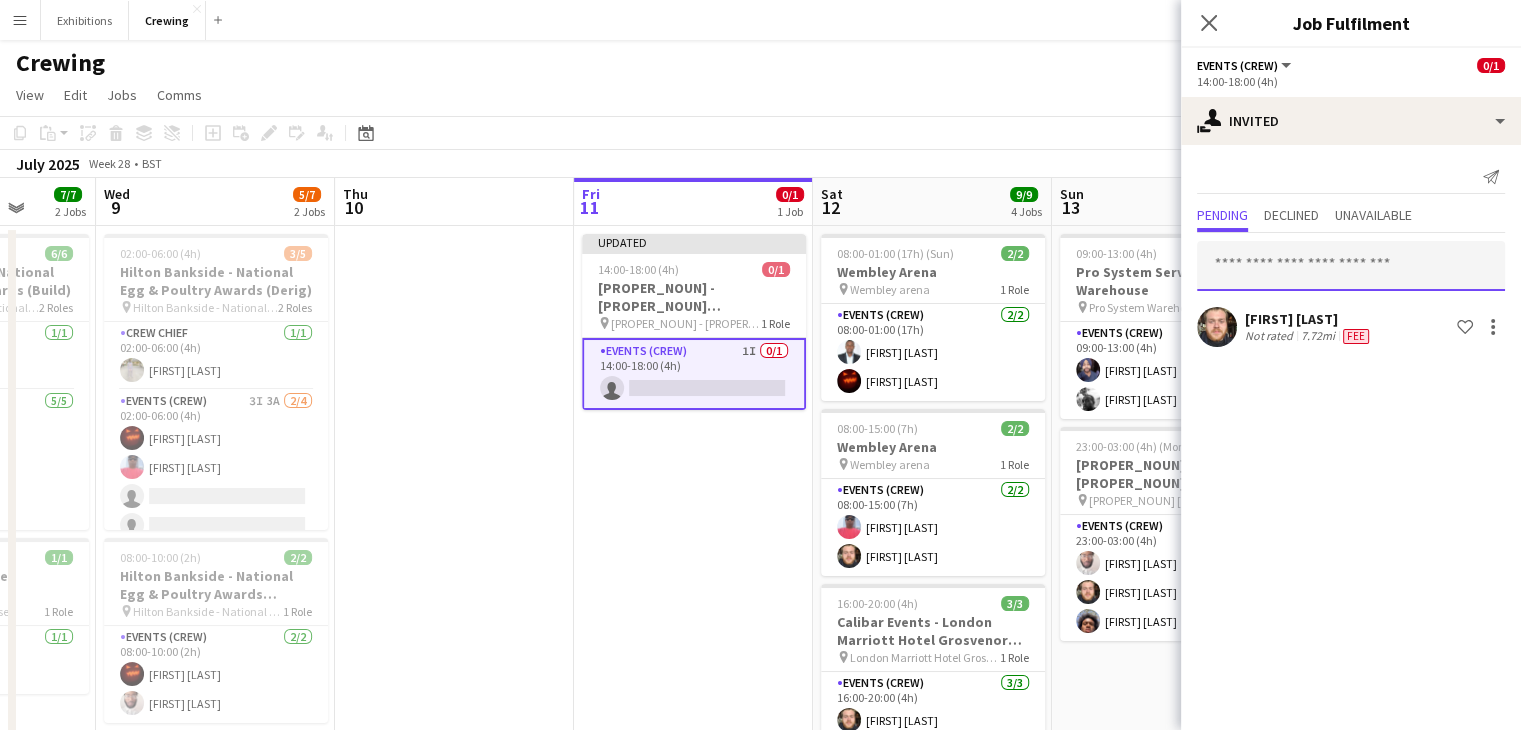 click at bounding box center [1351, 266] 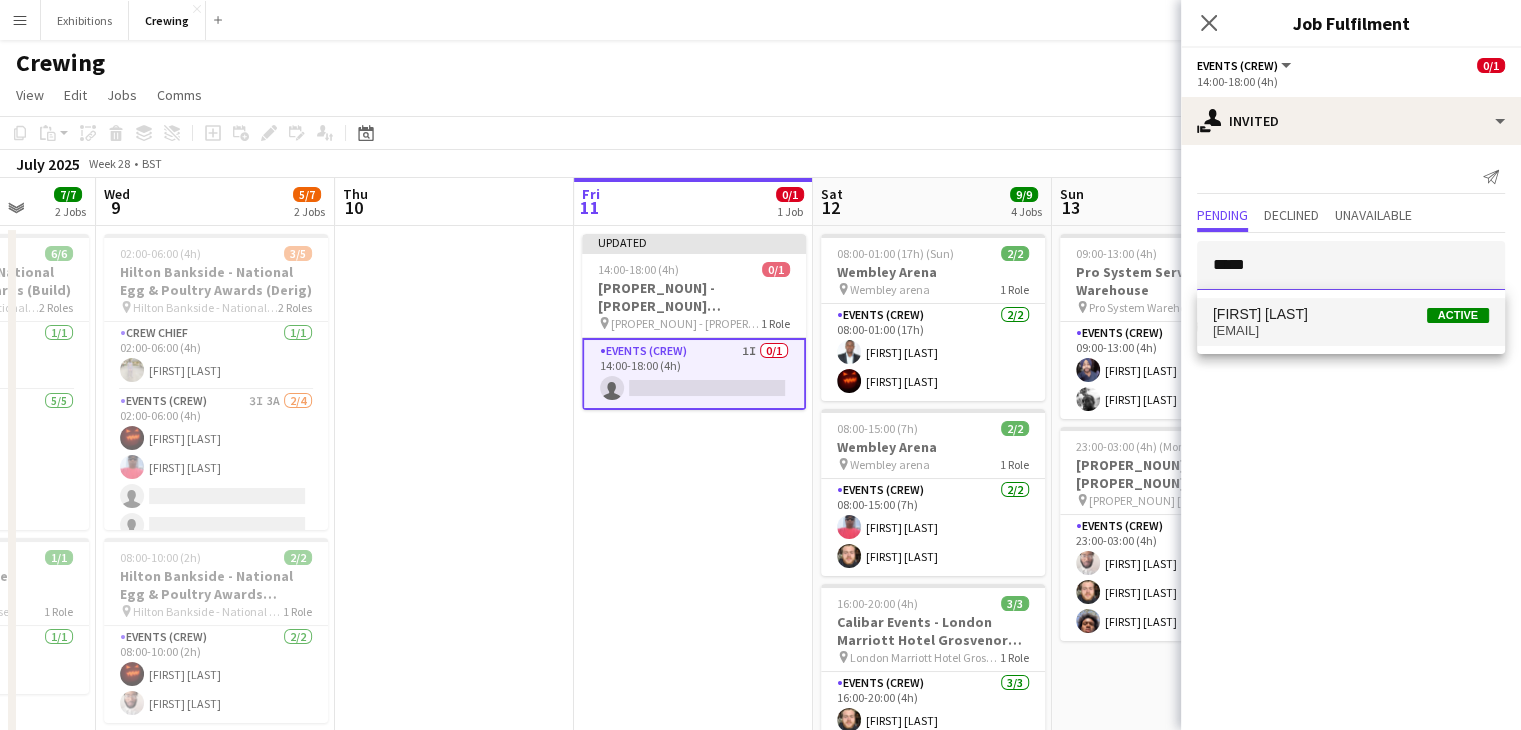type on "*****" 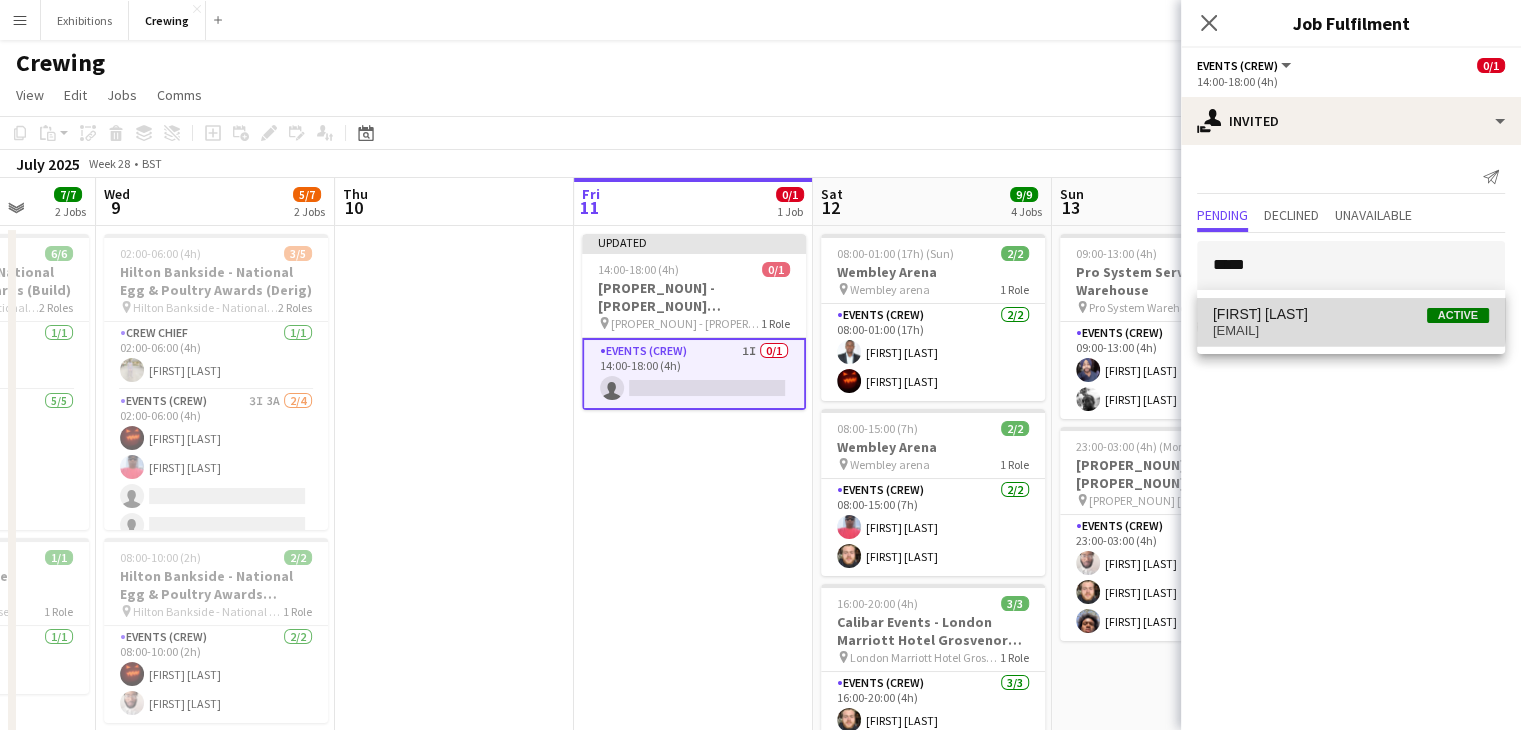 click on "[FIRST] [LAST]" at bounding box center [1260, 314] 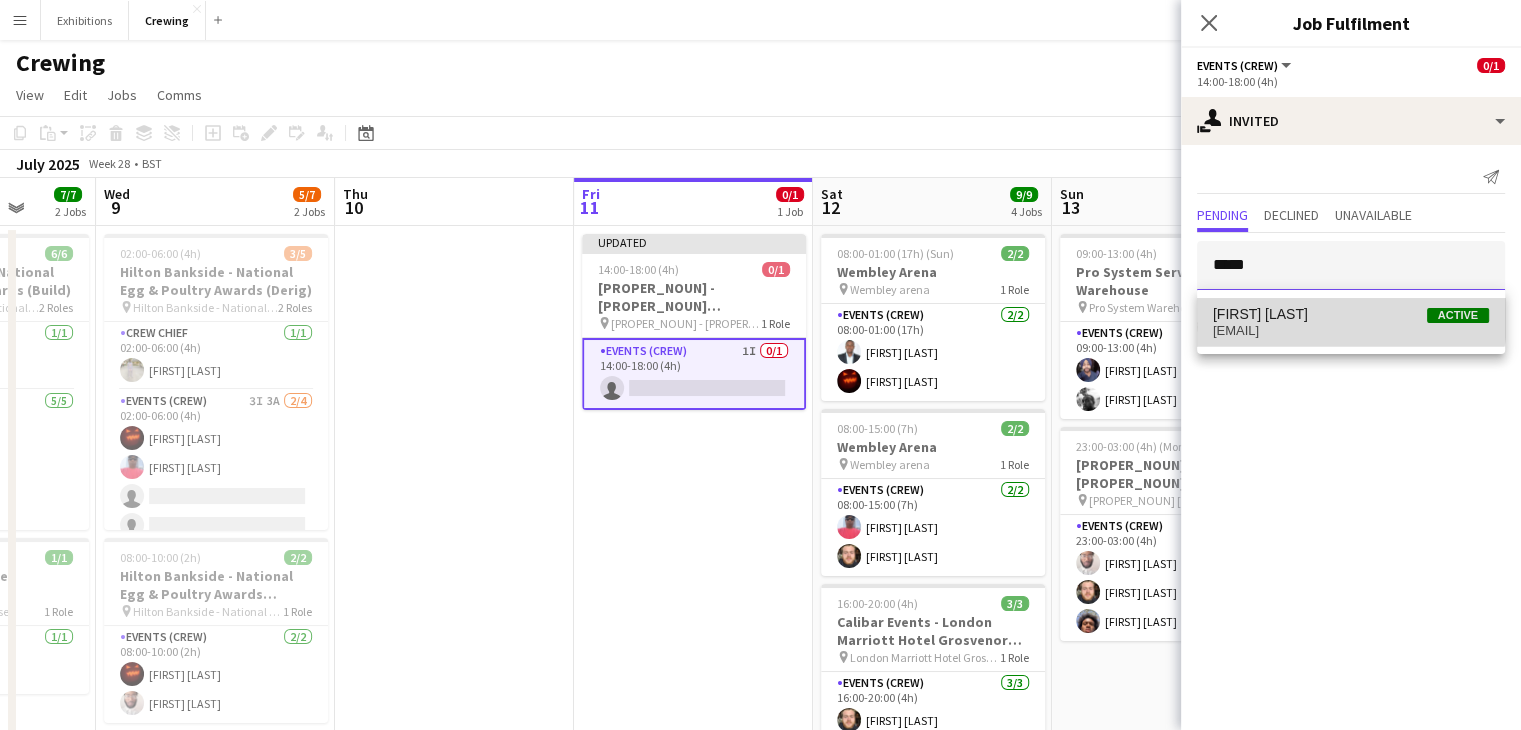 type 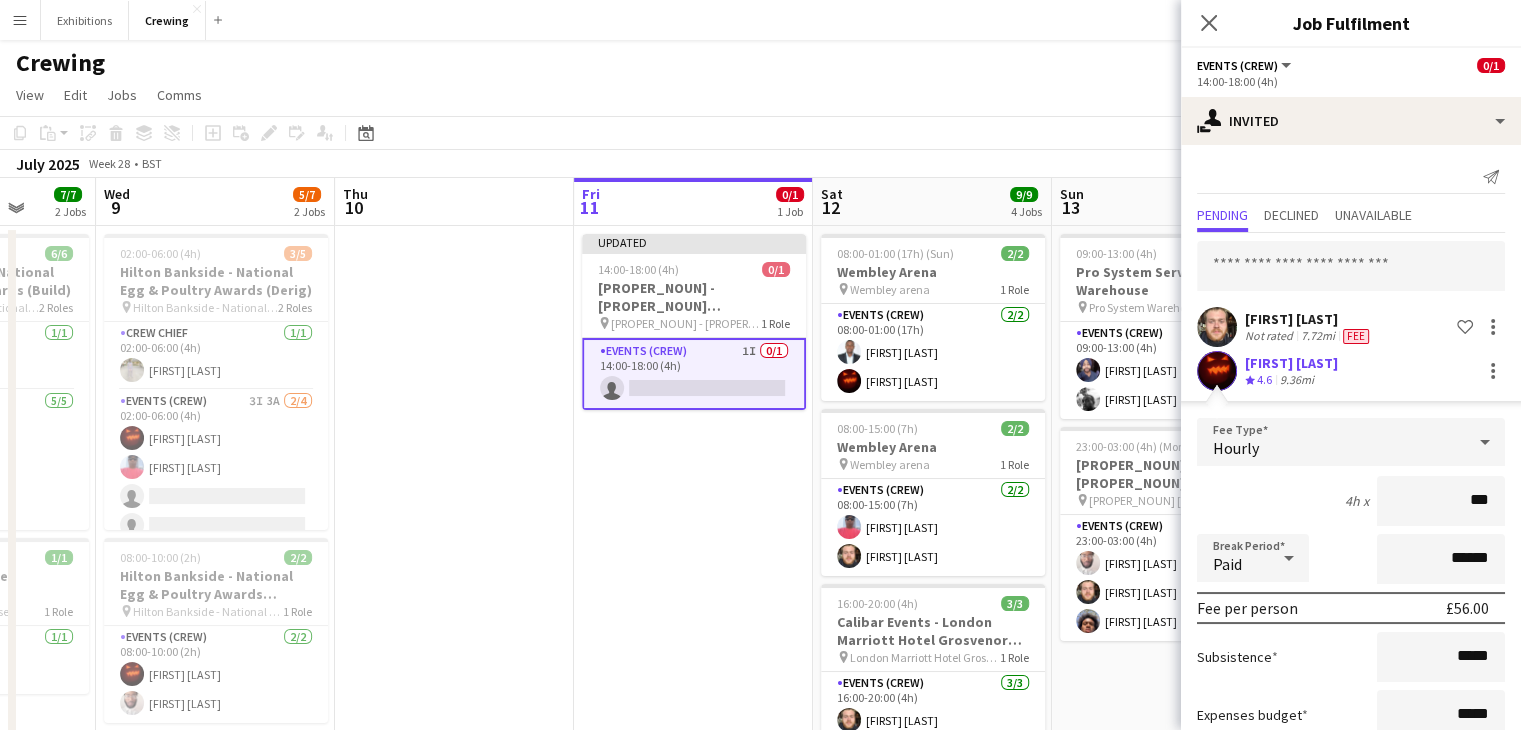 type on "***" 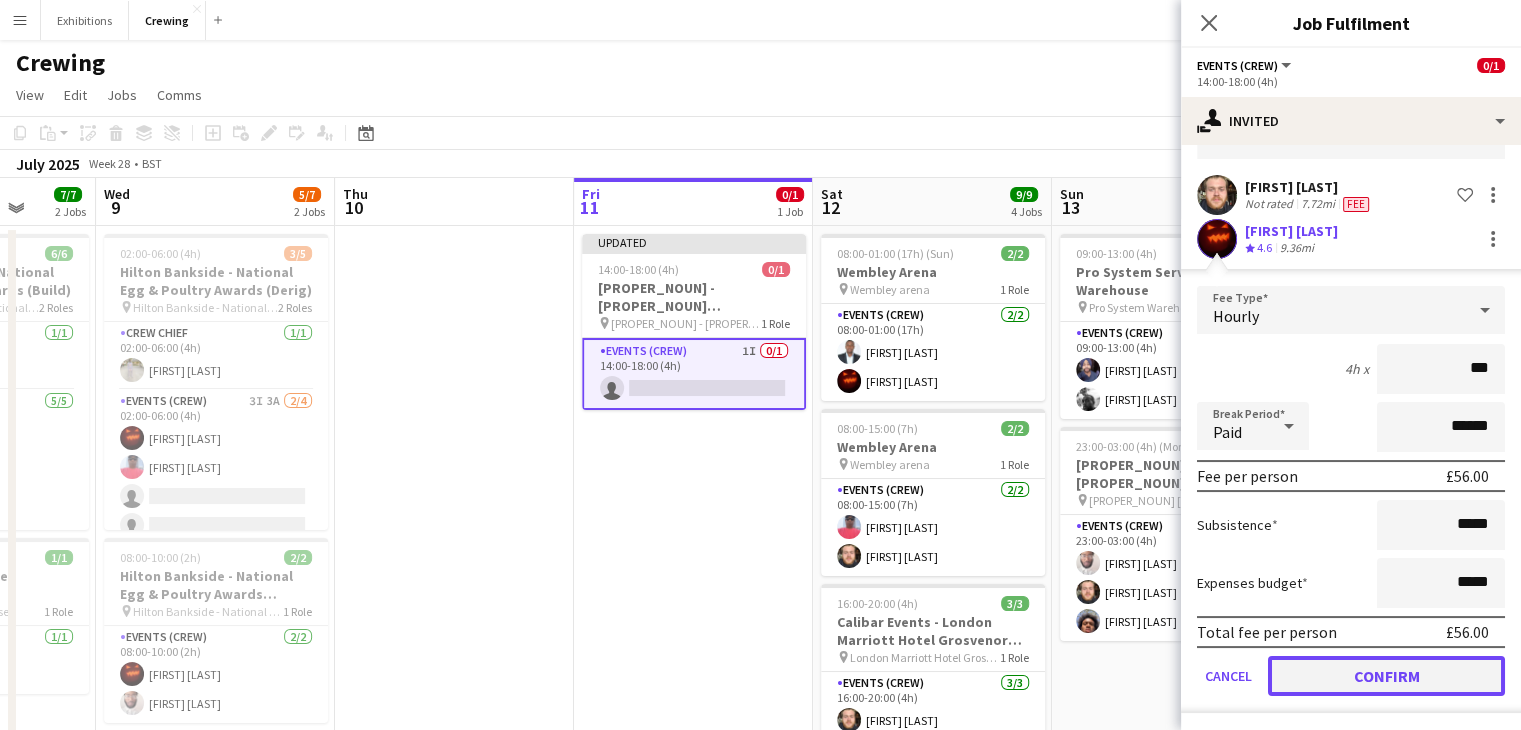 click on "Confirm" 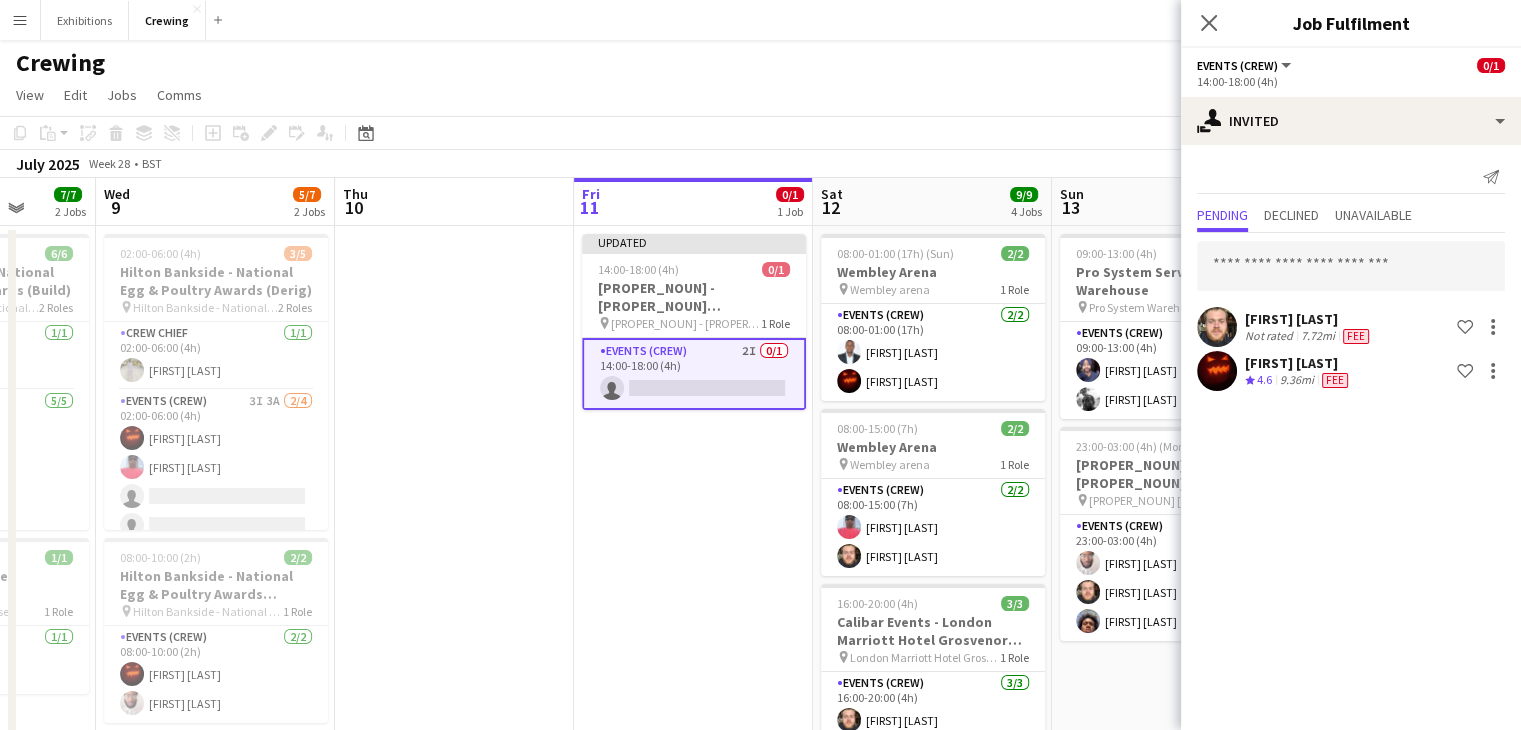 scroll, scrollTop: 0, scrollLeft: 0, axis: both 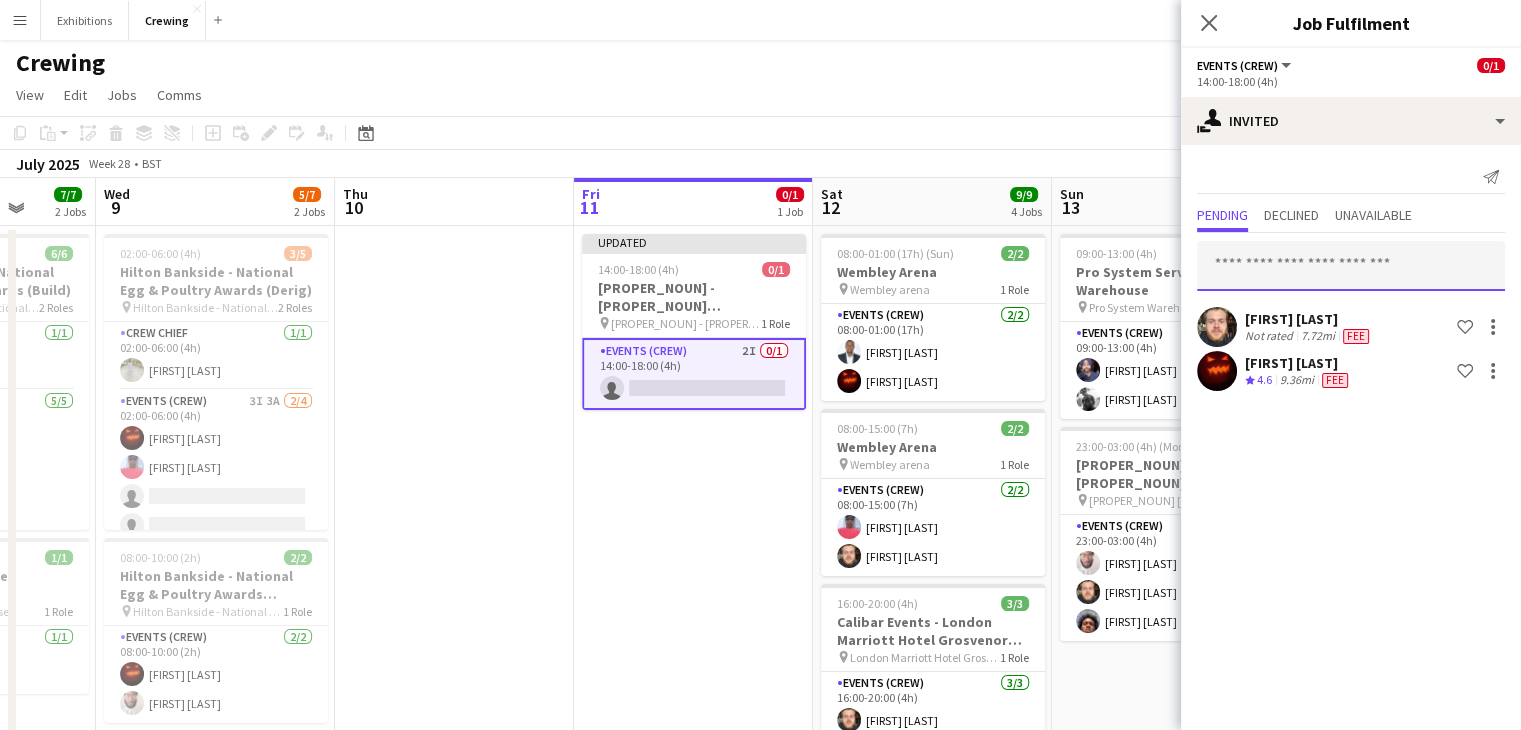 click at bounding box center (1351, 266) 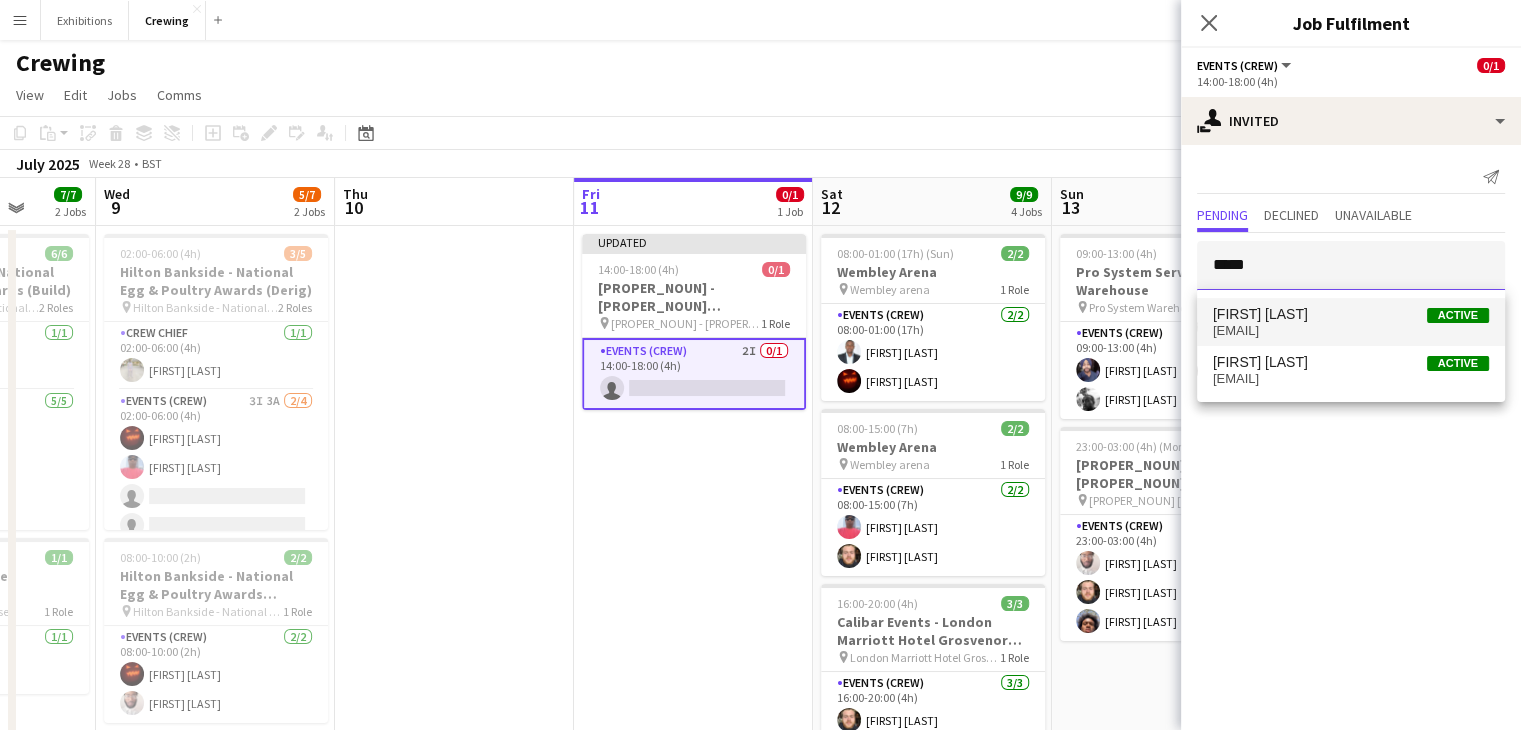 type on "*****" 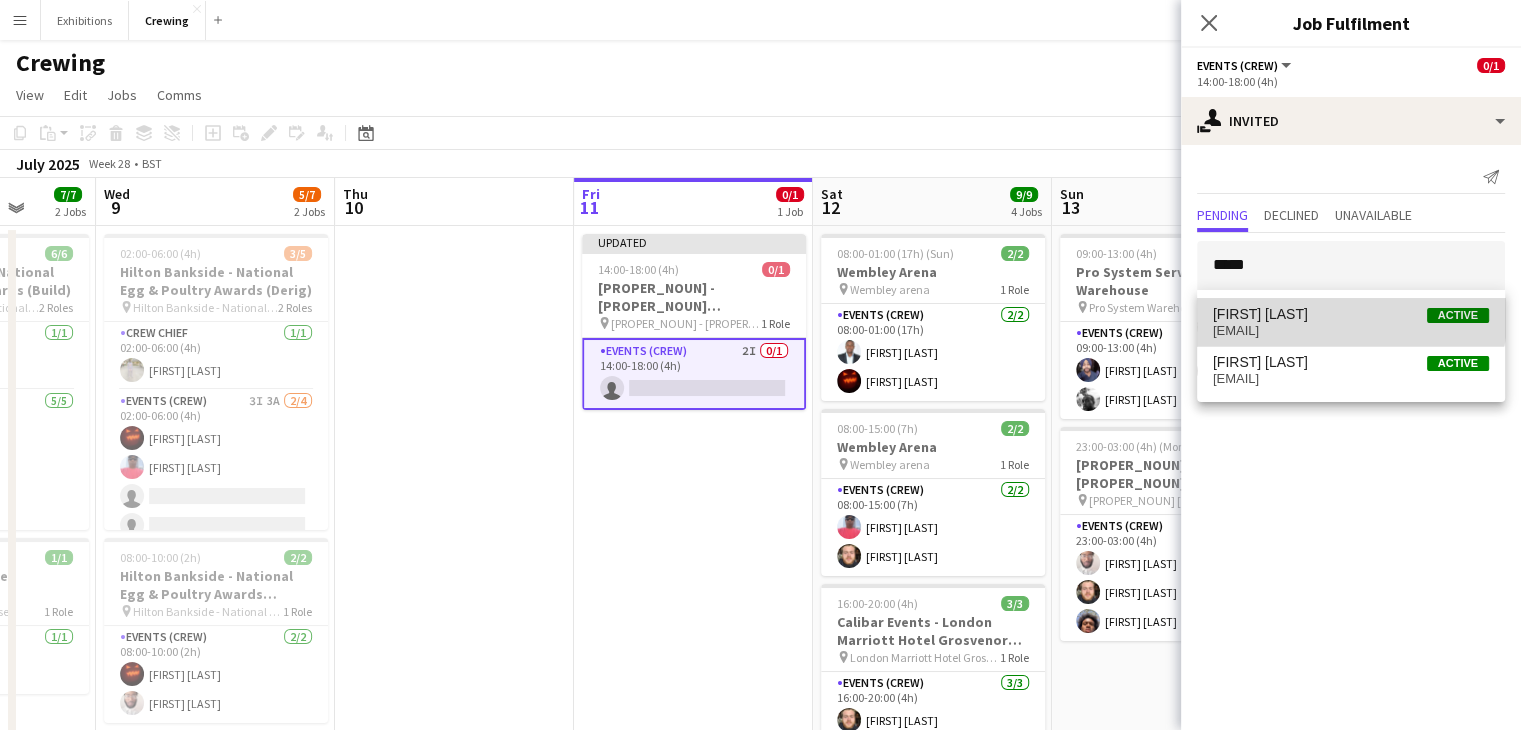 click on "[FIRST] [LAST]  Active" at bounding box center [1351, 314] 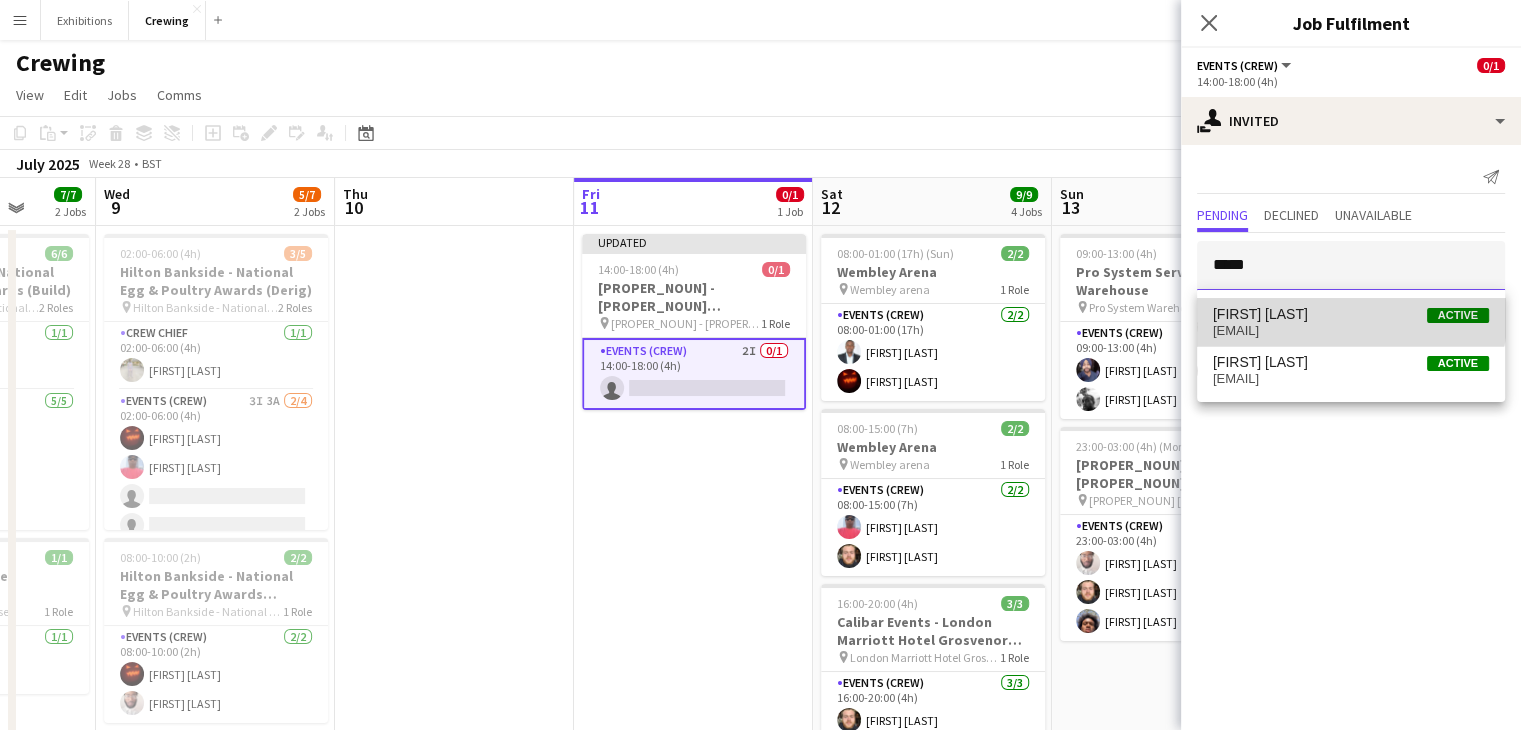 type 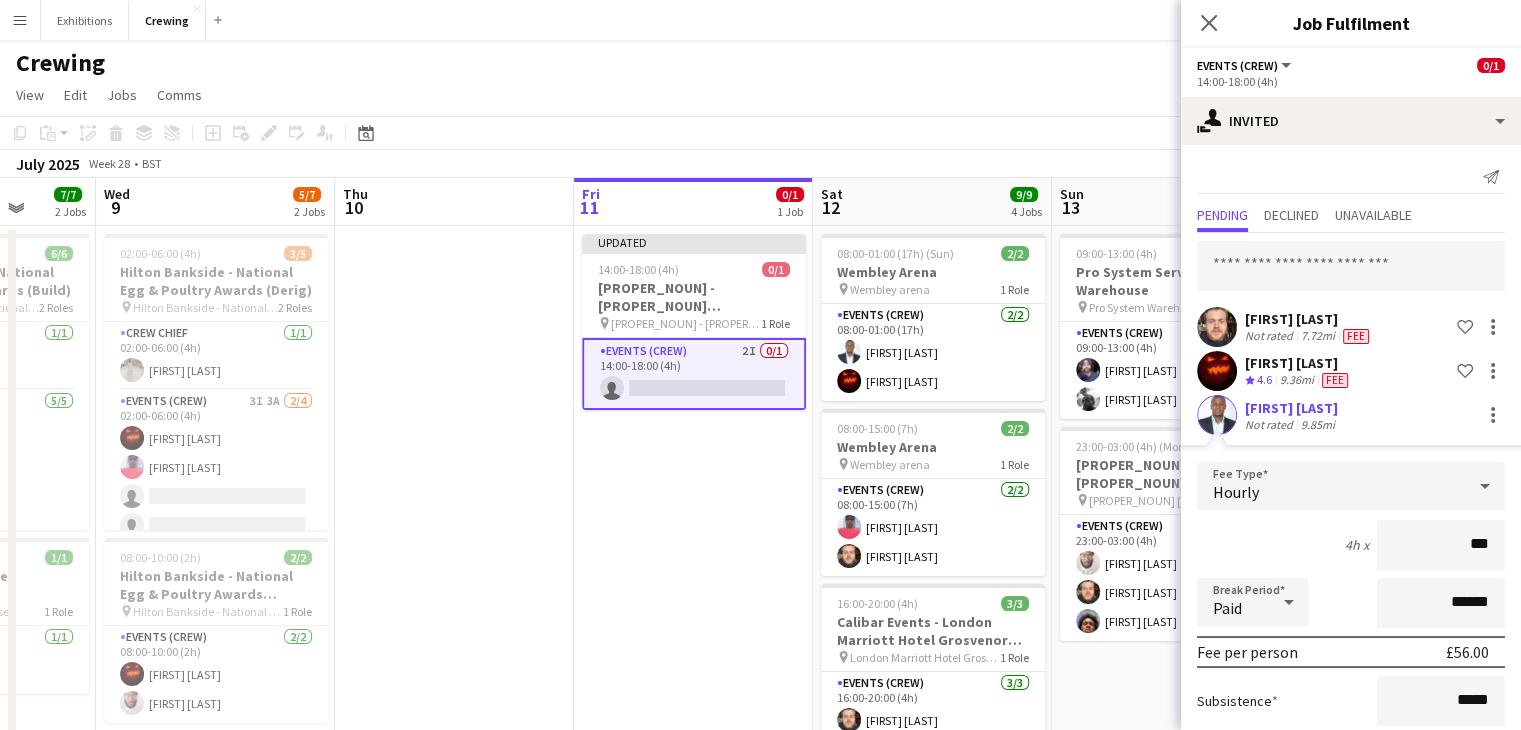 type on "***" 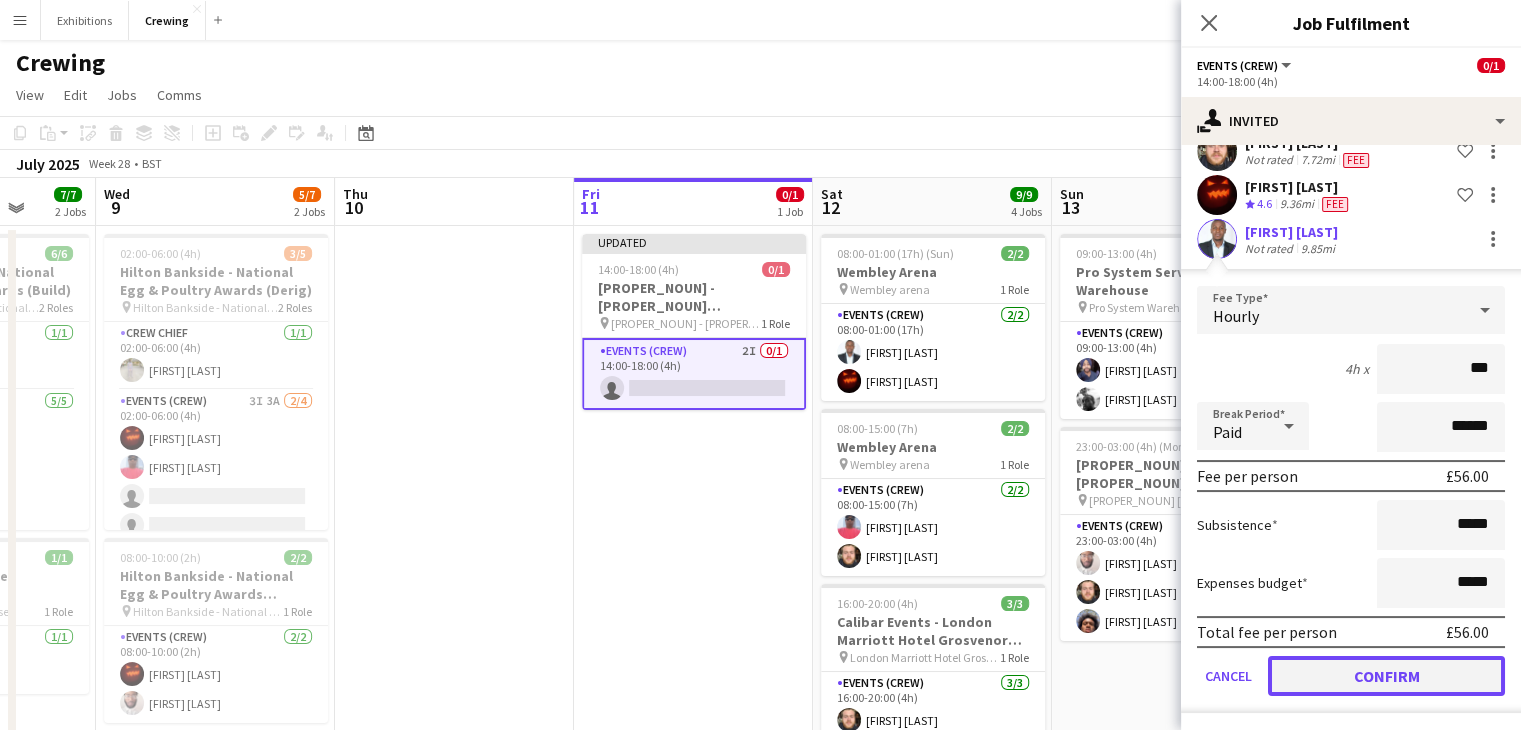 click on "Confirm" 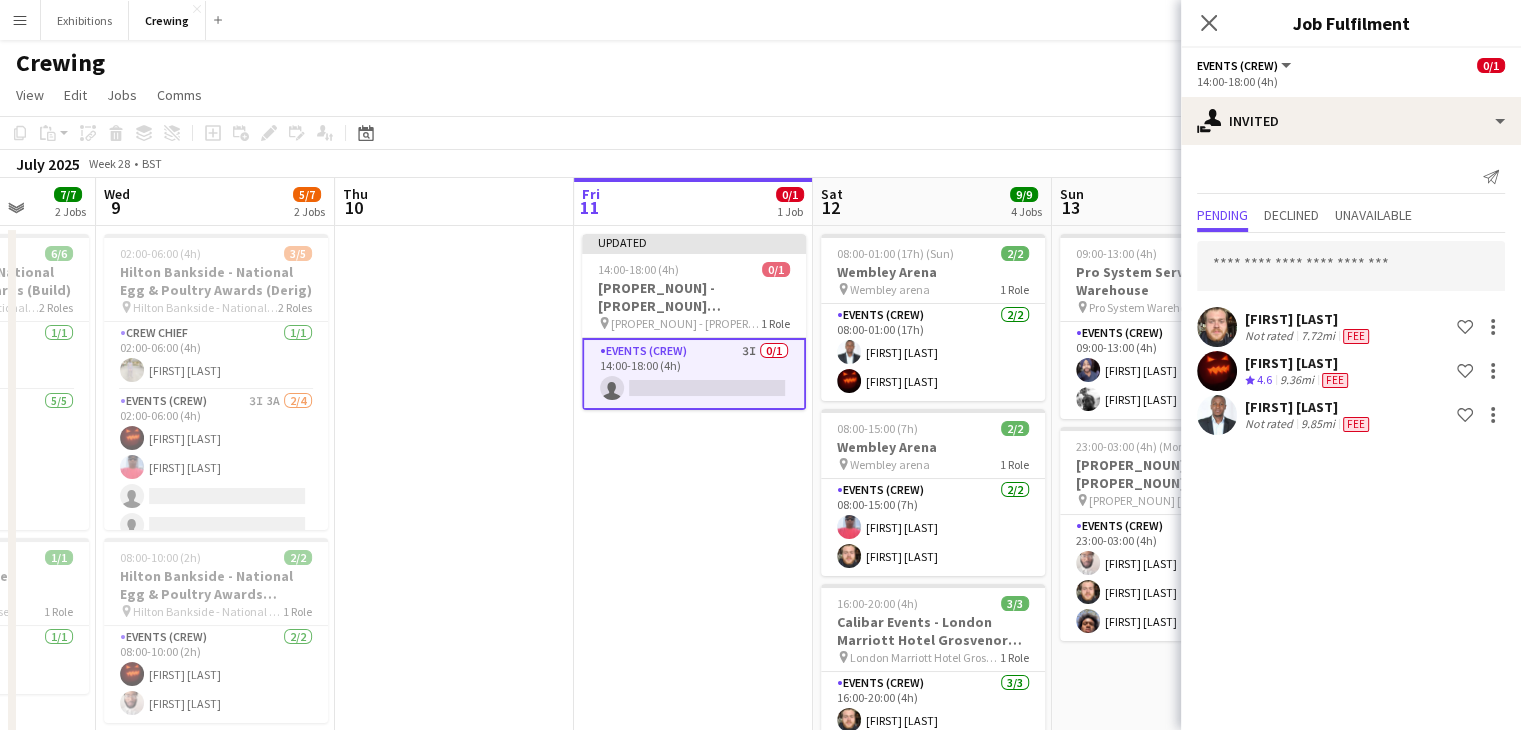scroll, scrollTop: 0, scrollLeft: 0, axis: both 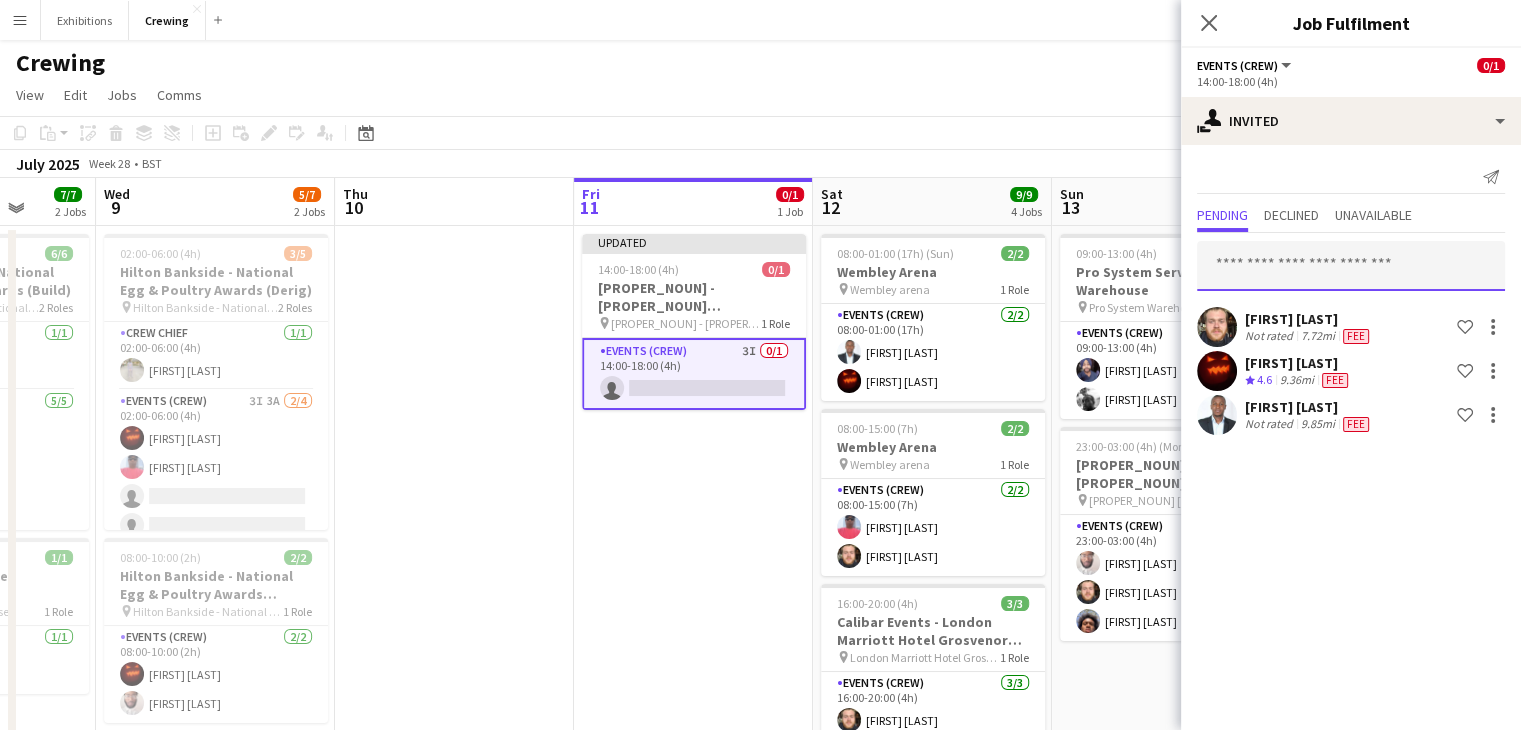 click at bounding box center [1351, 266] 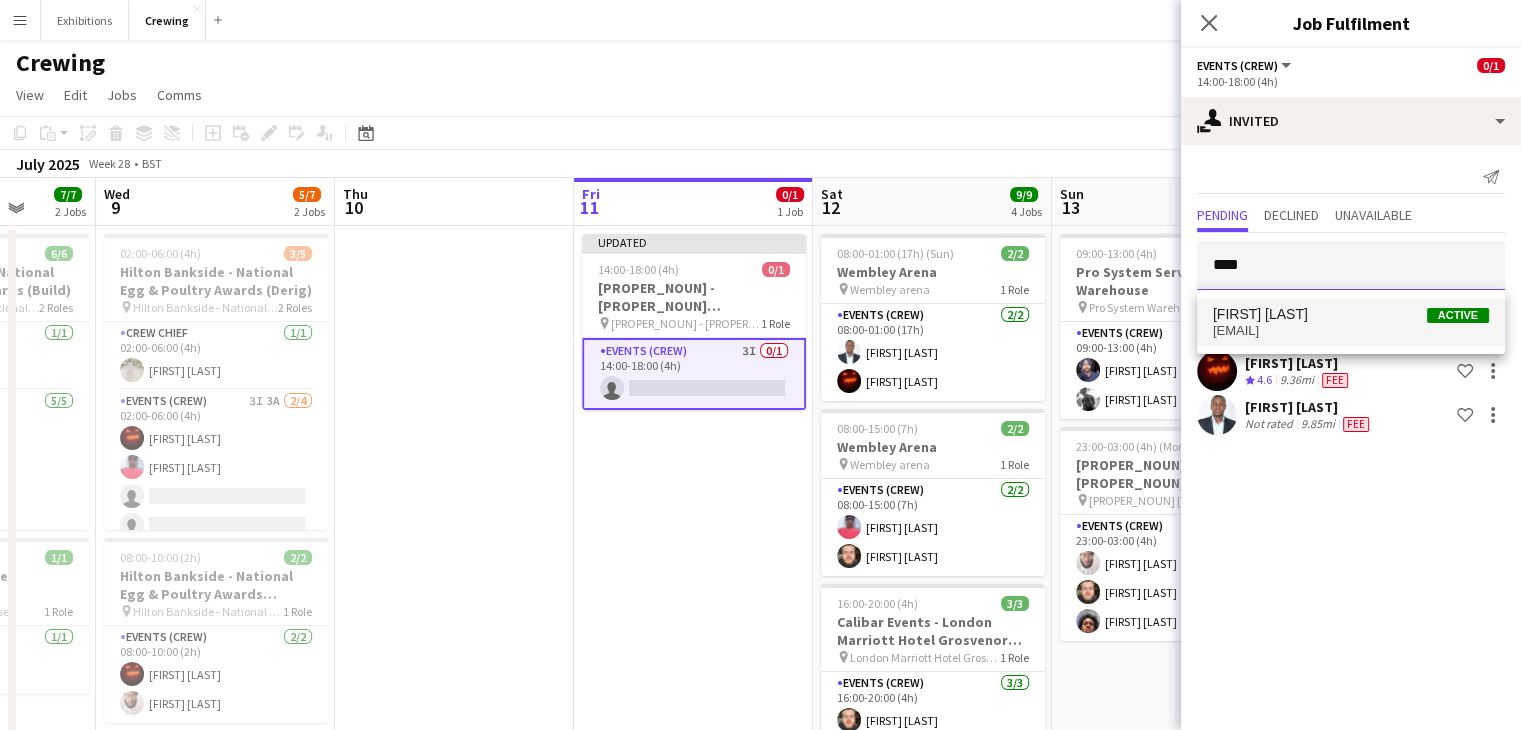 type on "****" 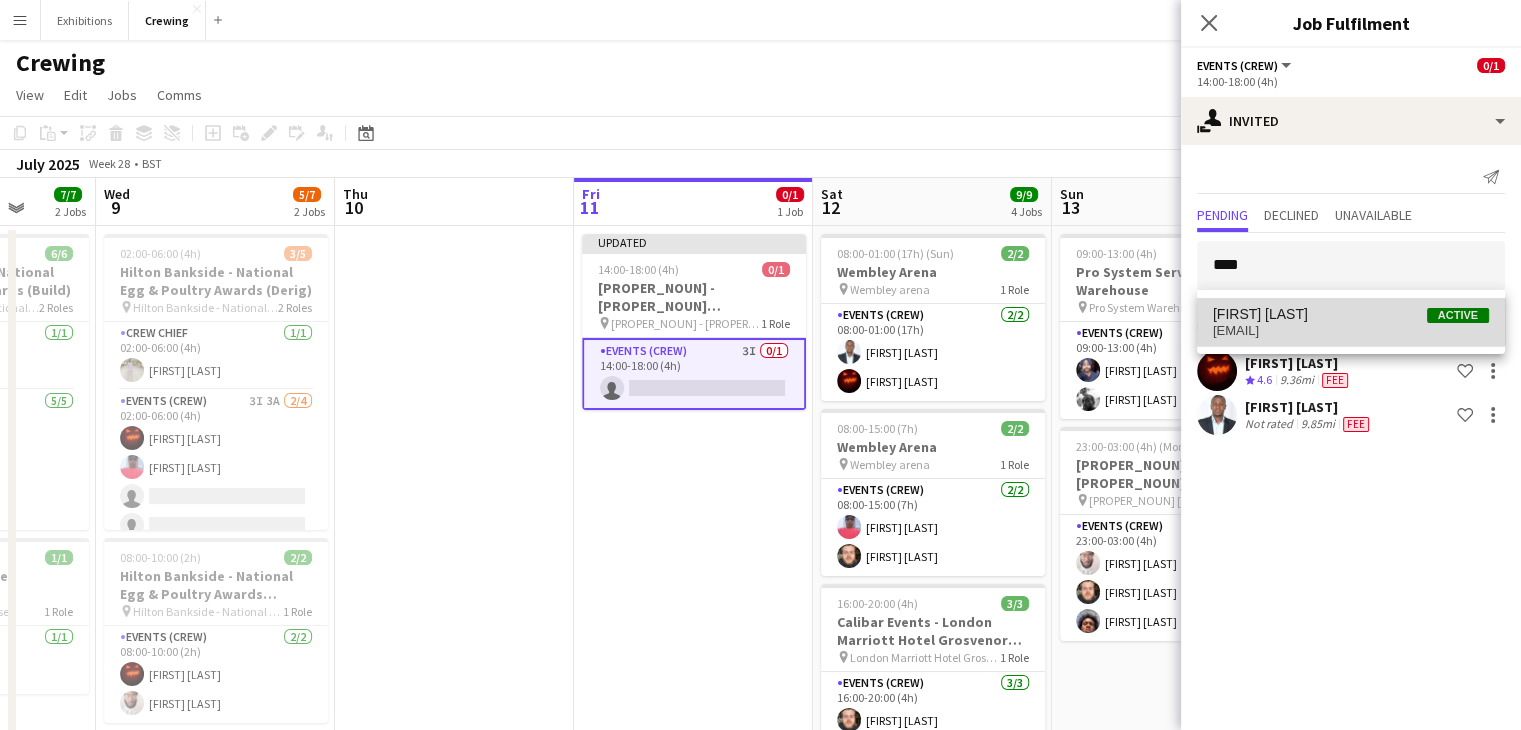 click on "[FIRST] [LAST]  Active  [EMAIL]" at bounding box center [1351, 322] 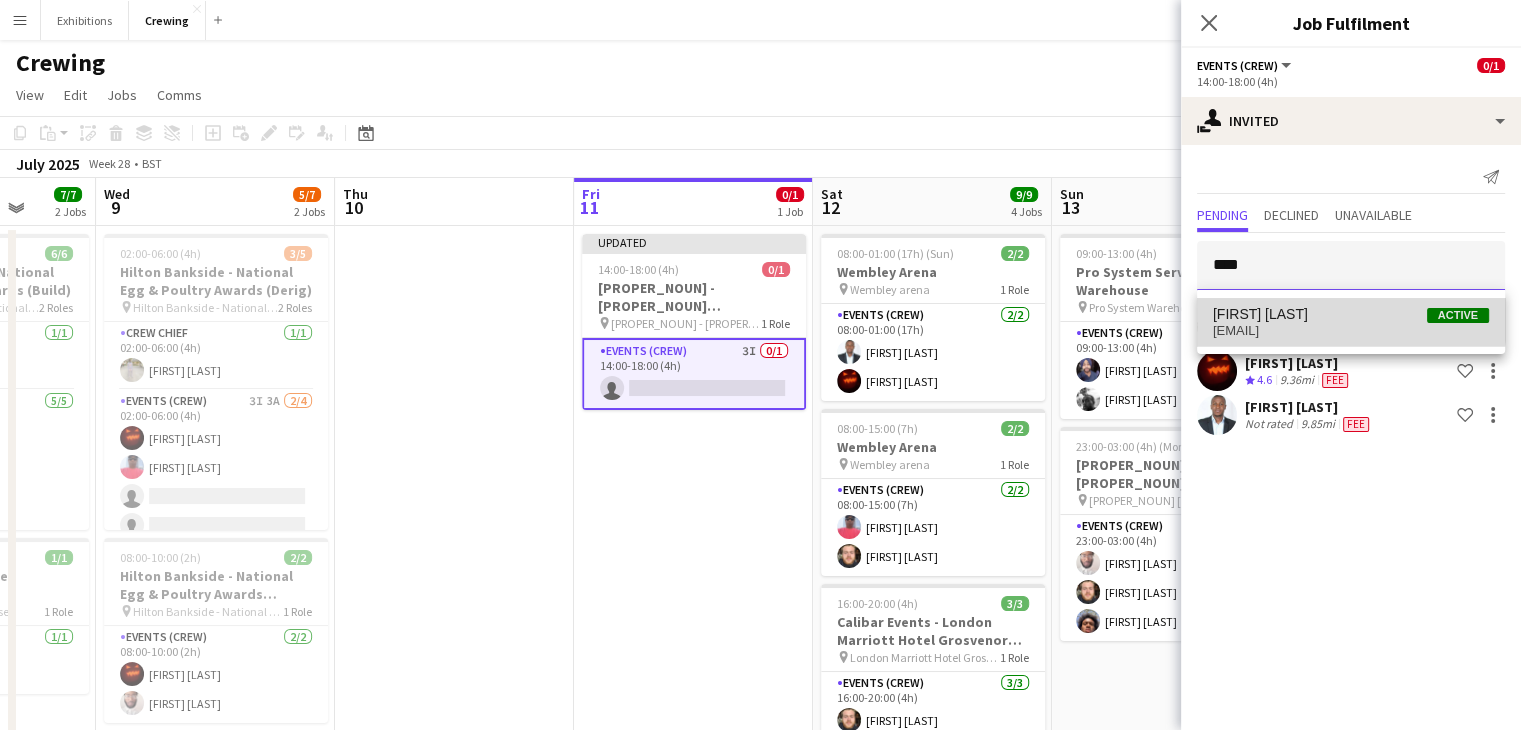 type 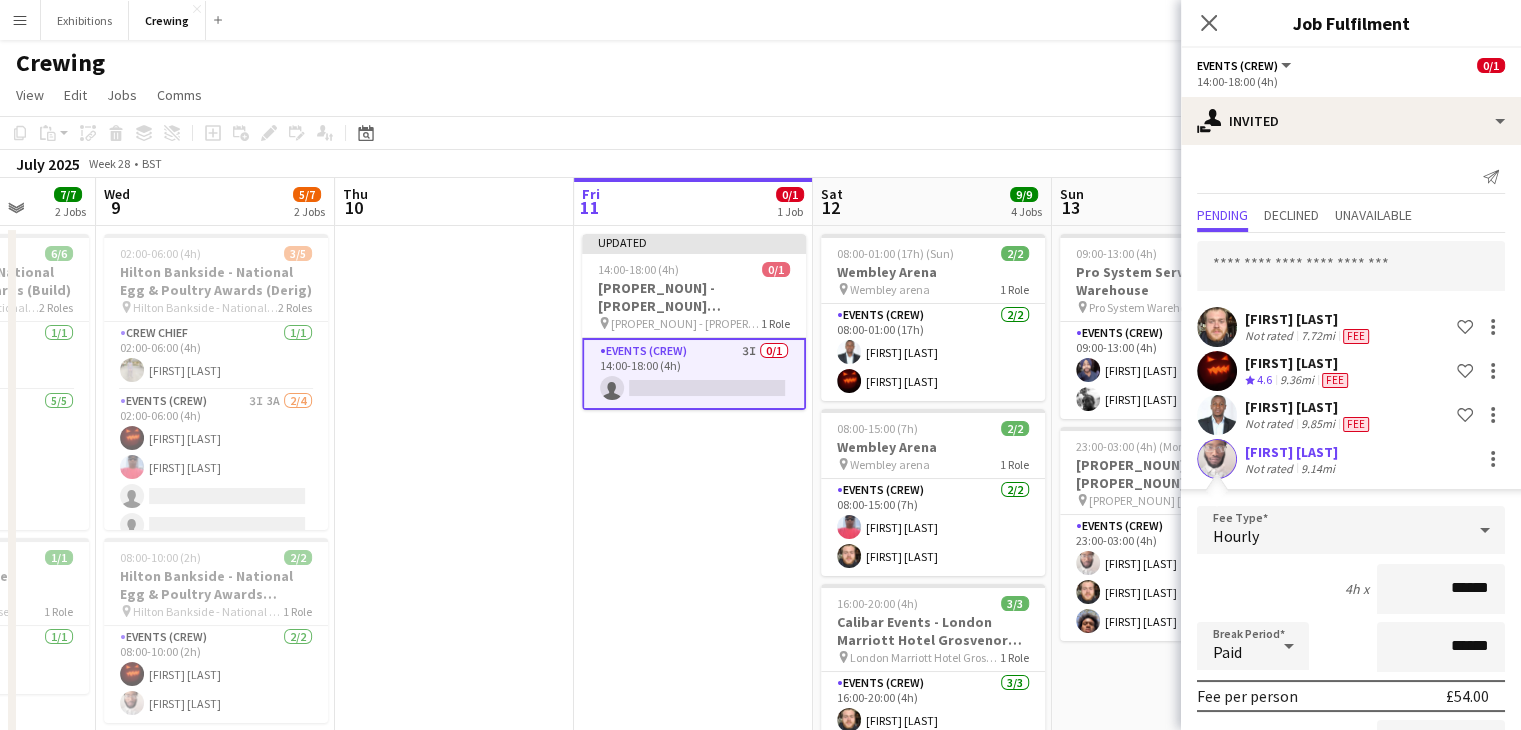 scroll, scrollTop: 220, scrollLeft: 0, axis: vertical 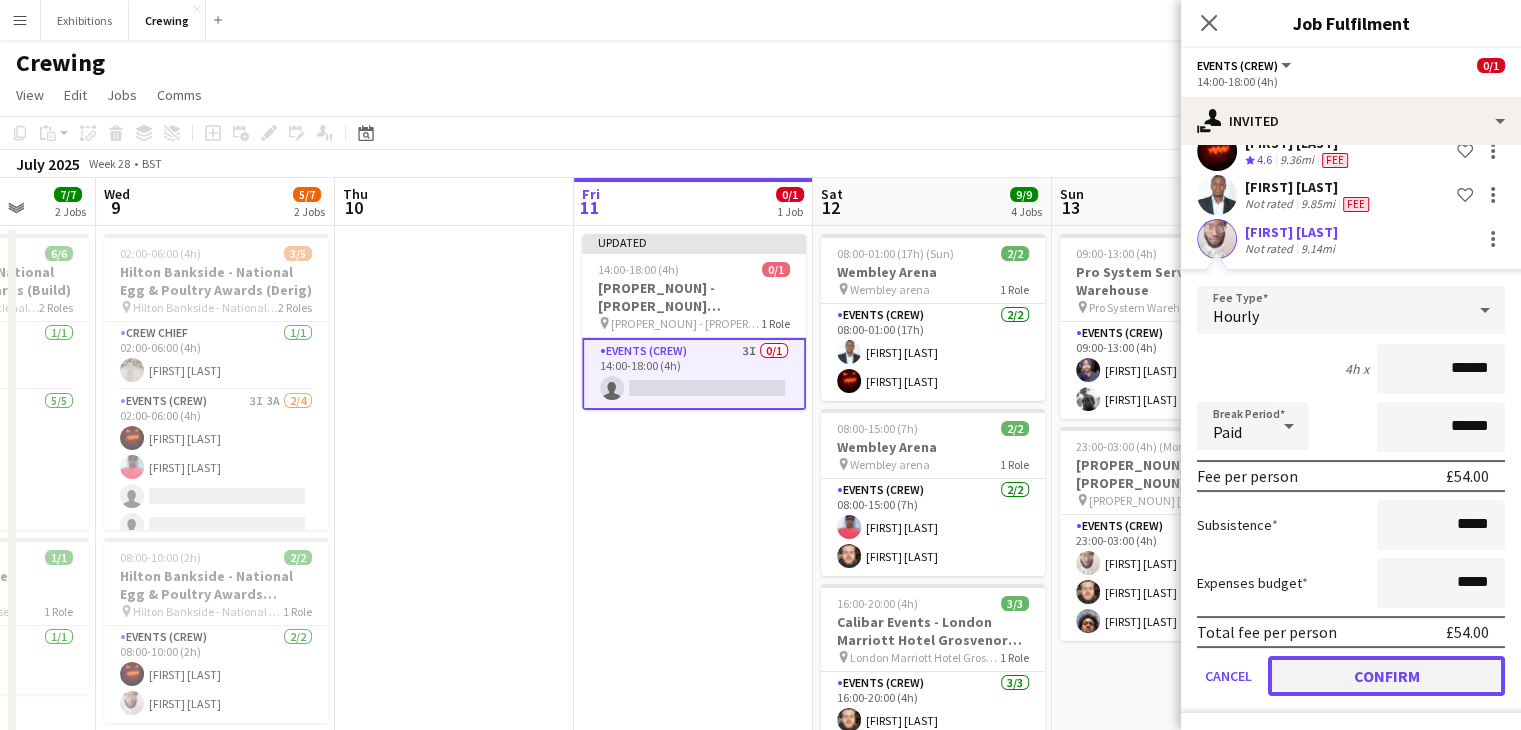 click on "Confirm" 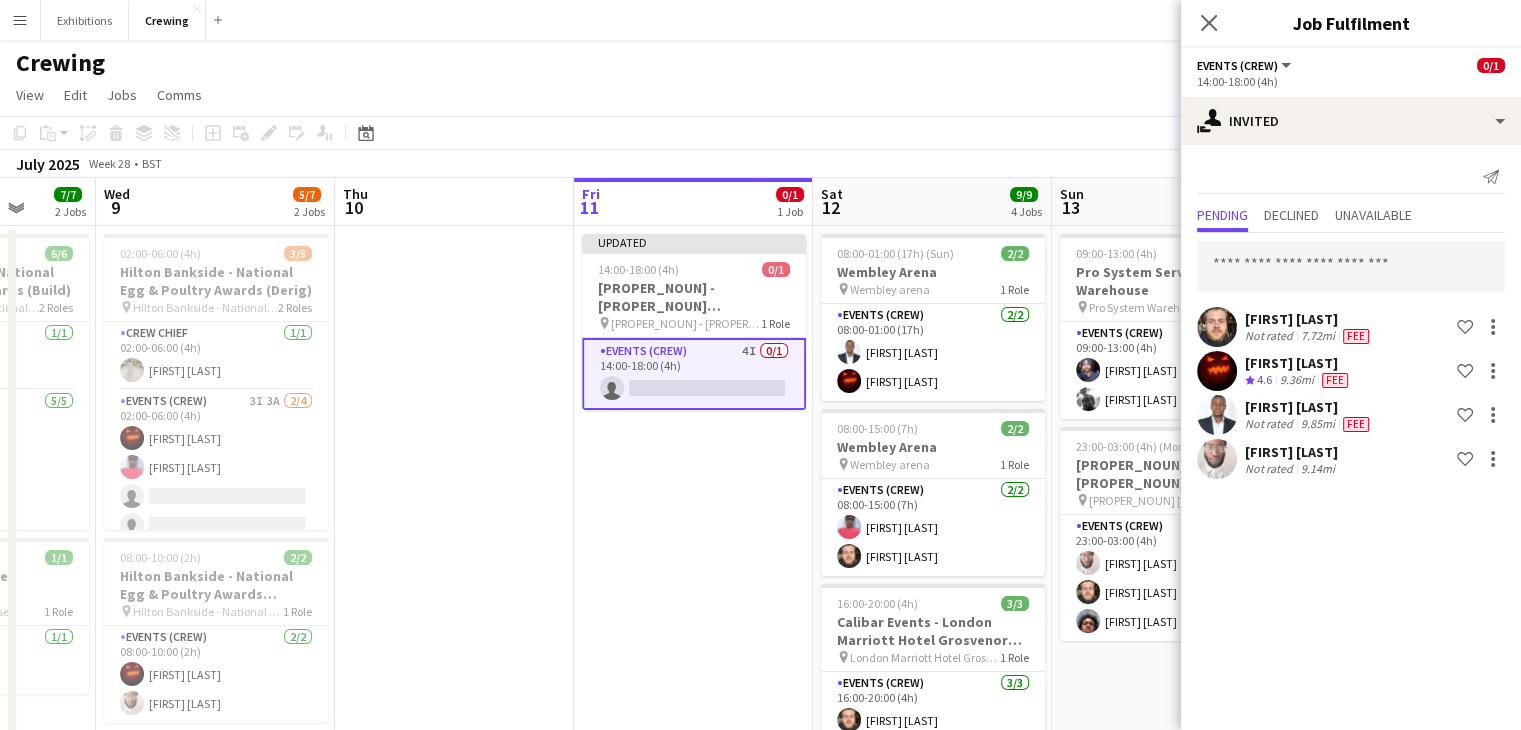 scroll, scrollTop: 0, scrollLeft: 0, axis: both 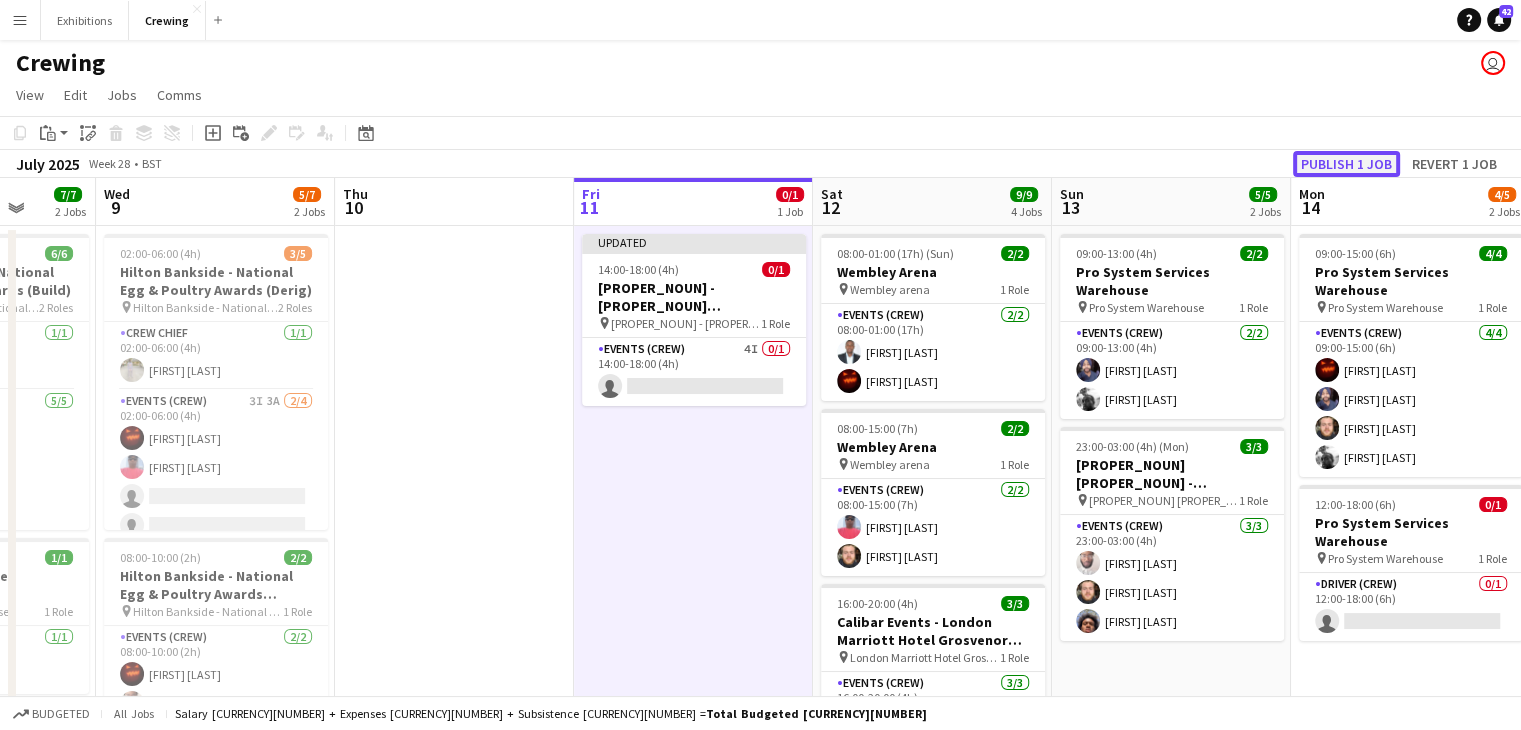 click on "Publish 1 job" 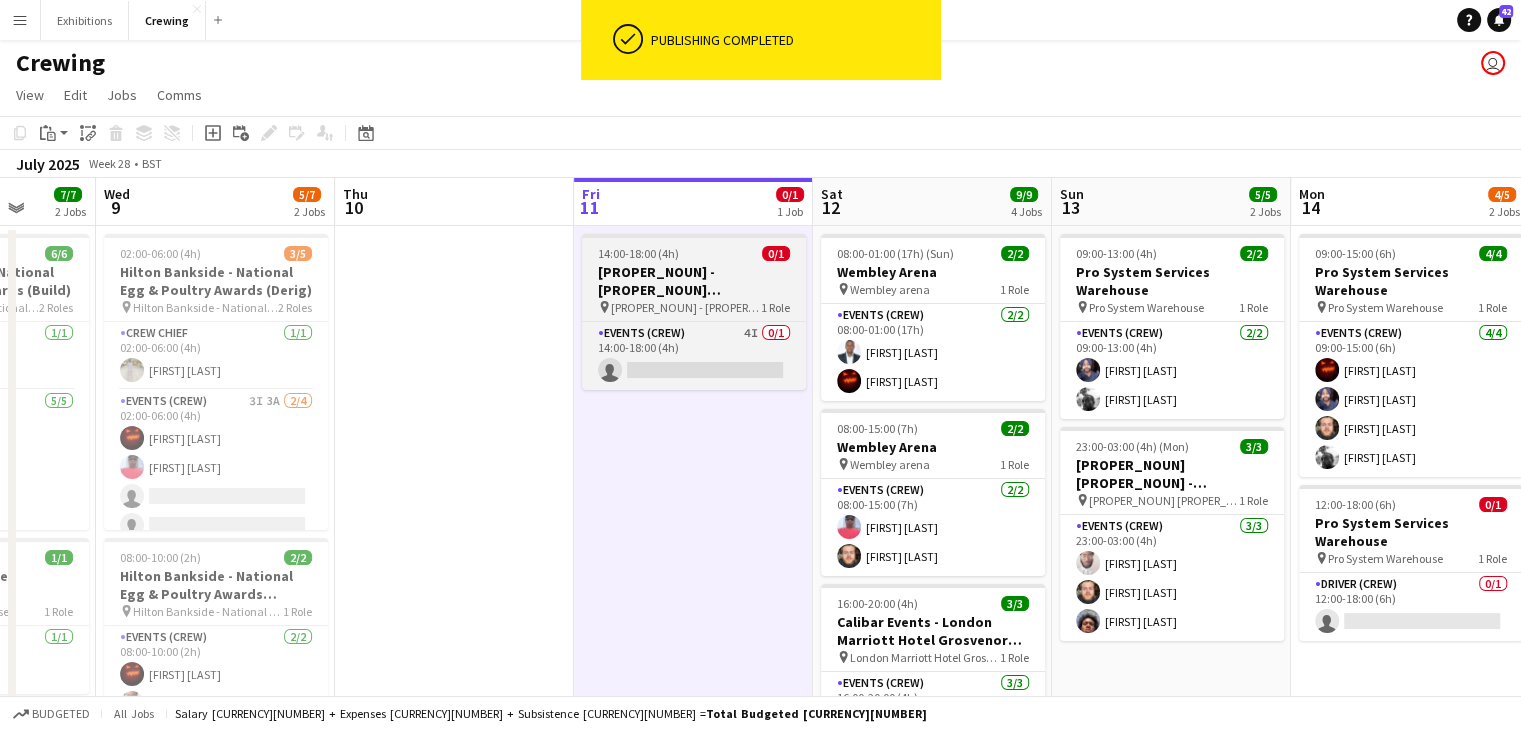 click on "[PROPER_NOUN] - [PROPER_NOUN] [PROPER_NOUN] ([PROPER_NOUN])" at bounding box center [694, 281] 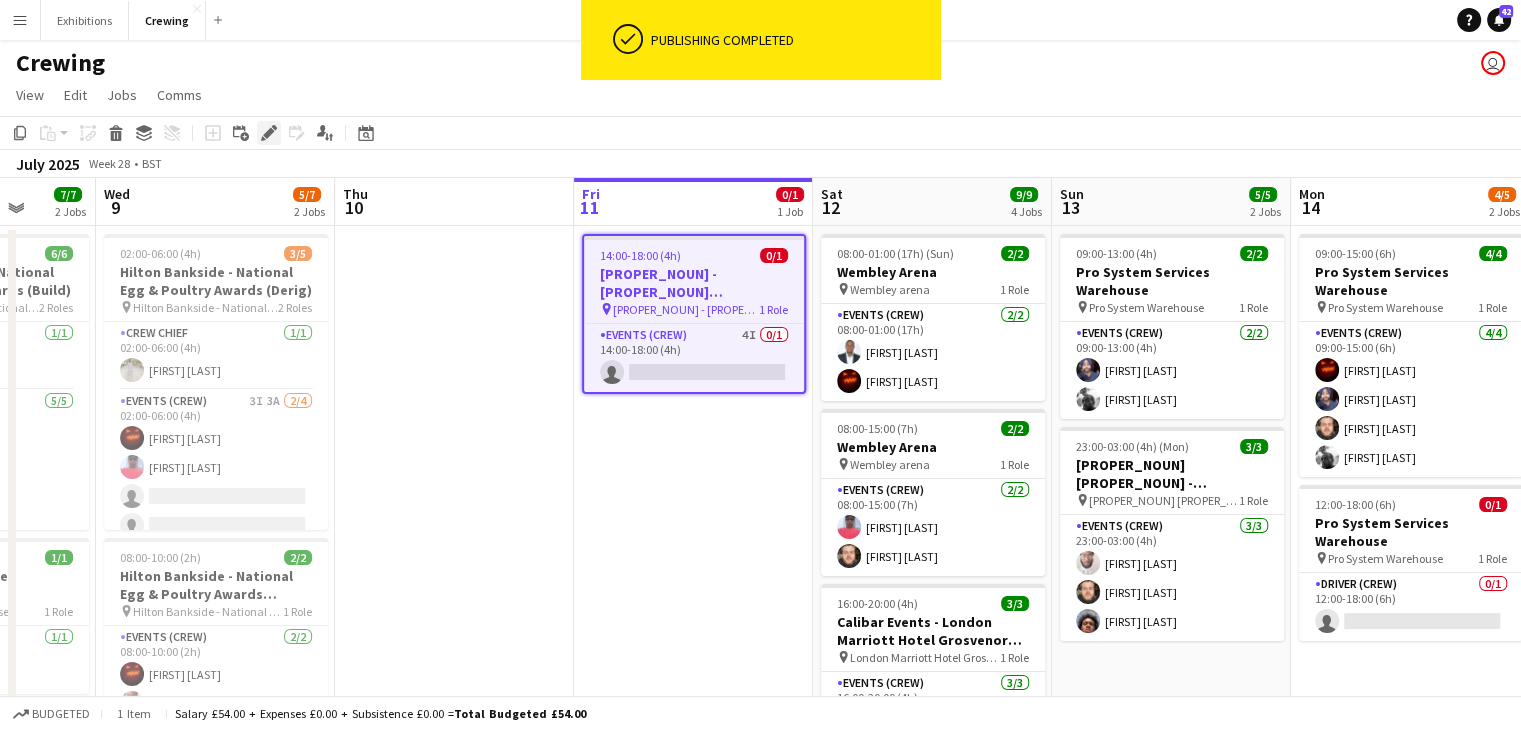 click on "Edit" 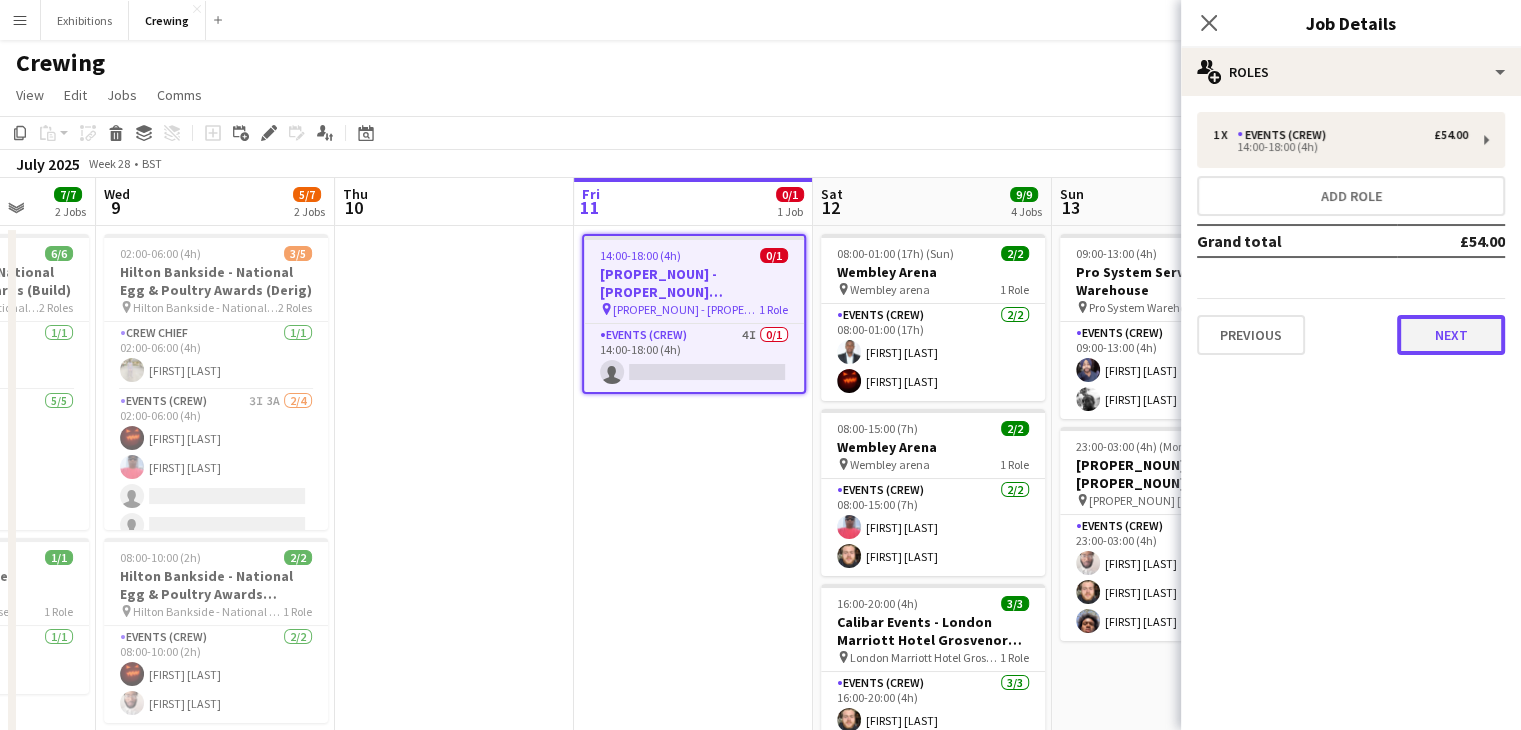 click on "Next" at bounding box center [1451, 335] 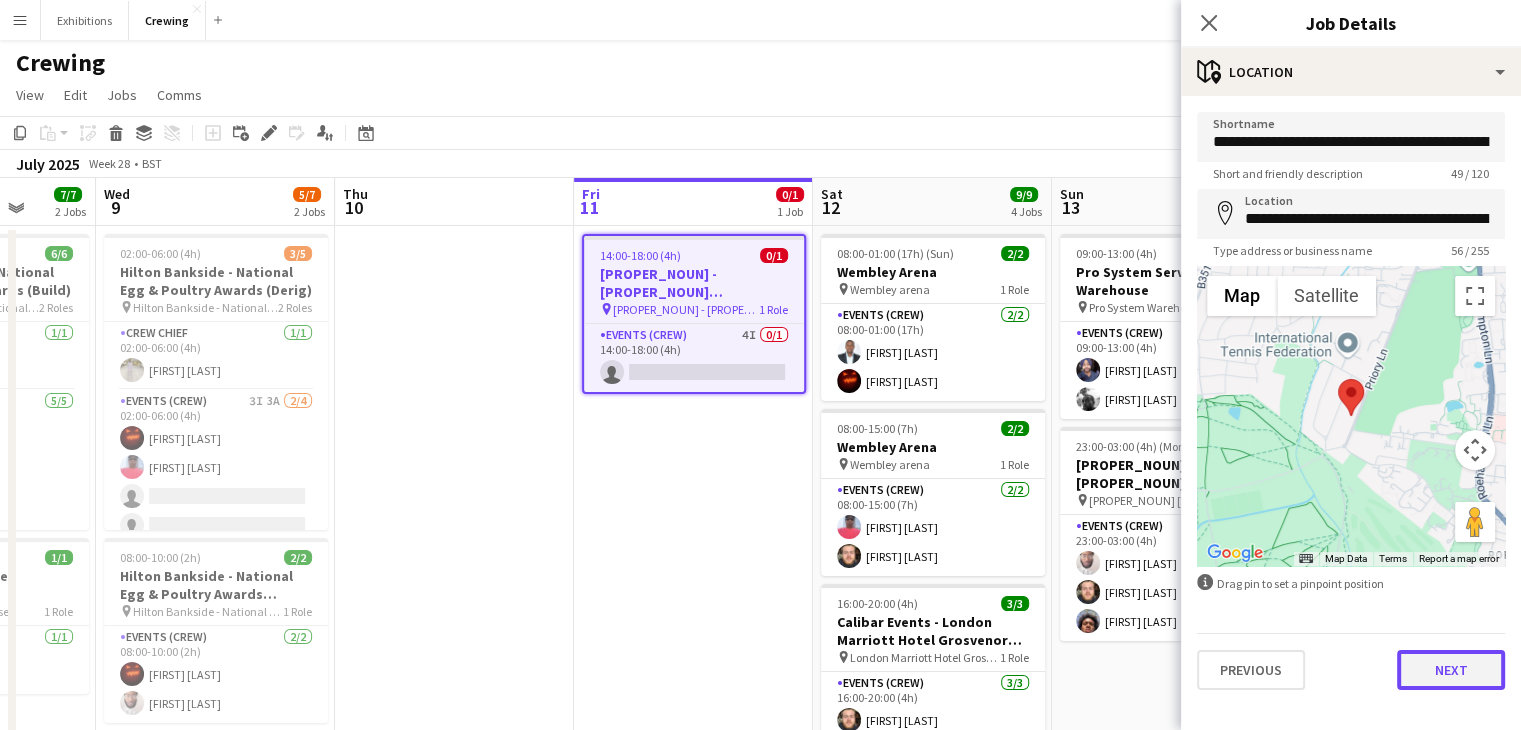 click on "Next" at bounding box center (1451, 670) 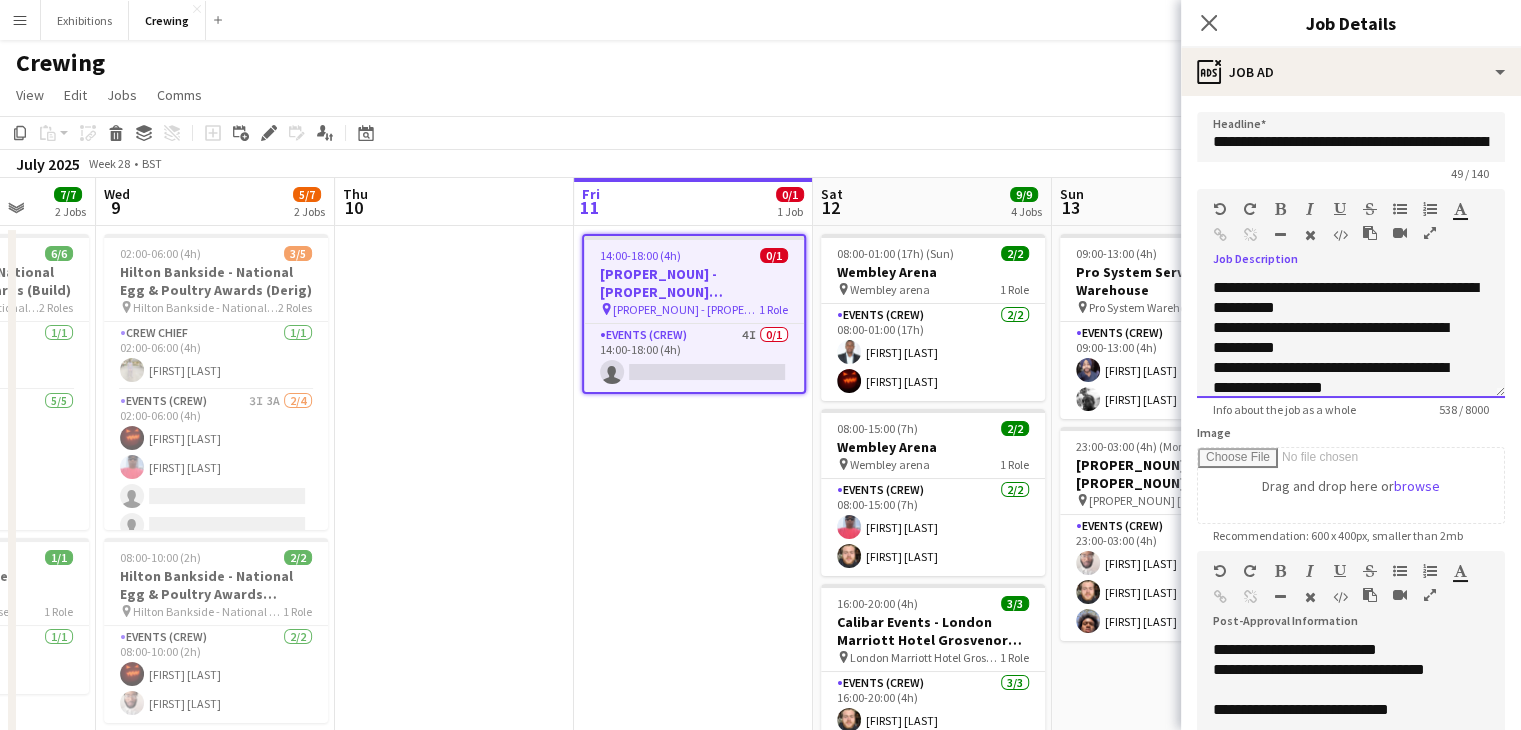 click on "**********" at bounding box center (1345, 297) 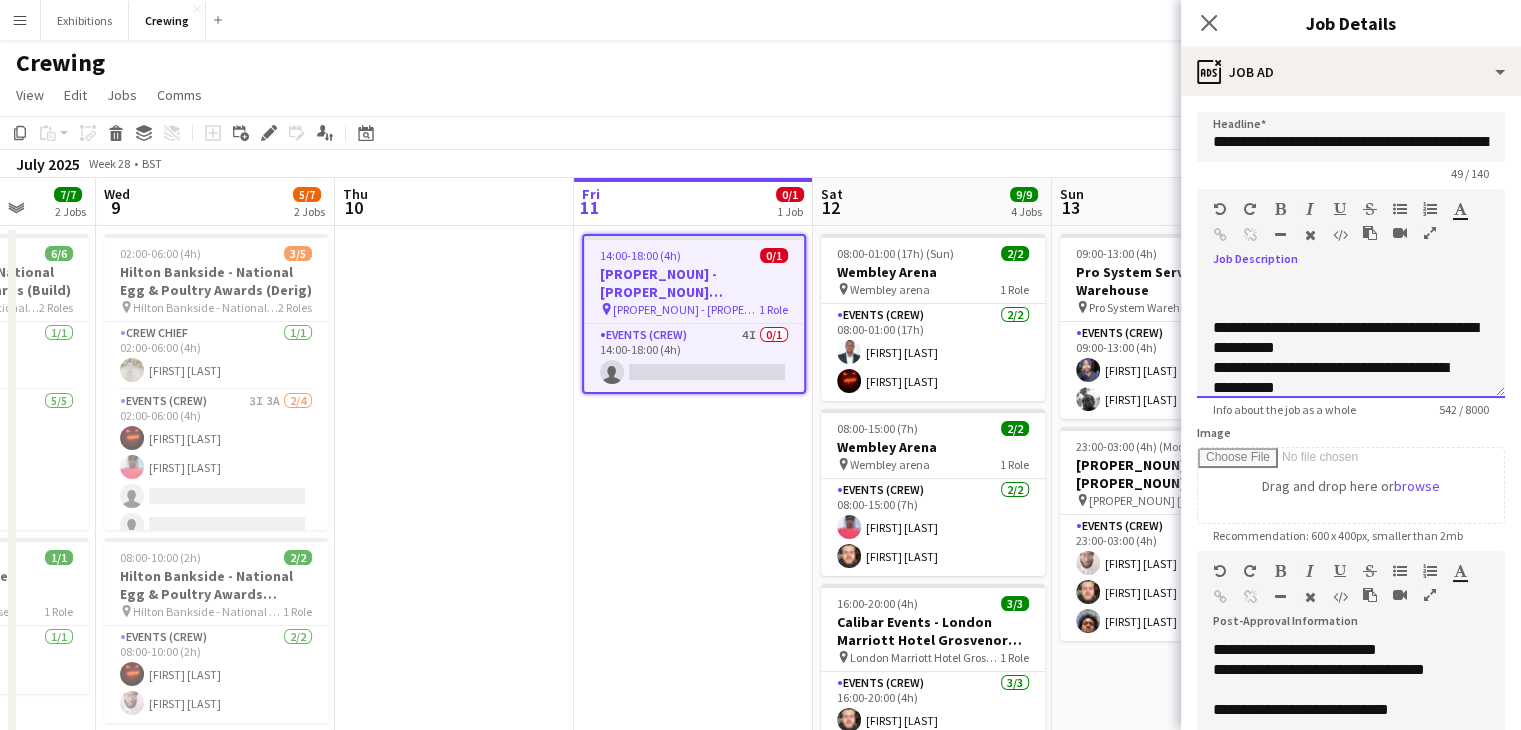 click at bounding box center [1351, 288] 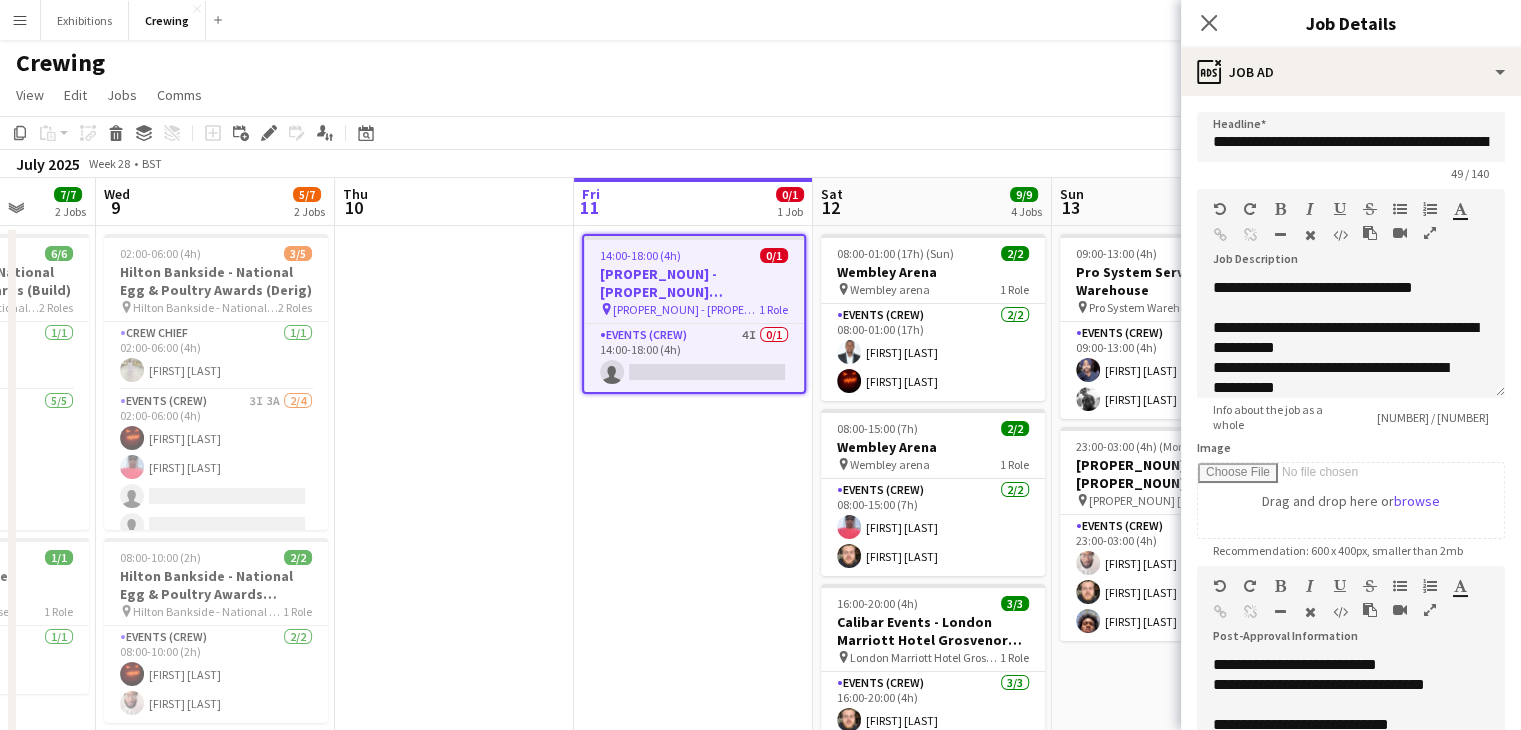 click on "Copy
Paste
Paste   Ctrl+V Paste with crew  Ctrl+Shift+V
Paste linked Job
Delete
Group
Ungroup
Add job
Add linked Job
Edit
Edit linked Job
Applicants
Date picker
JUL 2025 JUL 2025 Monday M Tuesday T Wednesday W Thursday T Friday F Saturday S Sunday S  JUL      1   2   3   4   5   6   7   8   9   10   11   12   13   14   15   16   17   18   19   20   21   22   23   24   25   26   27   28   29   30   31
Comparison range
Comparison range
Today" 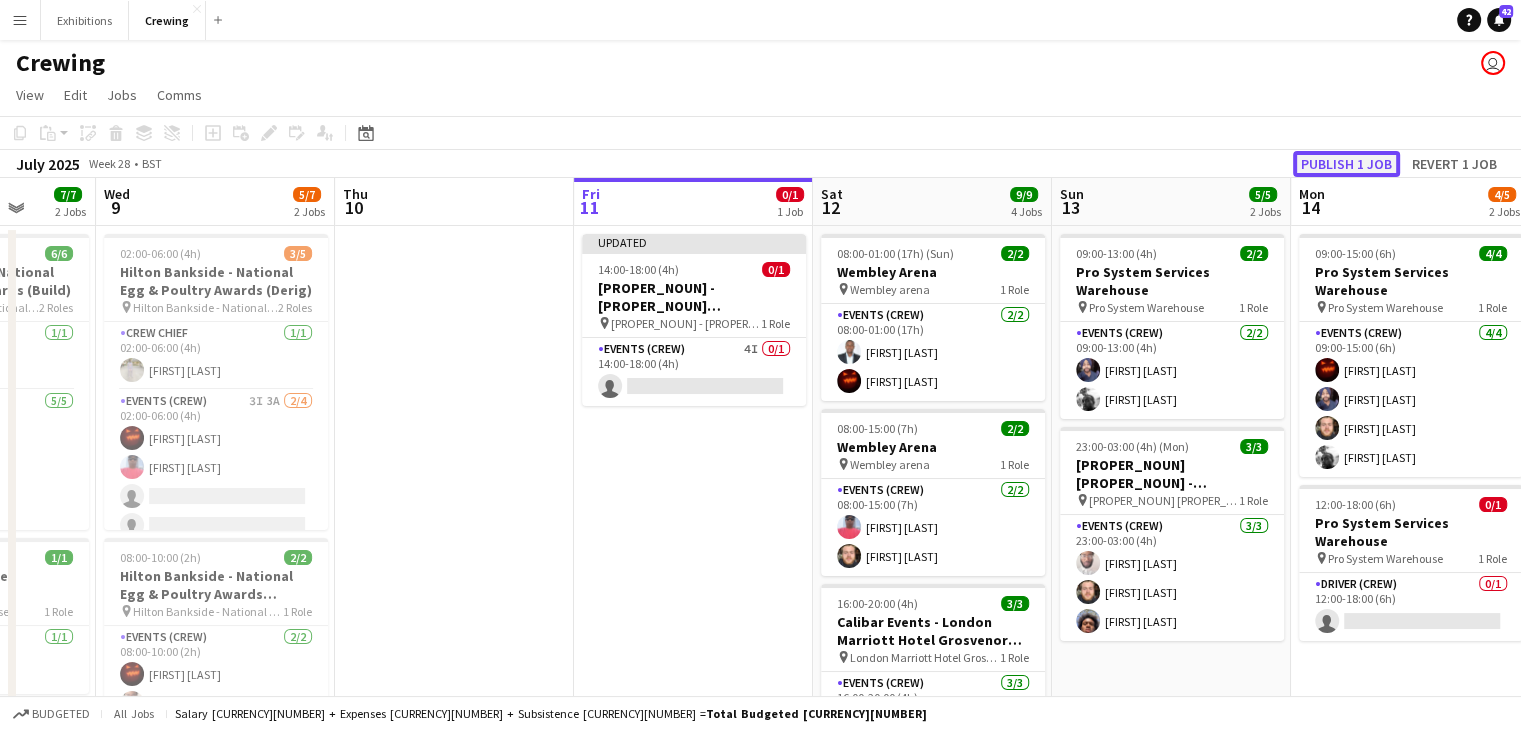click on "Publish 1 job" 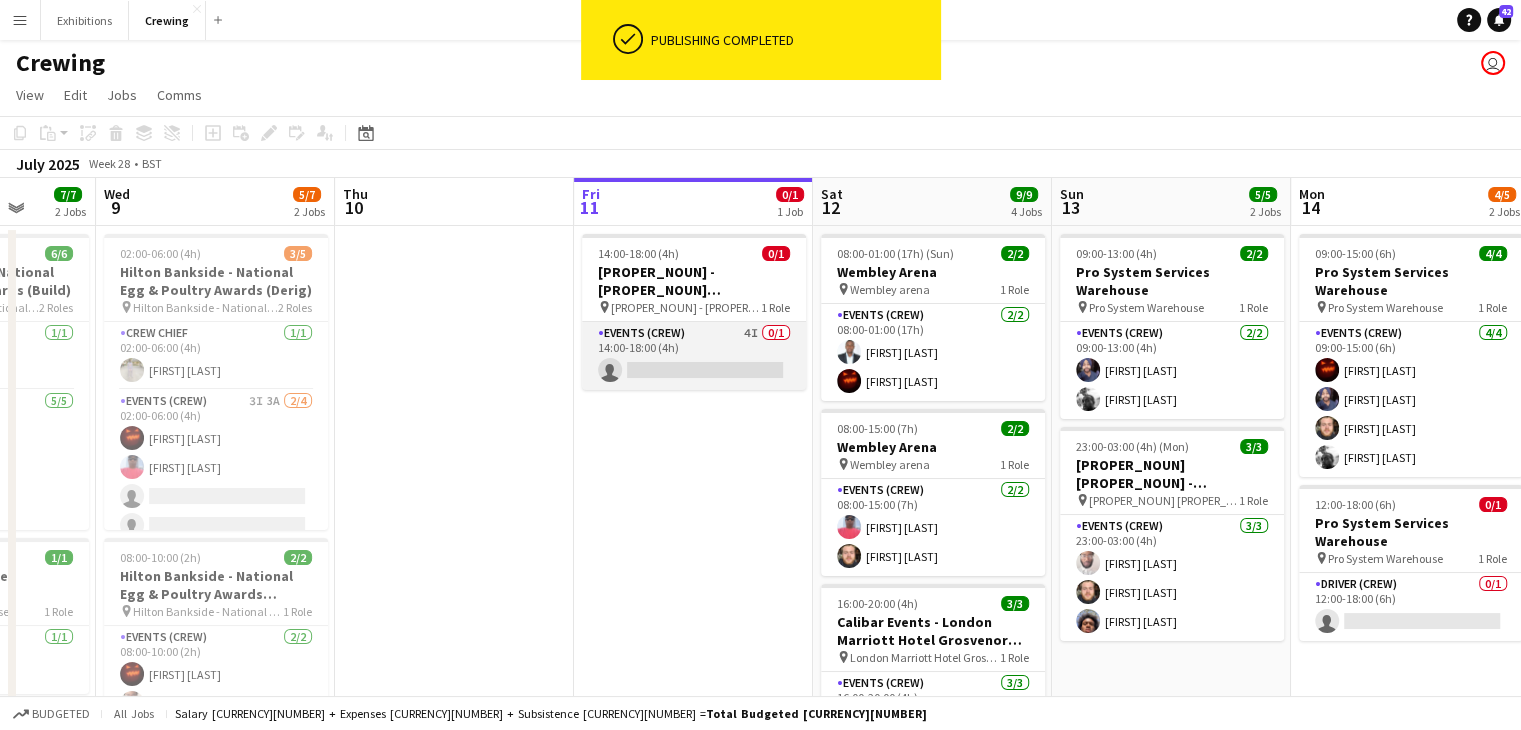 click on "Events (Crew)   4I   0/1   14:00-18:00 (4h)
single-neutral-actions" at bounding box center [694, 356] 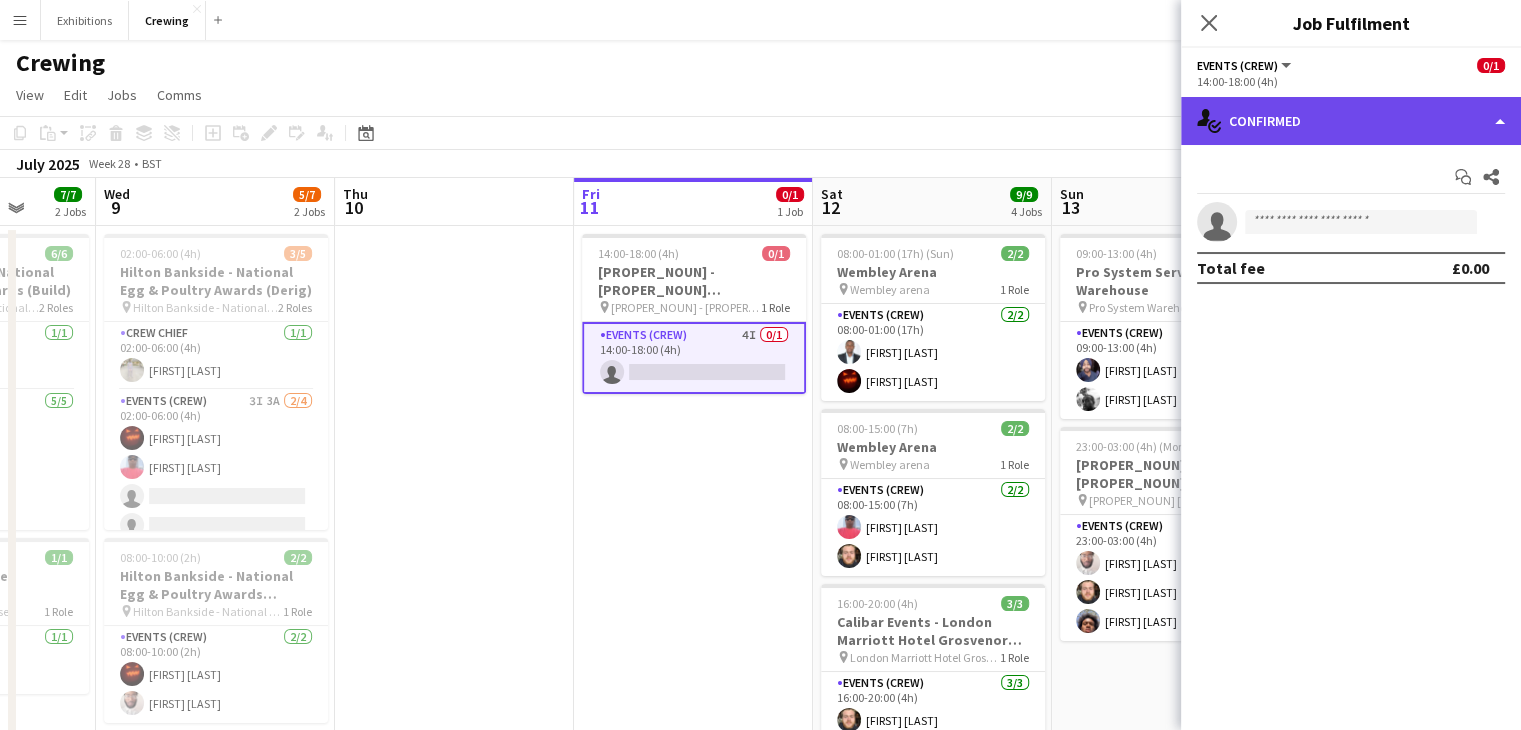 click on "single-neutral-actions-check-2
Confirmed" 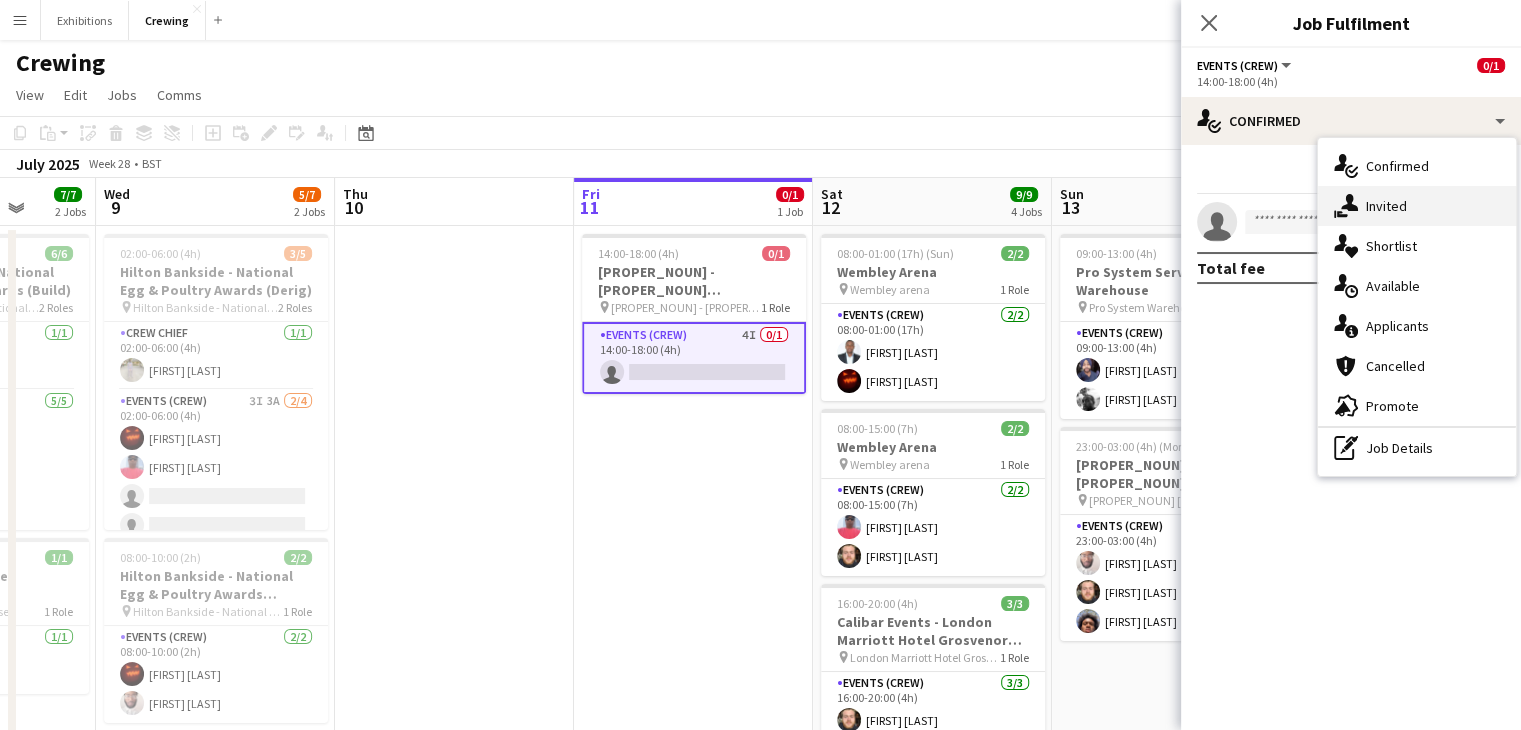 click on "single-neutral-actions-share-1
Invited" at bounding box center [1417, 206] 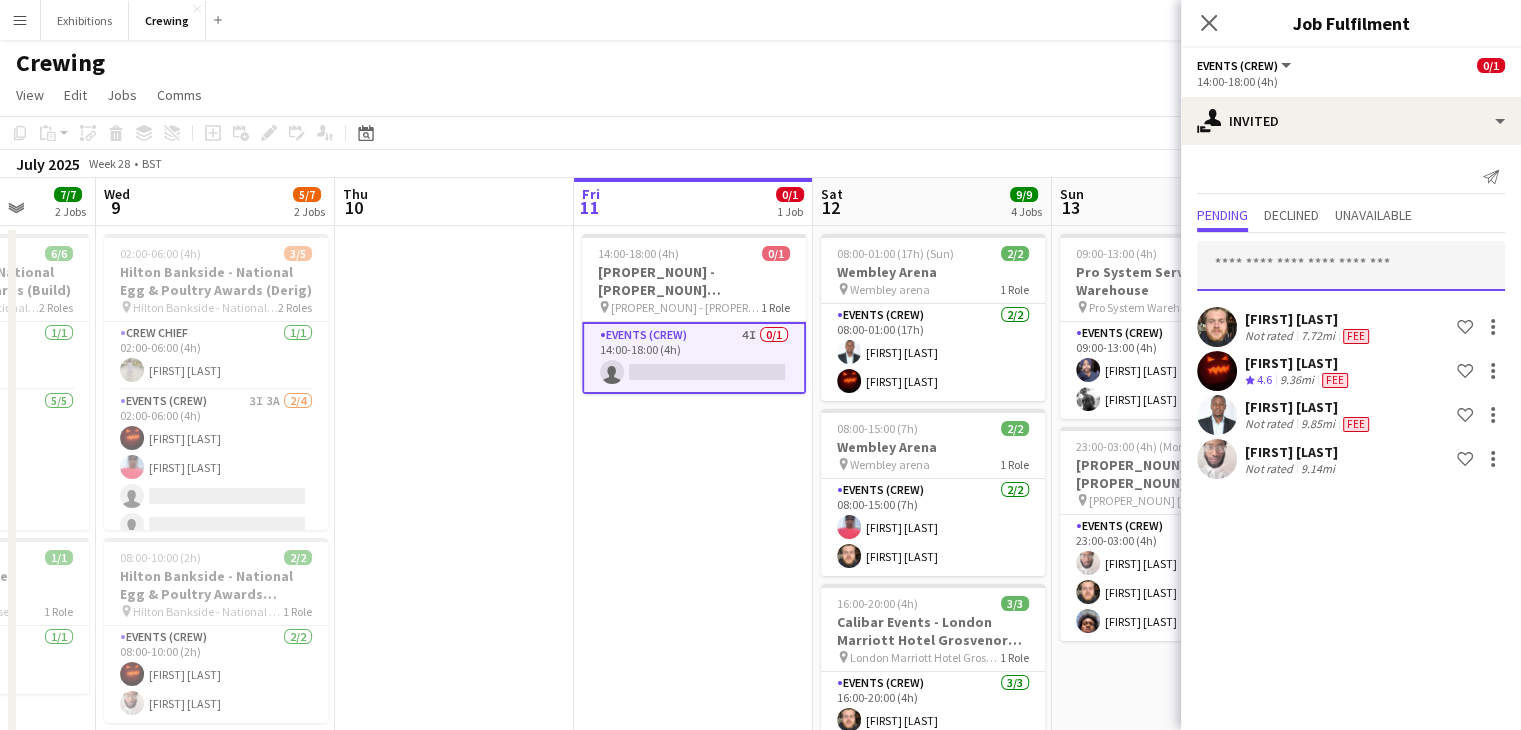 click at bounding box center [1351, 266] 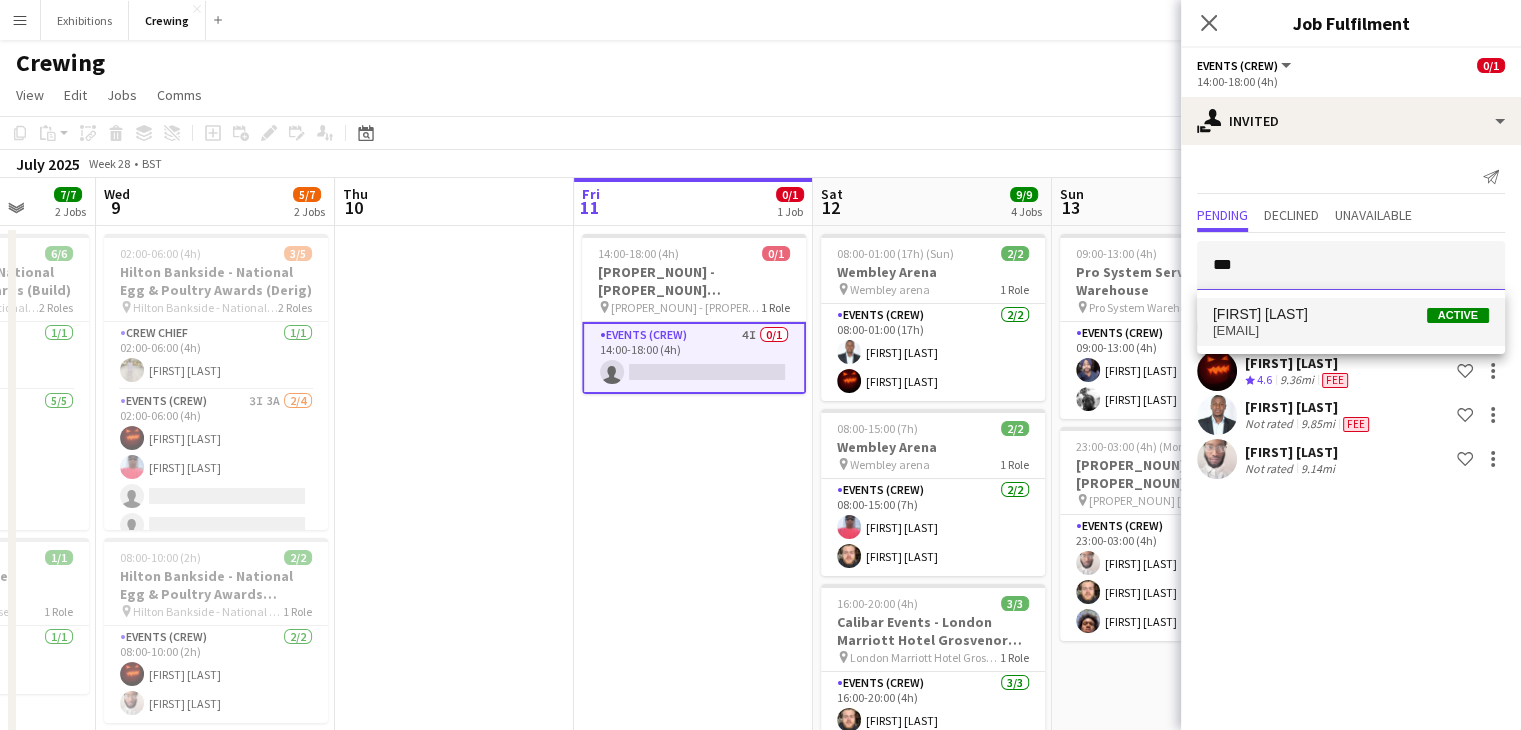 type on "***" 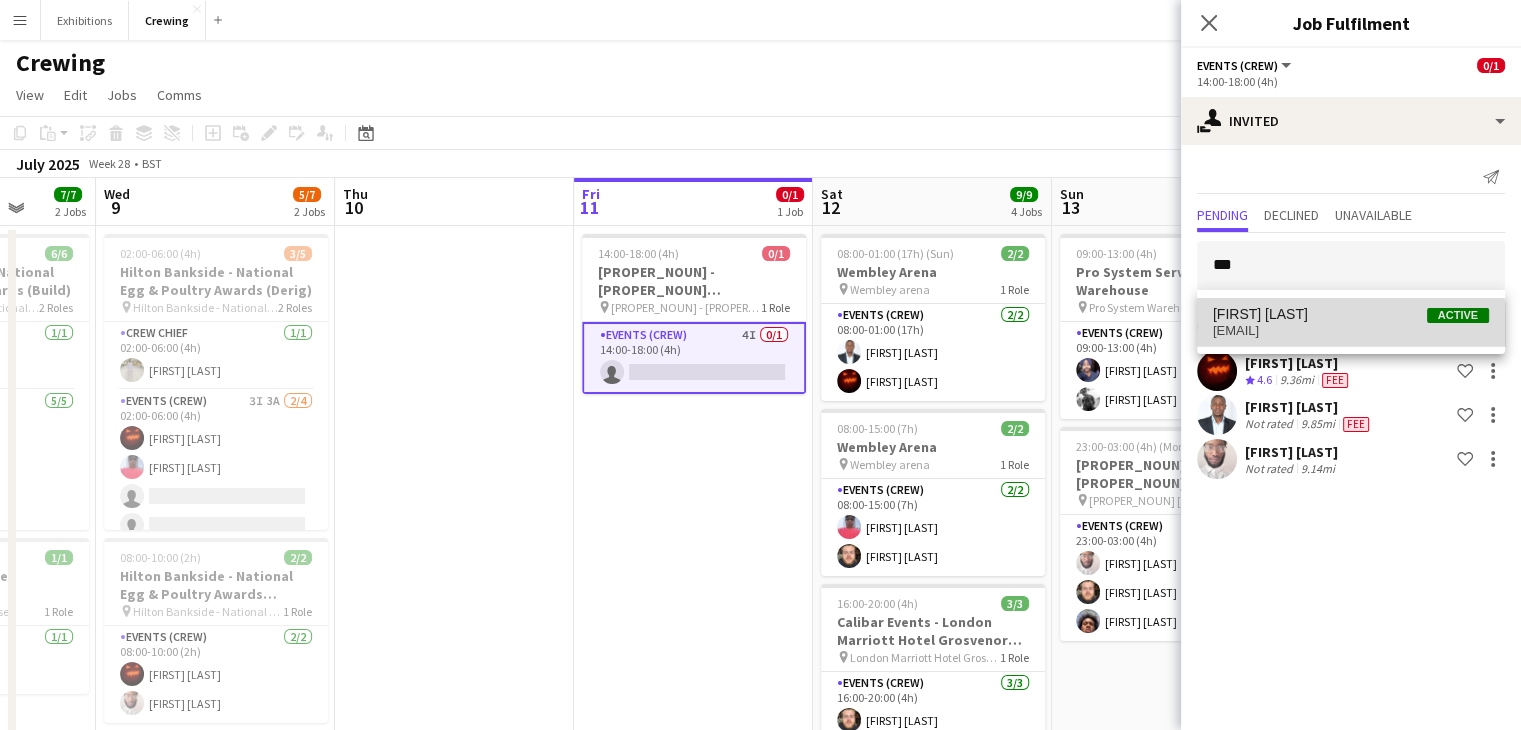 click on "[EMAIL]" at bounding box center (1351, 331) 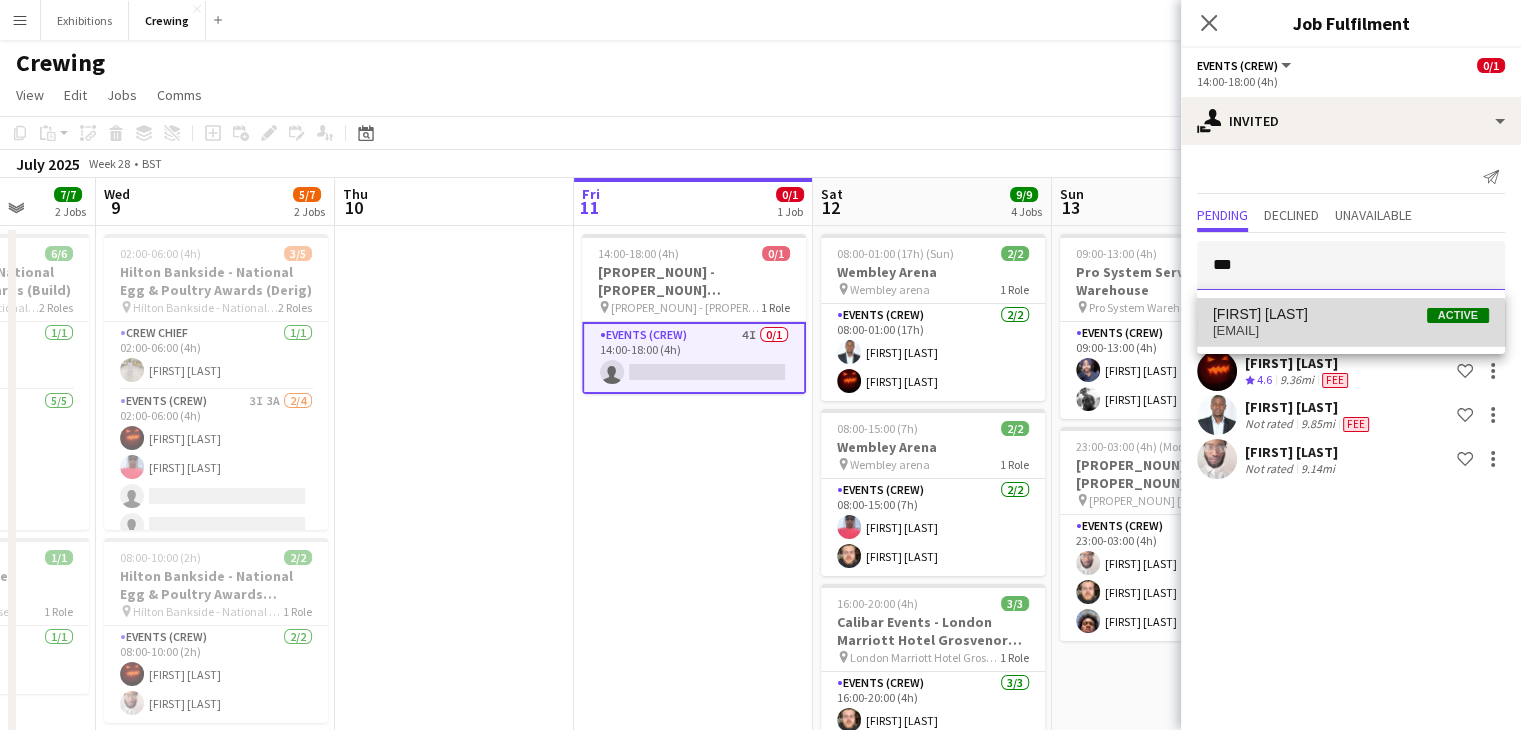 type 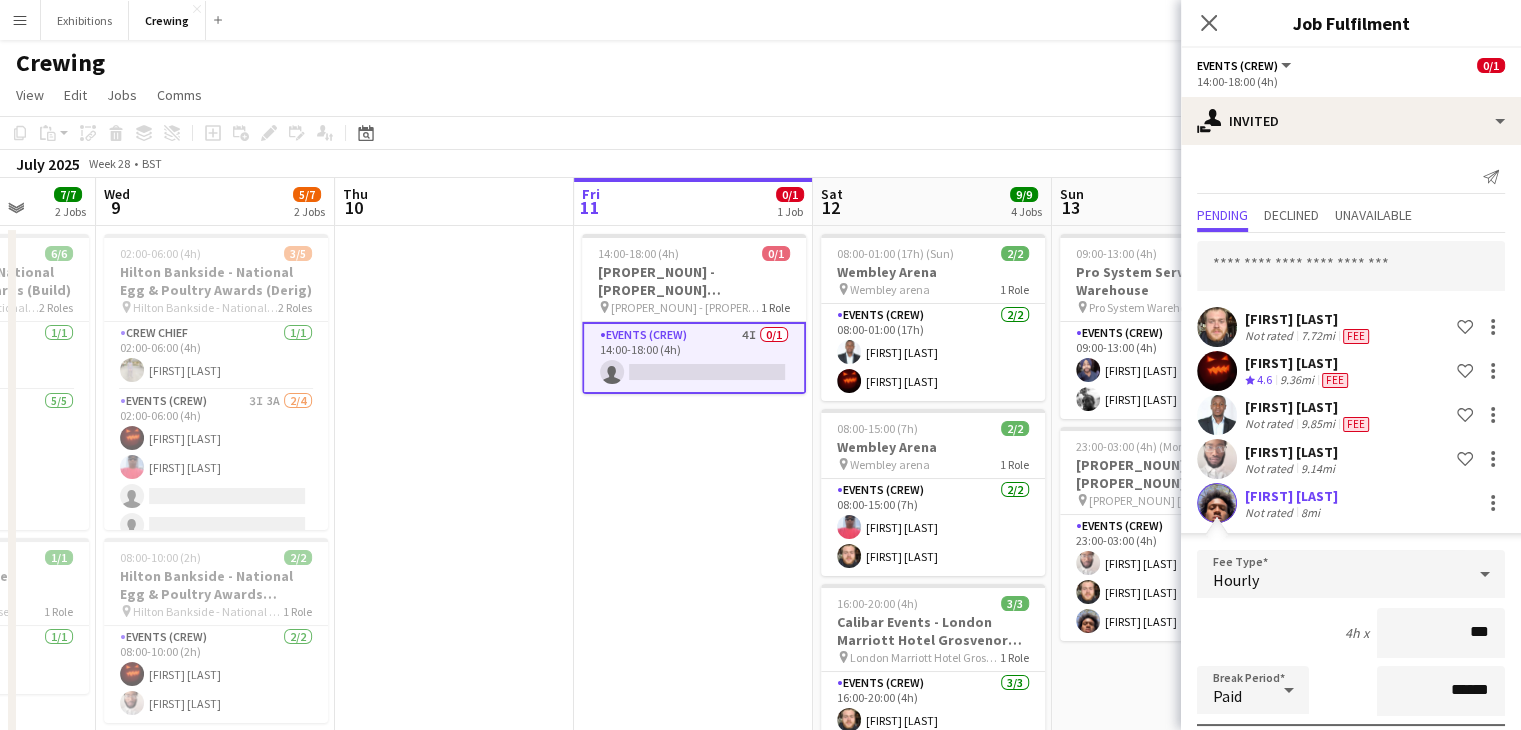 type on "***" 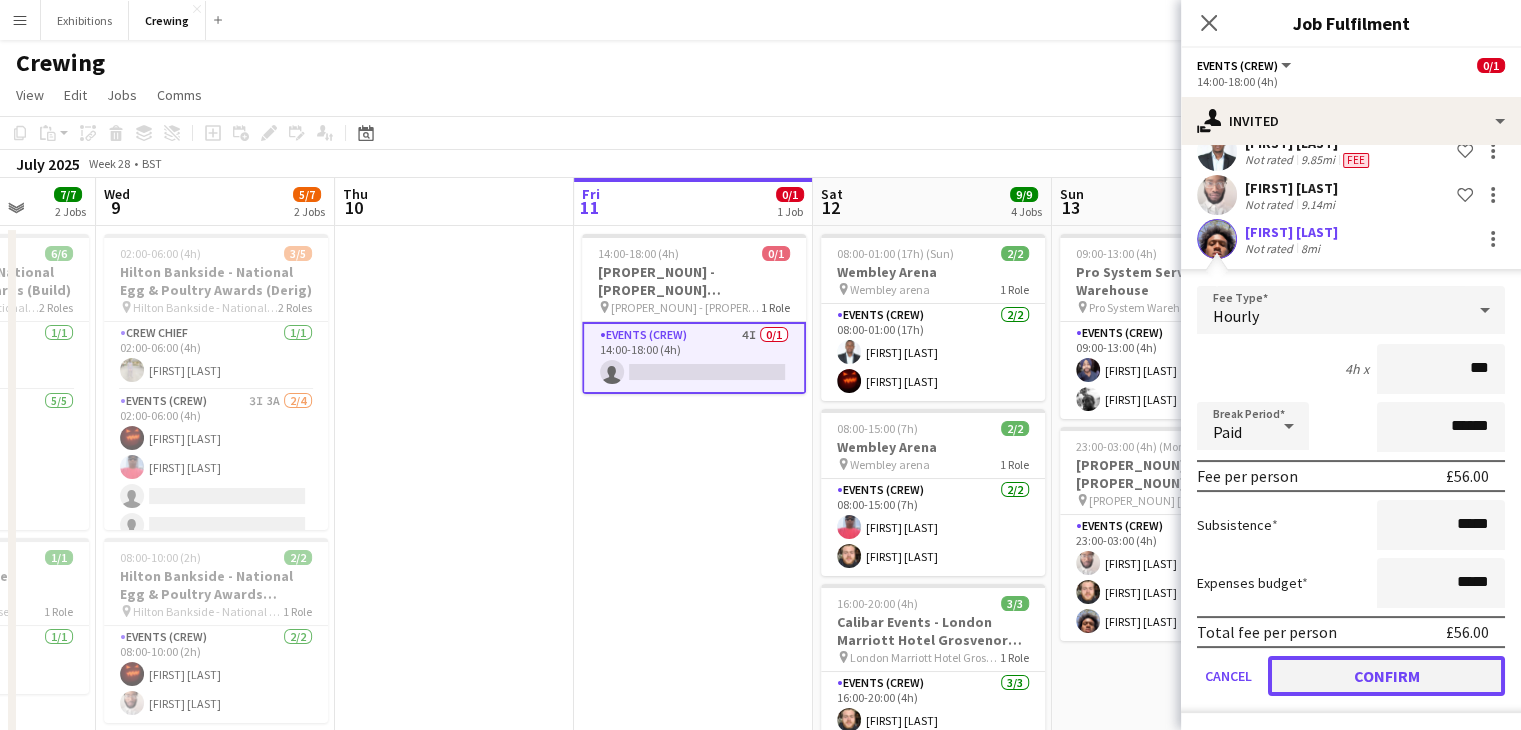 click on "Confirm" 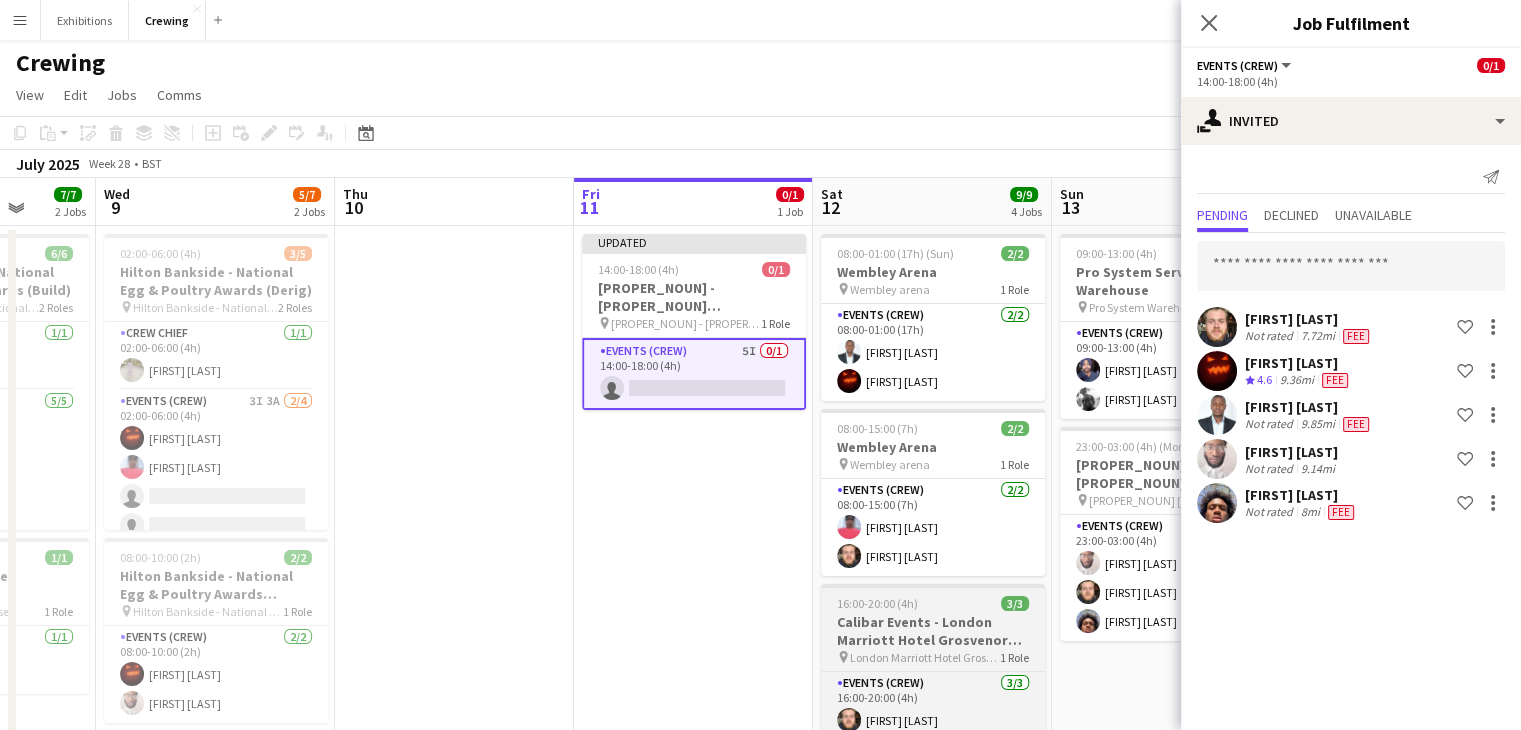 scroll, scrollTop: 0, scrollLeft: 0, axis: both 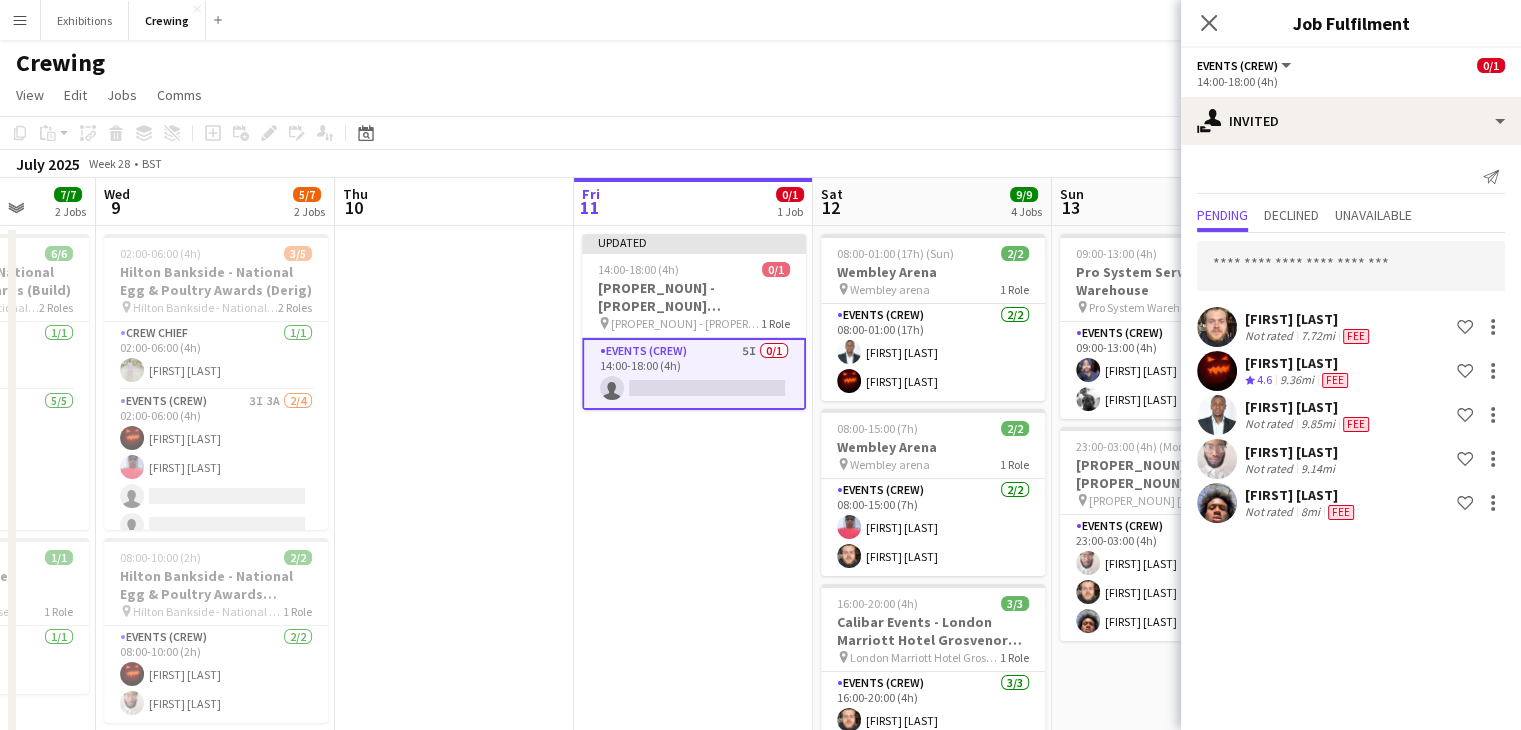 click on "Updated   14:00-18:00 (4h)    0/1   [PROPER_NOUN] - [PROPER_NOUN] [PROPER_NOUN] ([PROPER_NOUN])
pin
[PROPER_NOUN] - [PROPER_NOUN] [PROPER_NOUN] ([PROPER_NOUN])   1 Role   Events (Crew)   5I   0/1   14:00-18:00 (4h)
single-neutral-actions" at bounding box center [693, 622] 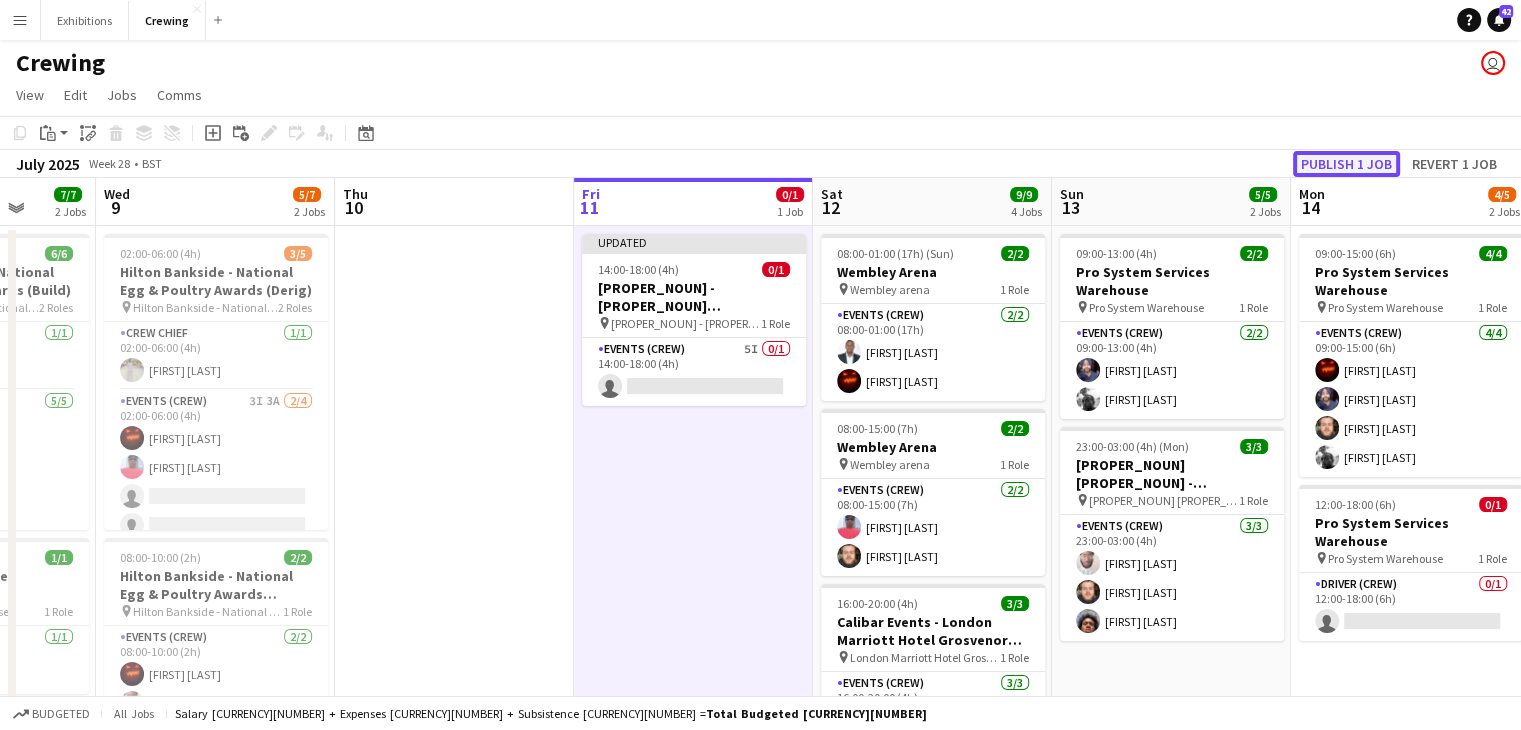 click on "Publish 1 job" 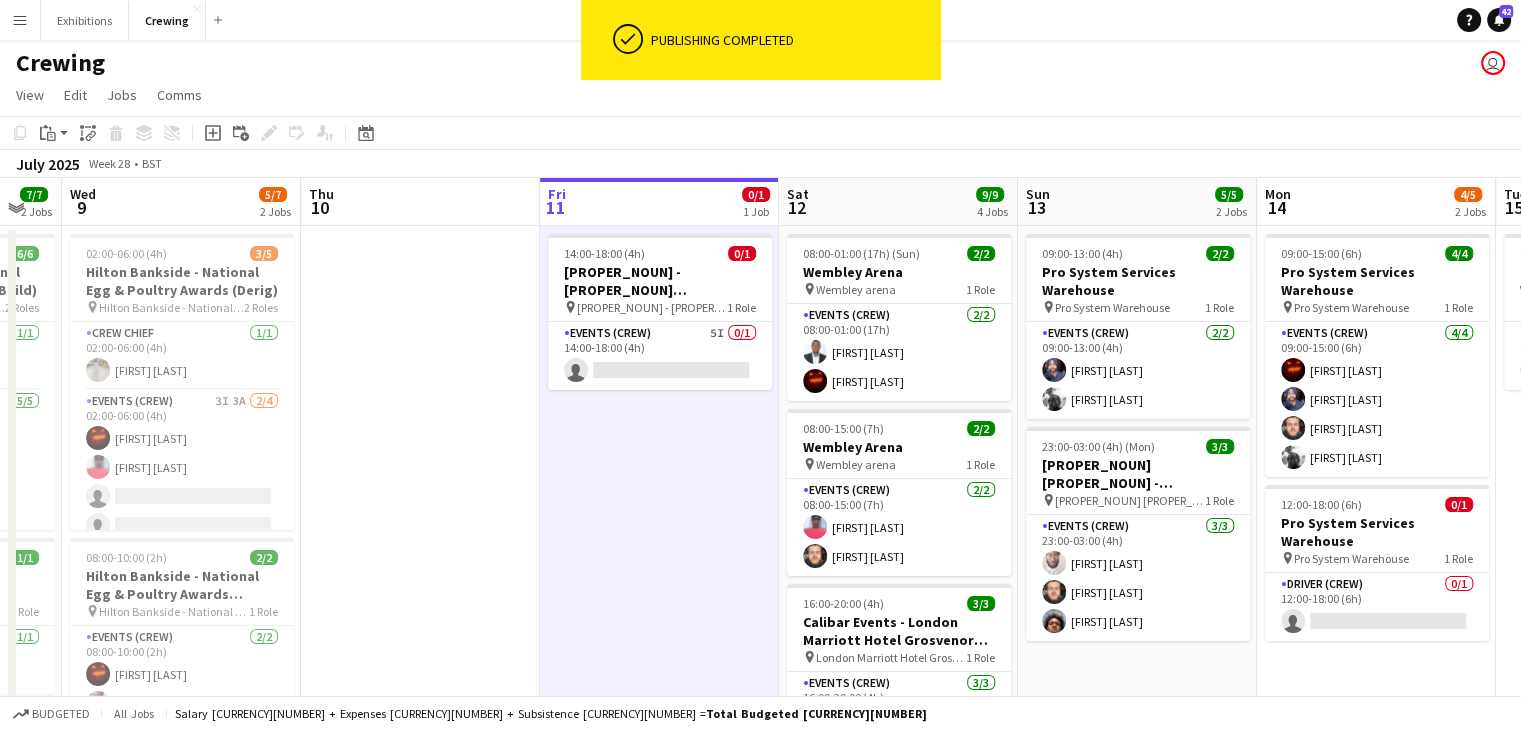 scroll, scrollTop: 0, scrollLeft: 895, axis: horizontal 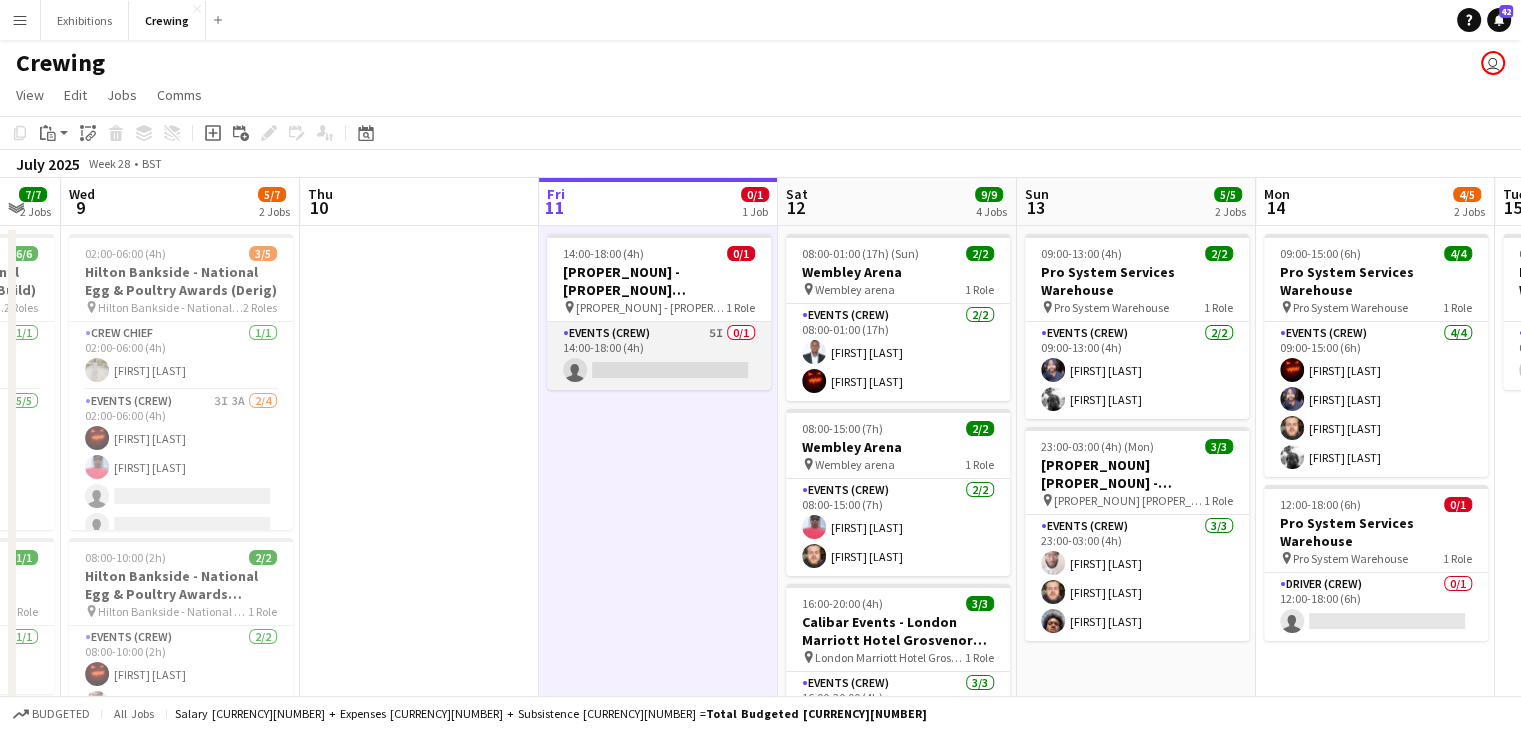 click on "Events (Crew)   5I   0/1   14:00-18:00 (4h)
single-neutral-actions" at bounding box center [659, 356] 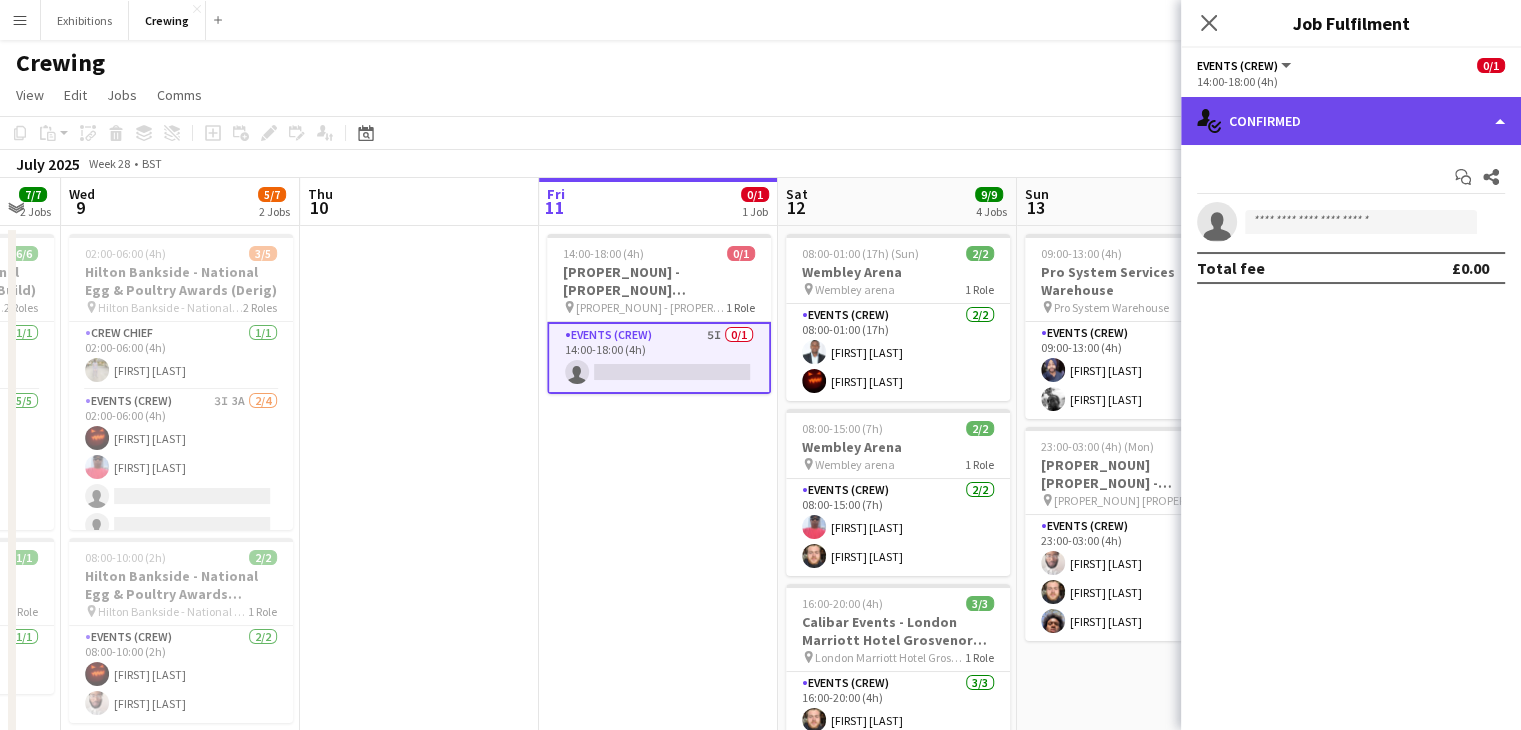 click on "single-neutral-actions-check-2
Confirmed" 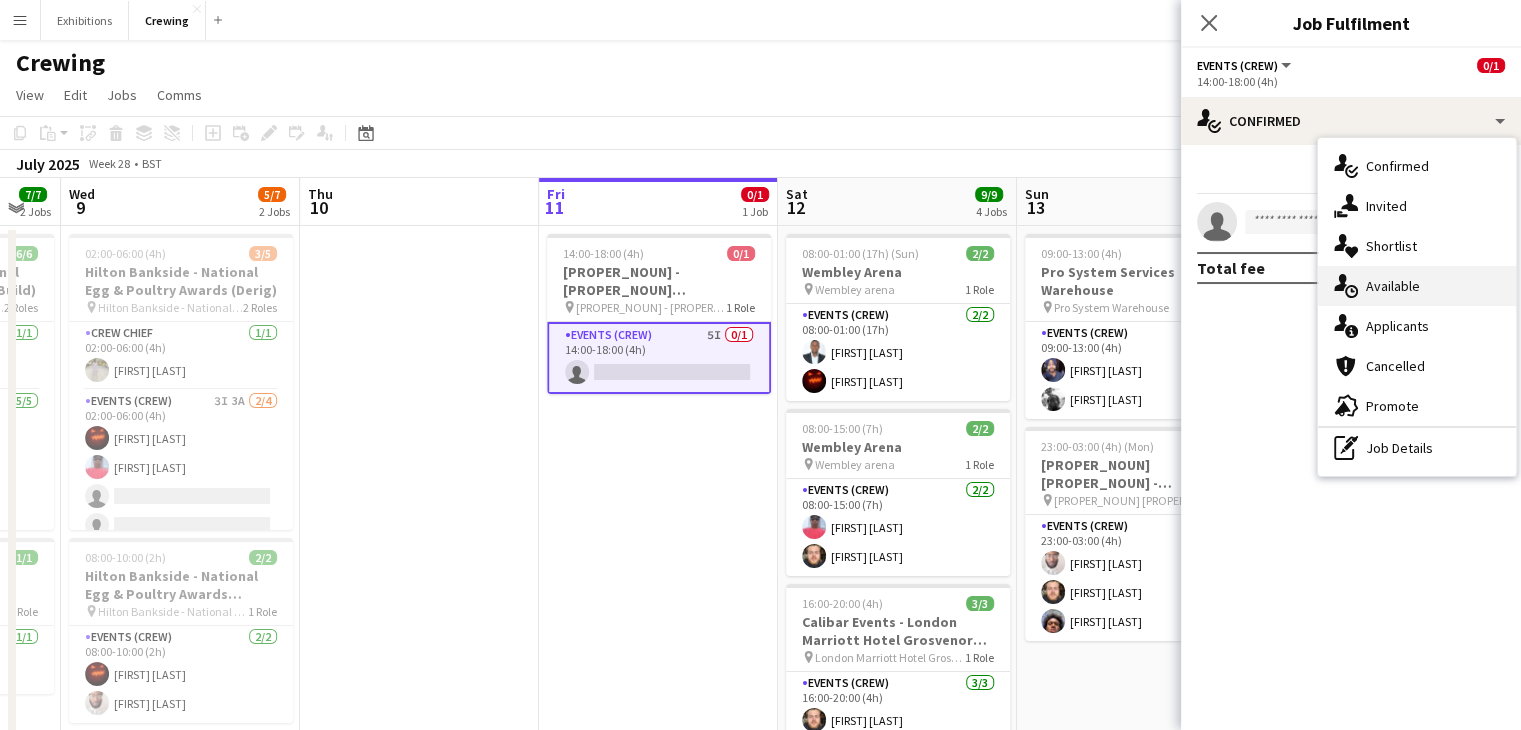 click on "single-neutral-actions-upload
Available" at bounding box center [1417, 286] 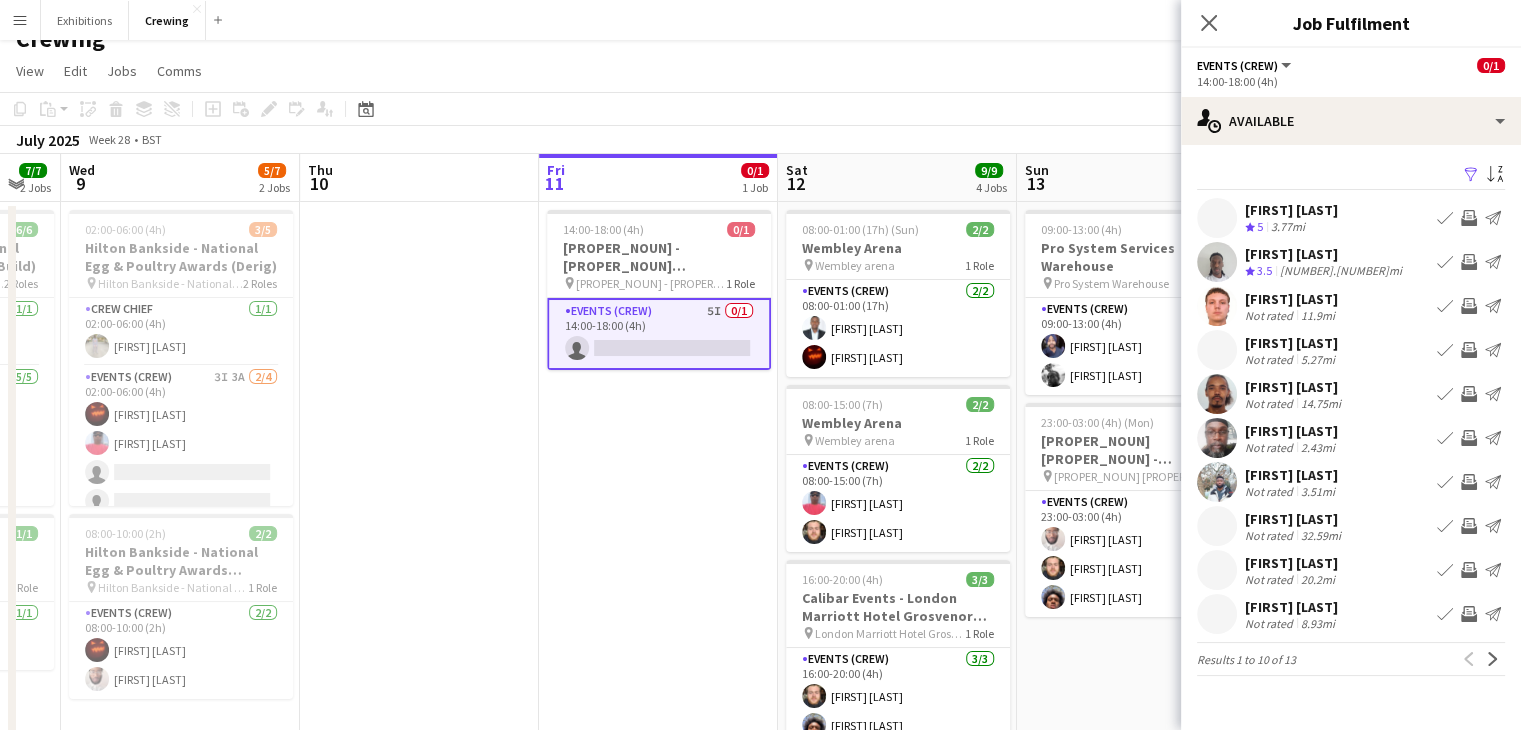 scroll, scrollTop: 27, scrollLeft: 0, axis: vertical 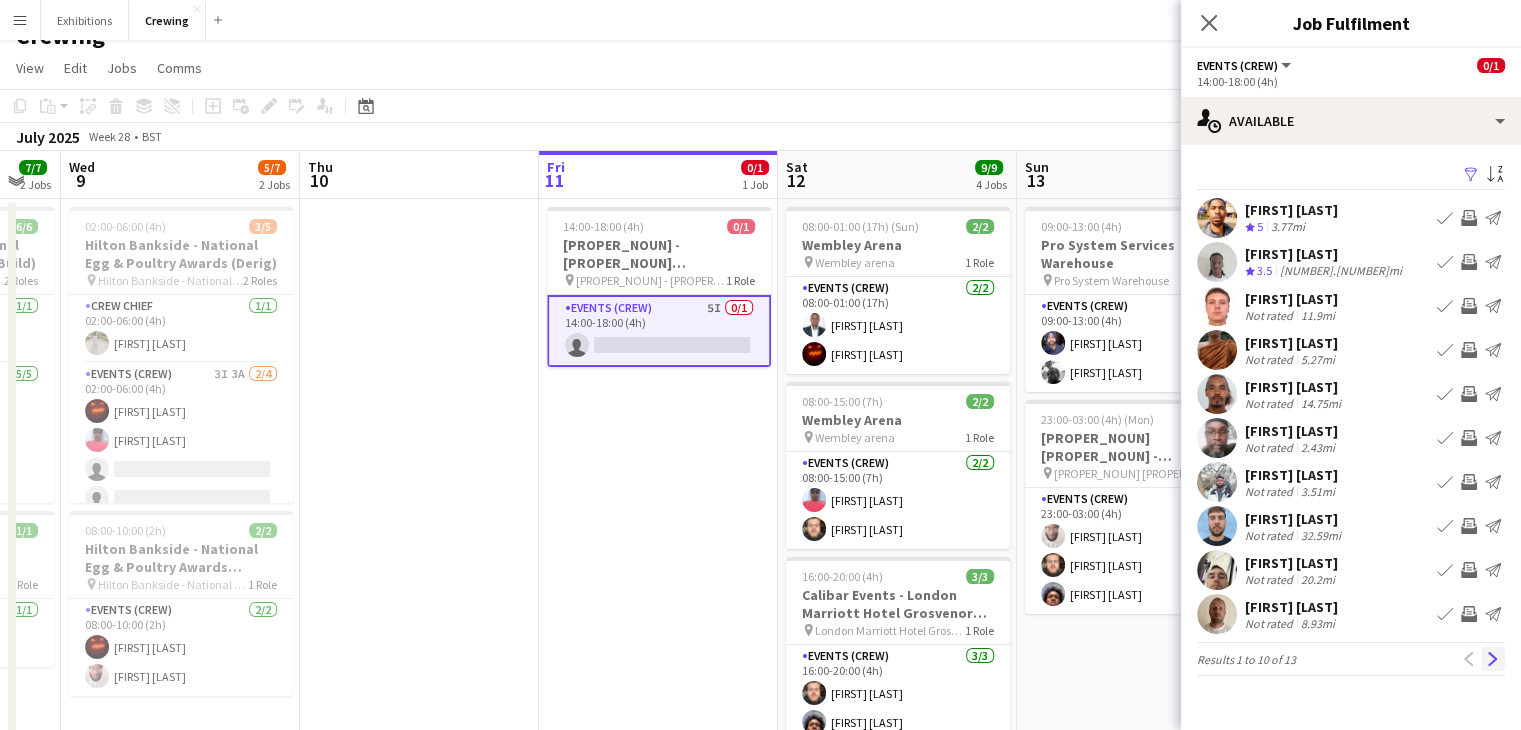 click on "Next" 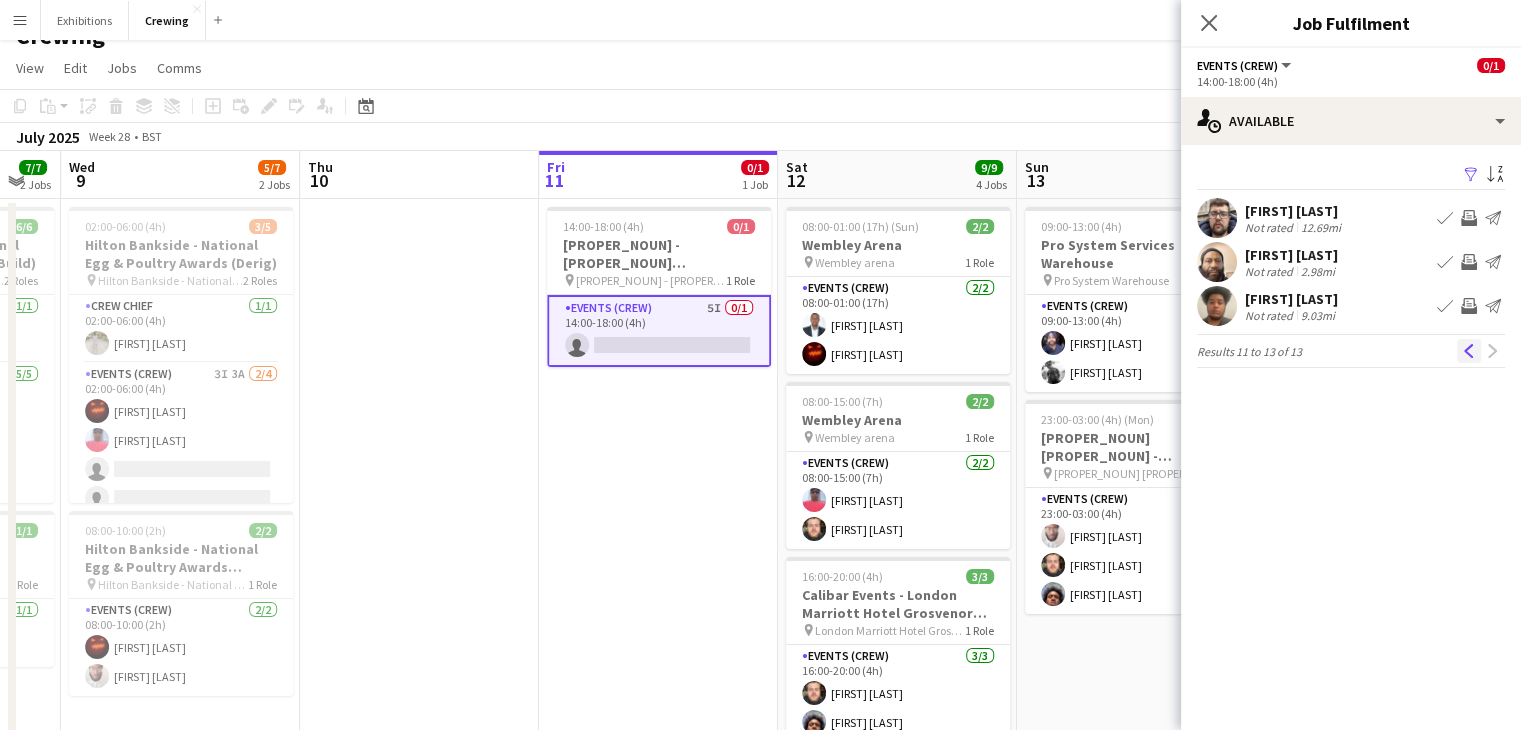 click on "Previous" 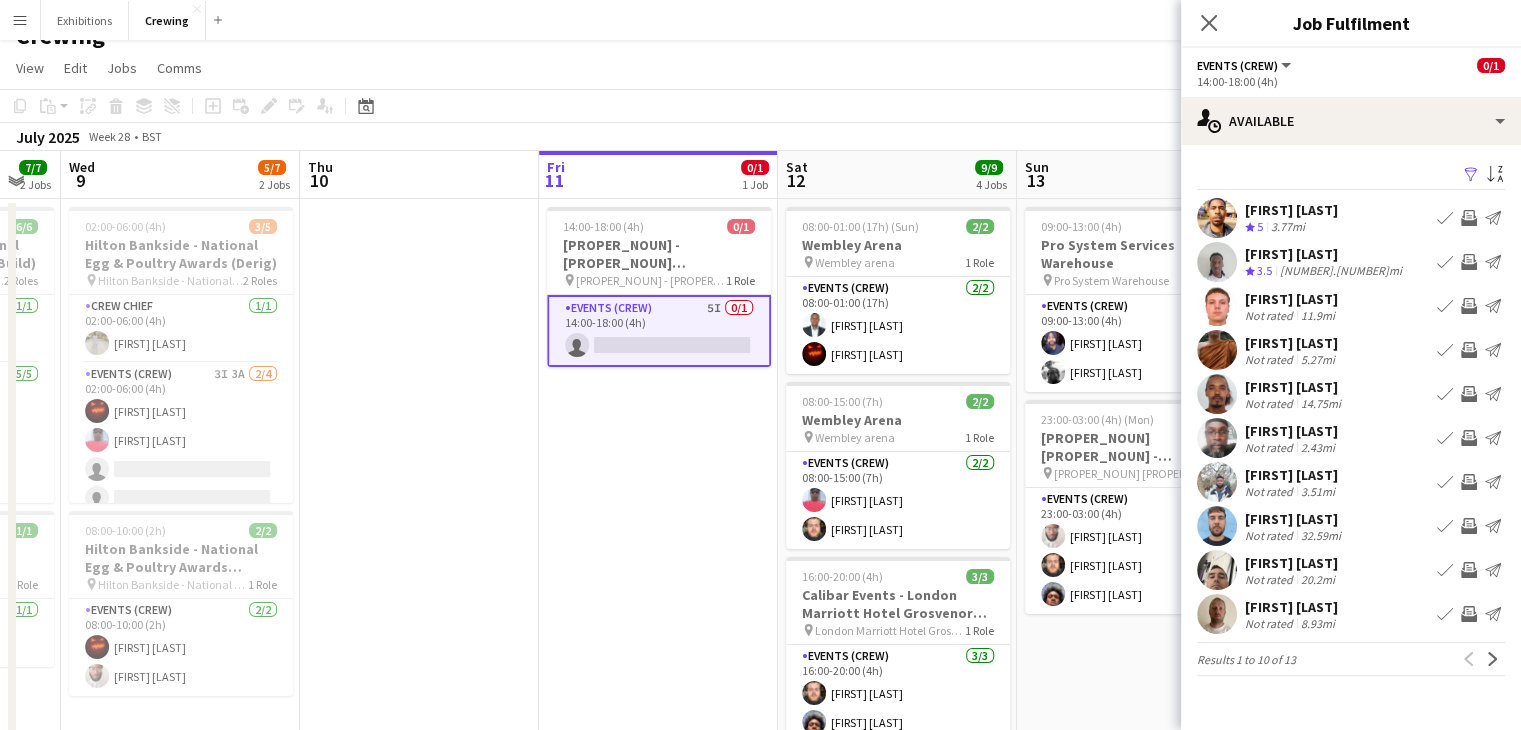 click on "[PROPER_NOUN] - [PROPER_NOUN] [PROPER_NOUN] ([PROPER_NOUN])
pin
[PROPER_NOUN] - [PROPER_NOUN] [PROPER_NOUN] ([PROPER_NOUN])   1 Role   Events (Crew)   5I   0/1   14:00-18:00 (4h)
single-neutral-actions" at bounding box center (658, 595) 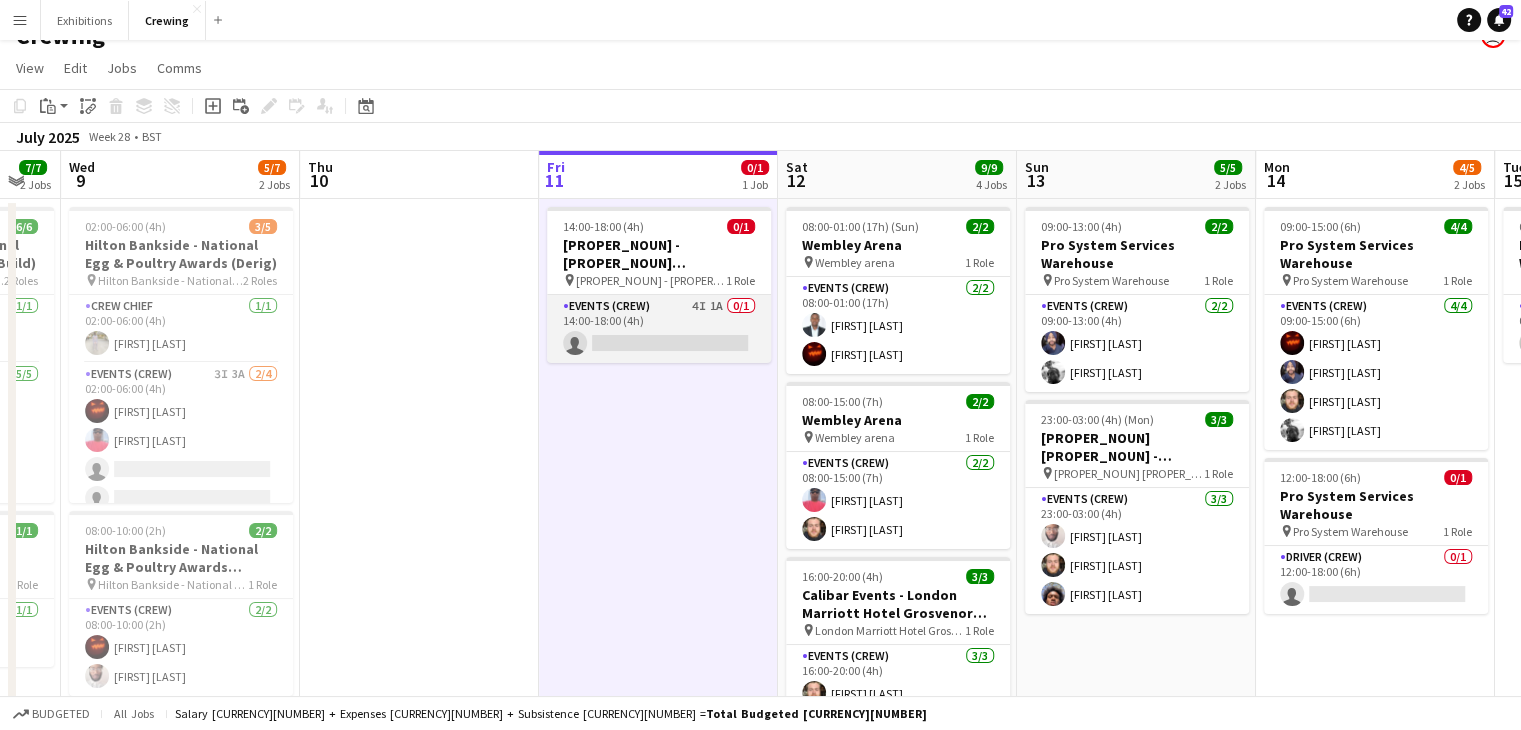 click on "Events (Crew)   4I   1A   0/1   14:00-18:00 (4h)
single-neutral-actions" at bounding box center (659, 329) 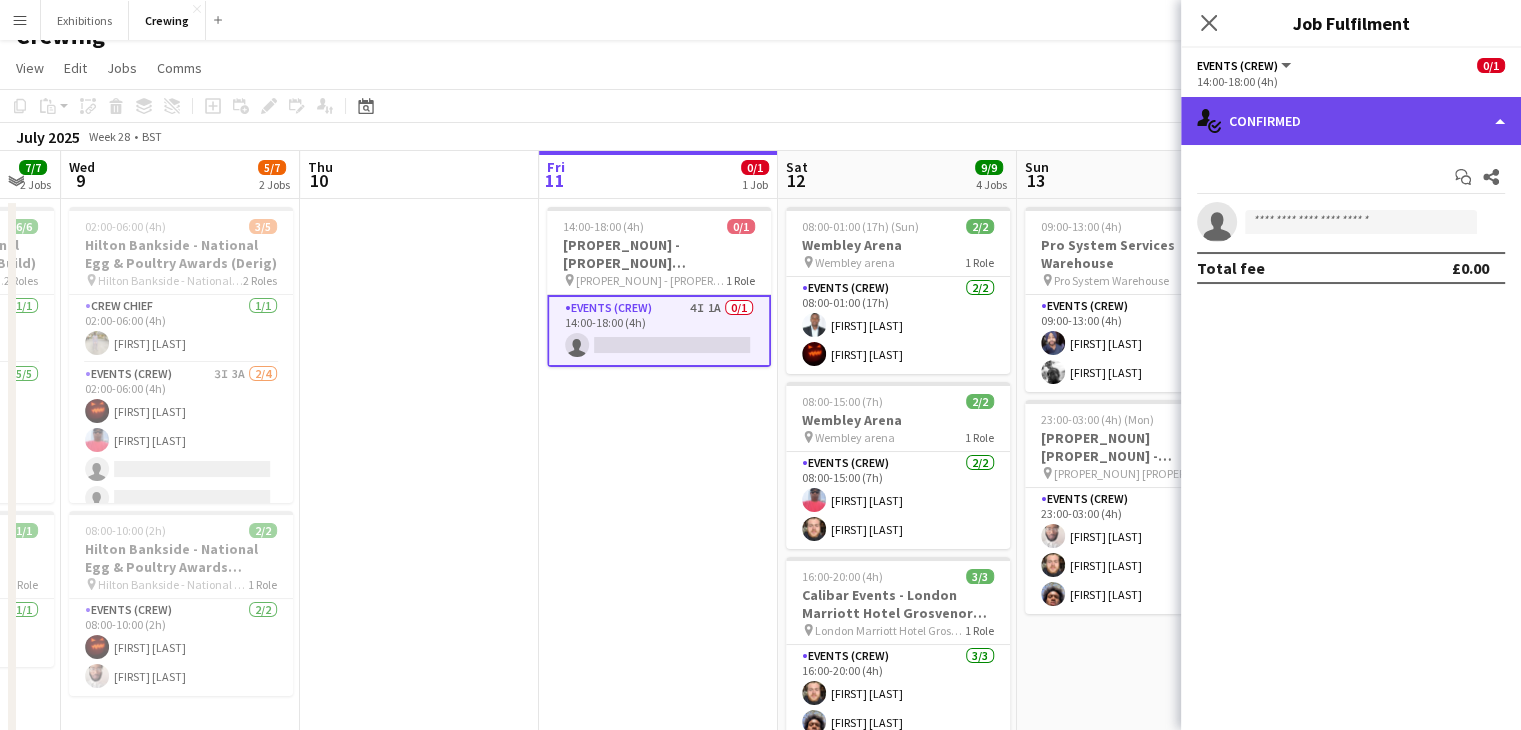 click on "single-neutral-actions-check-2
Confirmed" 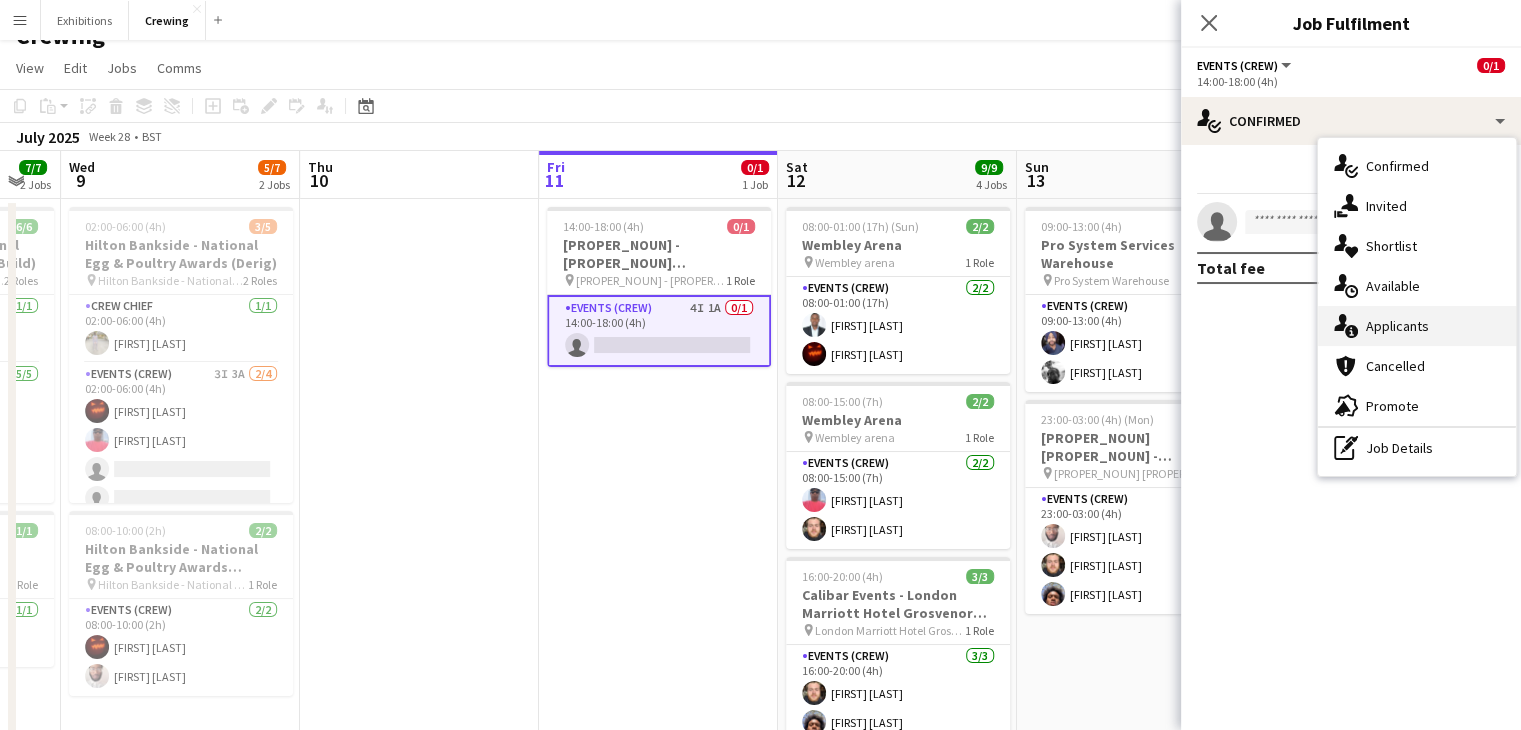 click on "single-neutral-actions-information
Applicants" at bounding box center (1417, 326) 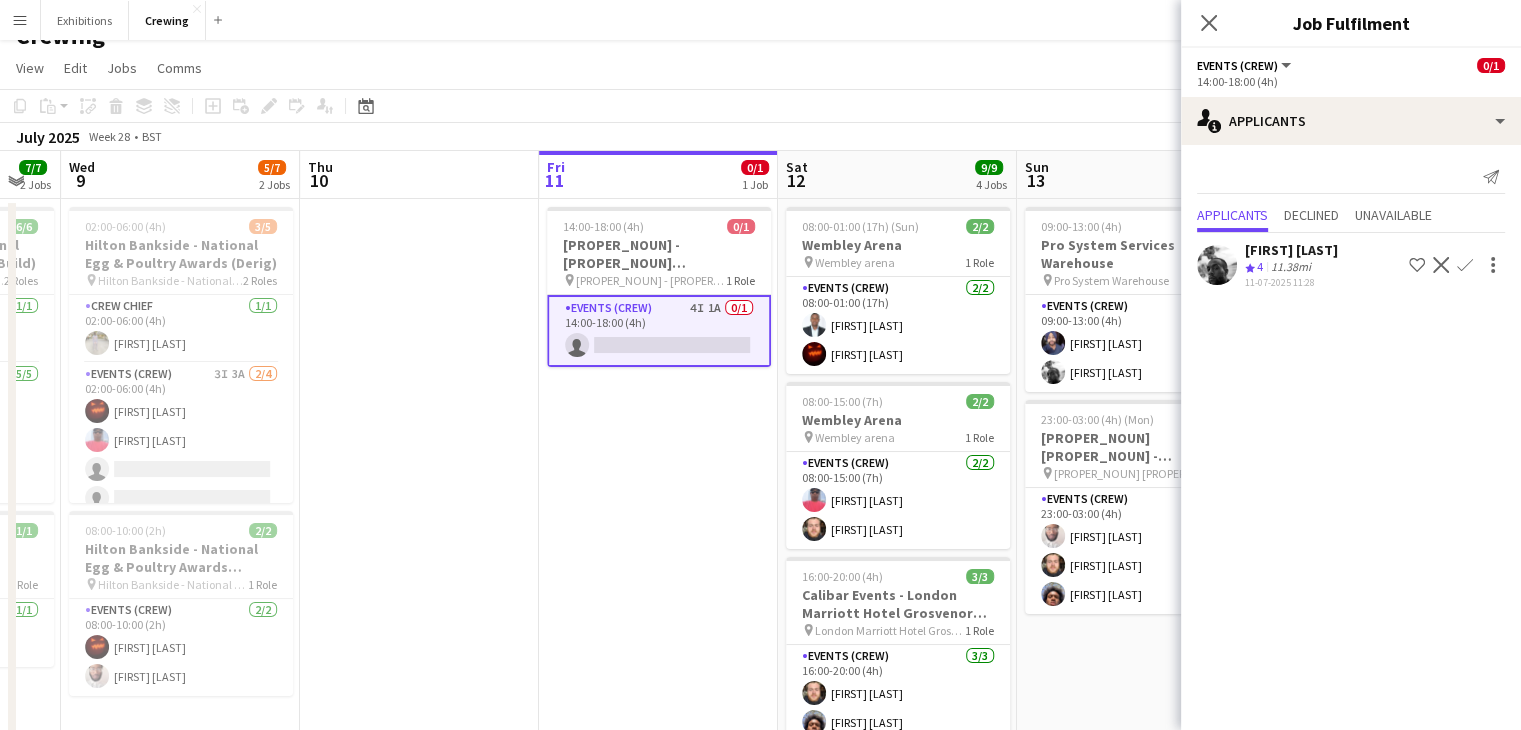 click on "Confirm" 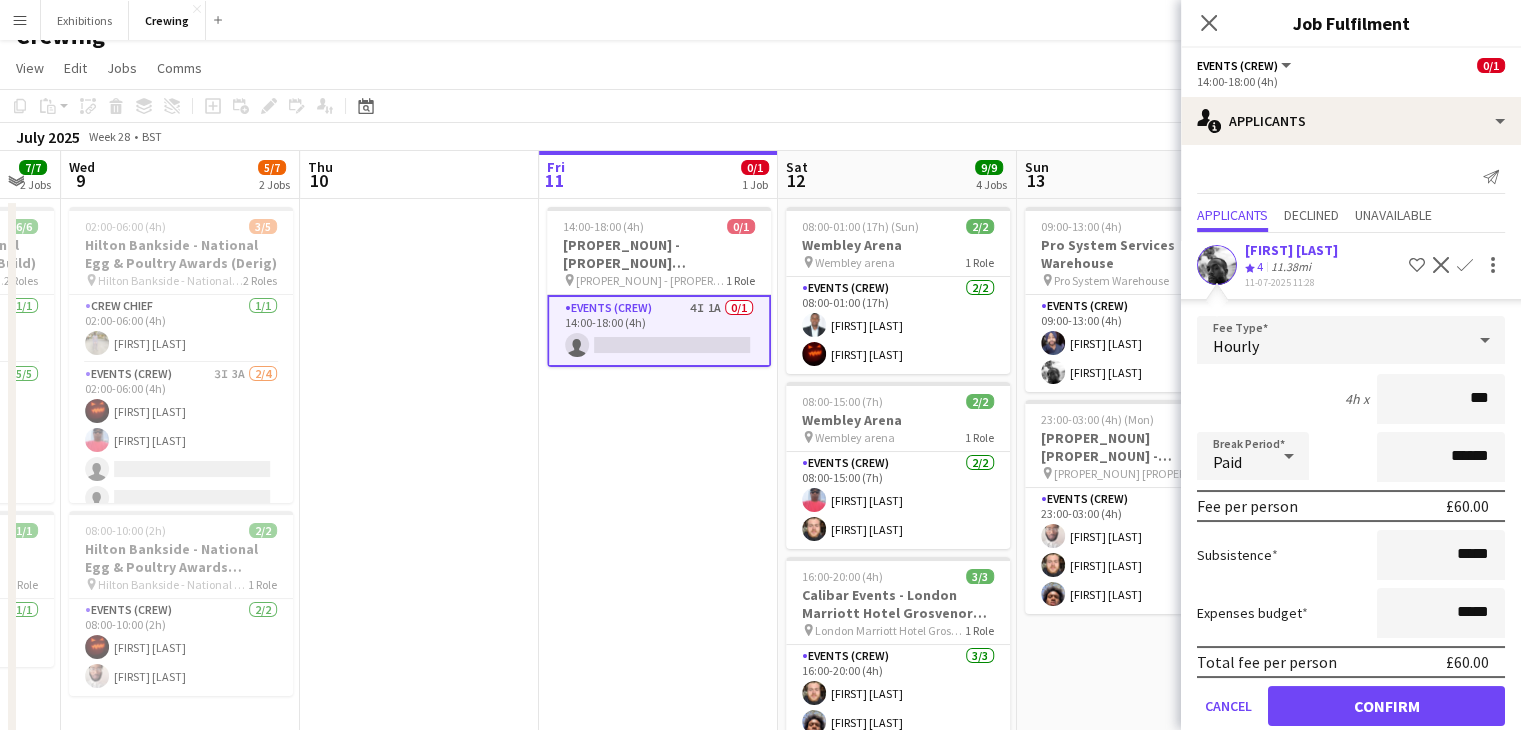 type on "***" 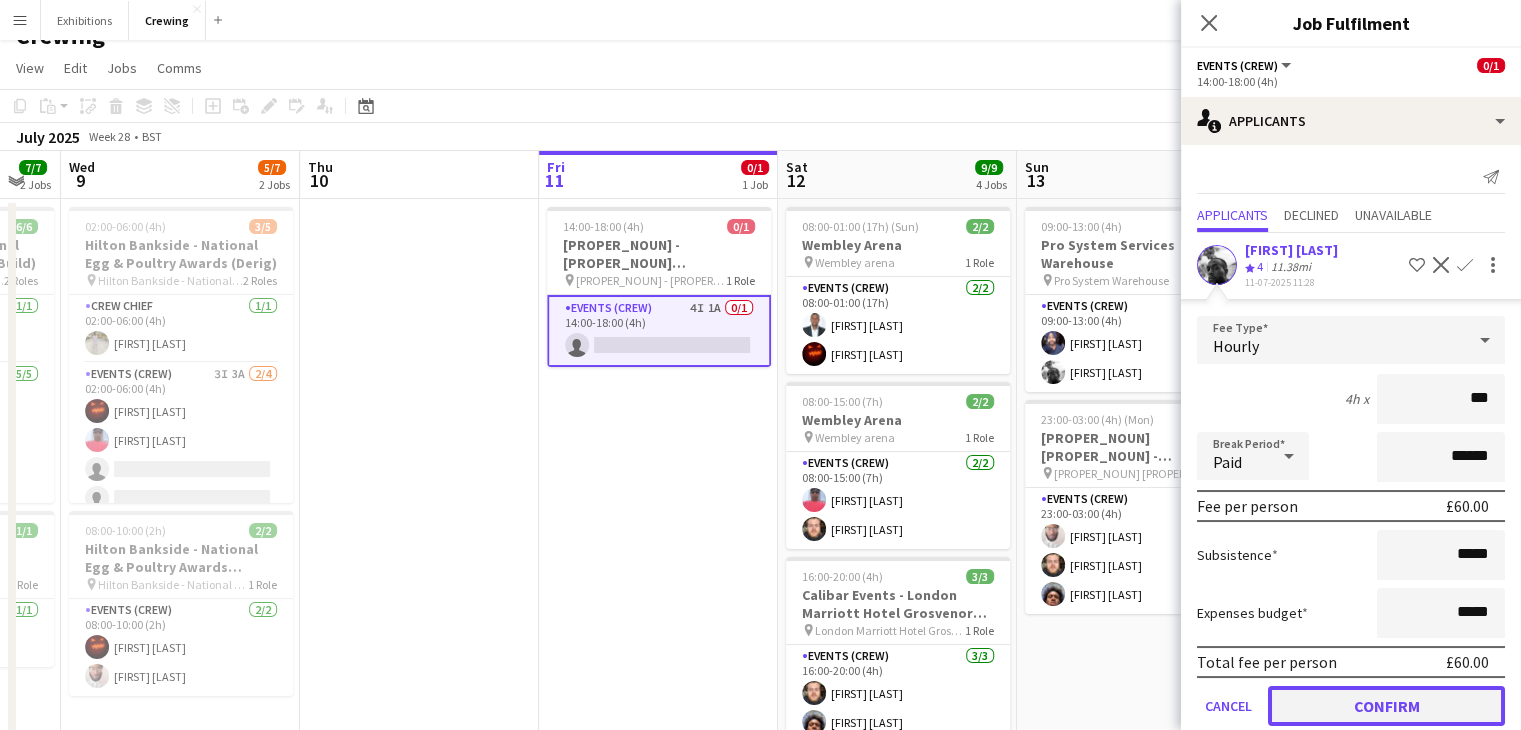 click on "Confirm" 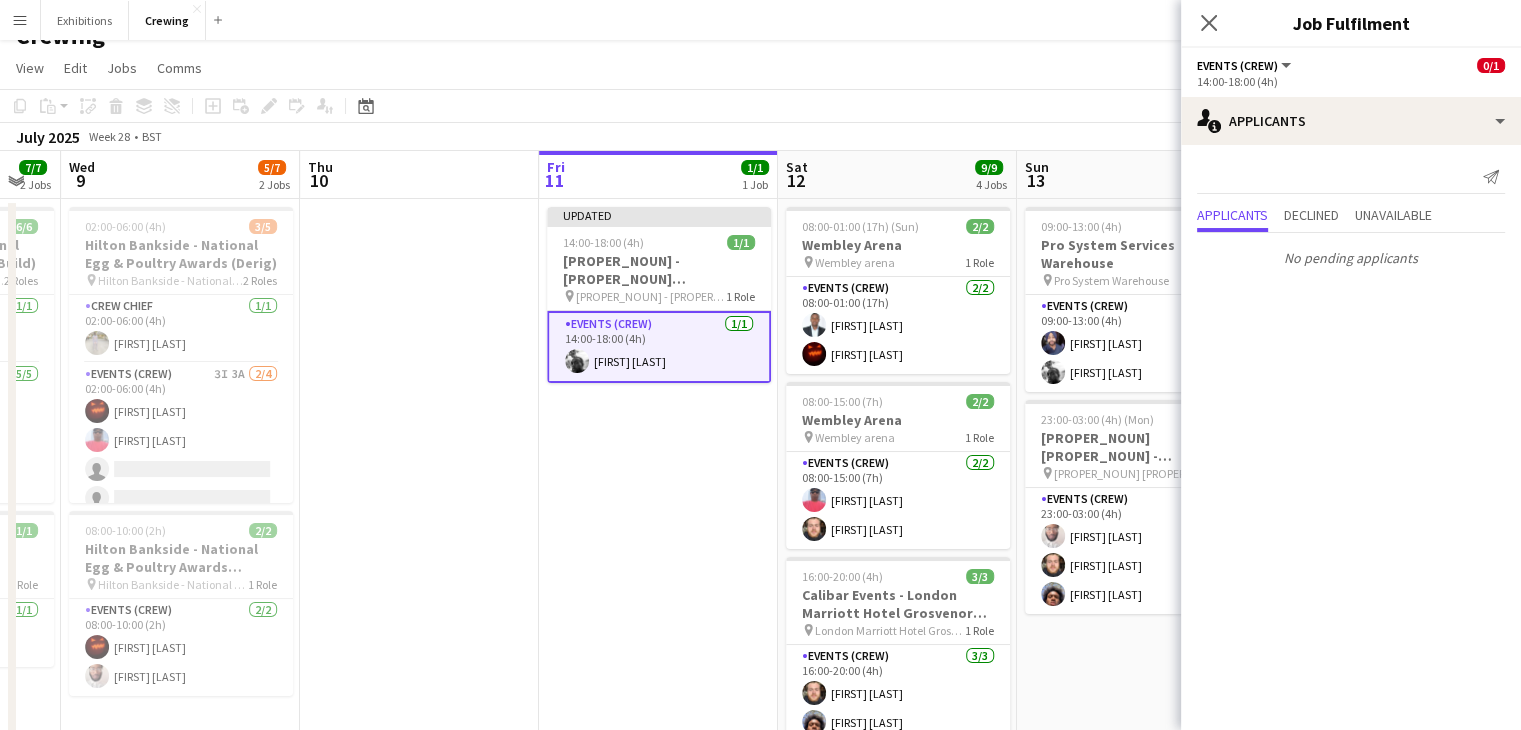 click on "Updated   14:00-18:00 (4h)    1/1   [PROPER_NOUN] - [PROPER_NOUN] [PROPER_NOUN] ([PROPER_NOUN])
pin
[PROPER_NOUN] - [PROPER_NOUN] [PROPER_NOUN] ([PROPER_NOUN])   1 Role   Events (Crew)   1/1   14:00-18:00 (4h)
[FIRST] [LAST]" at bounding box center (658, 595) 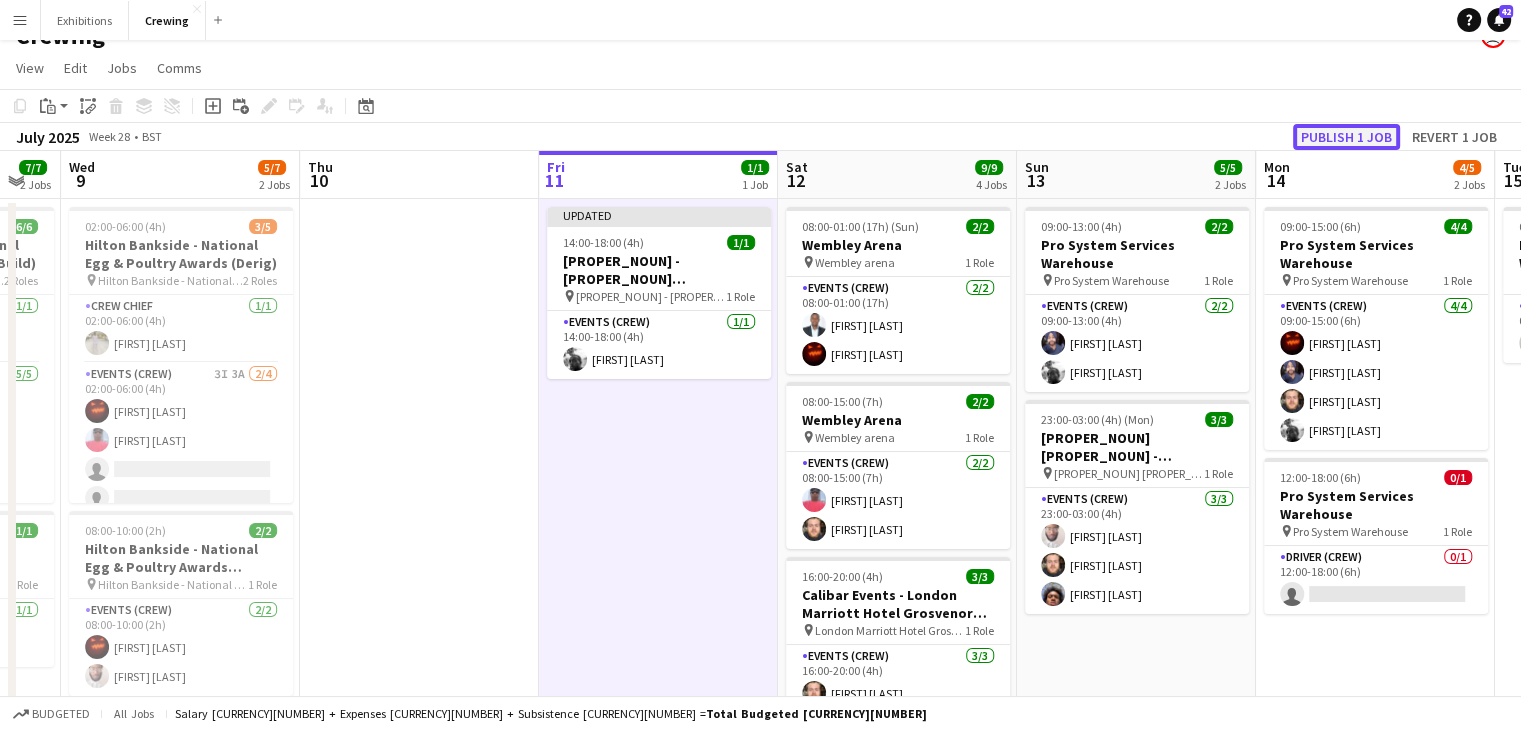 click on "Publish 1 job" 